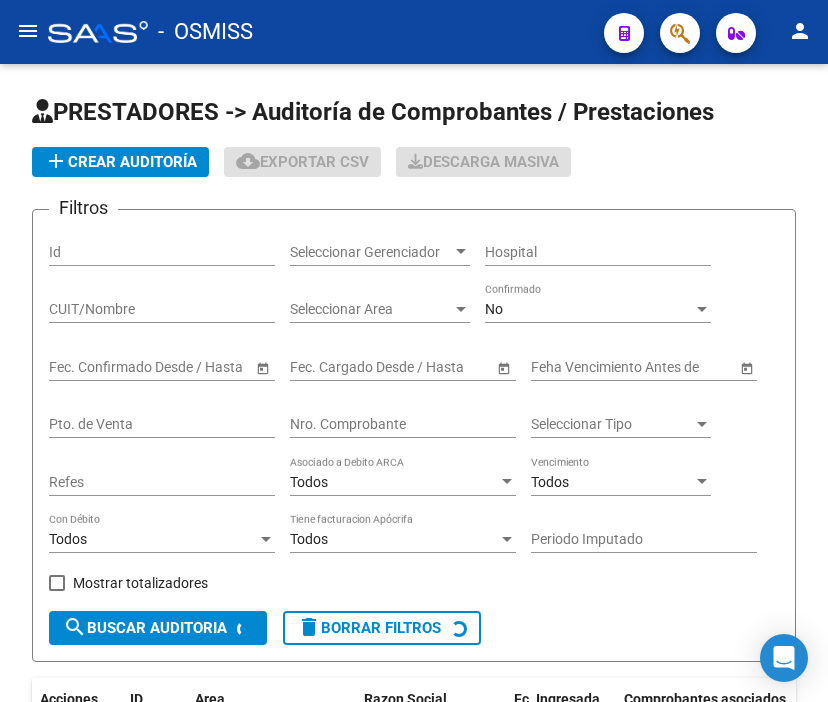 scroll, scrollTop: 0, scrollLeft: 0, axis: both 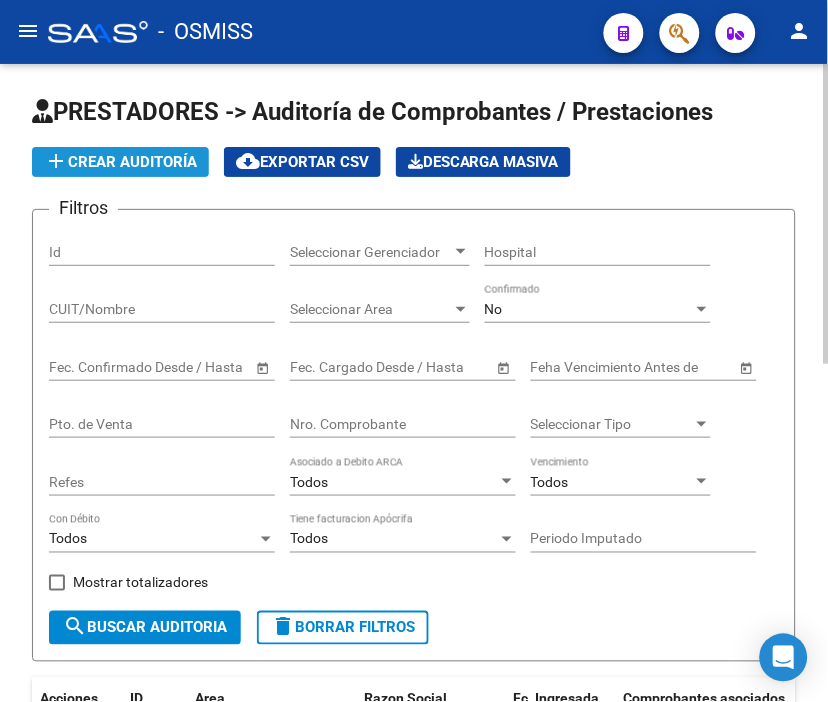 click on "add  Crear Auditoría" 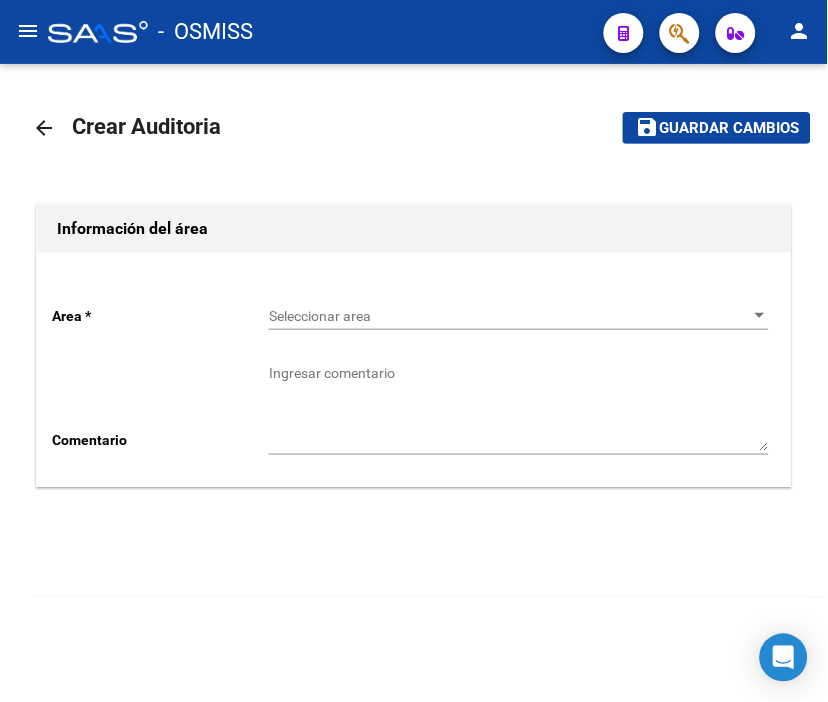 click on "Seleccionar area" at bounding box center [510, 316] 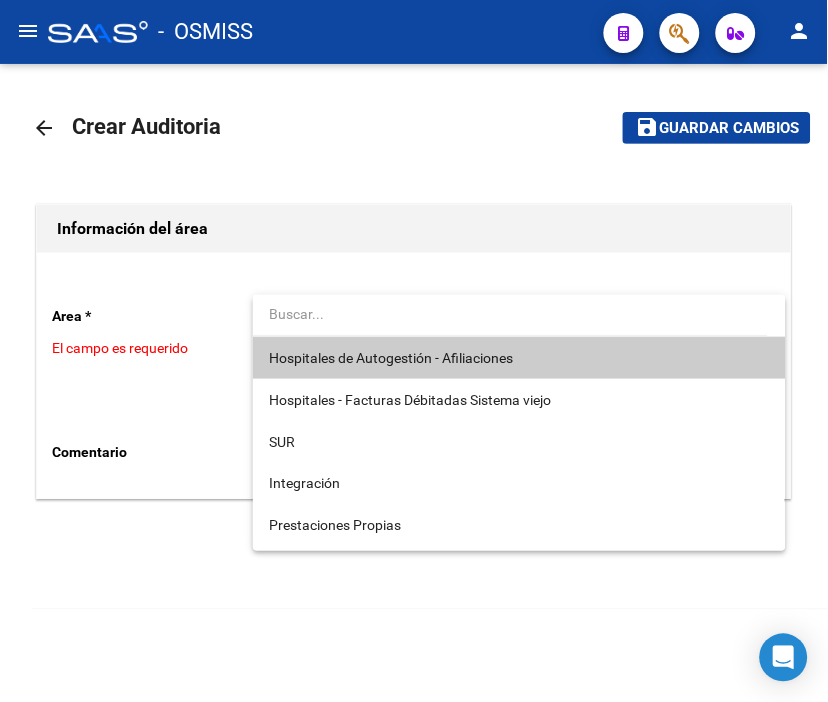 click on "Hospitales de Autogestión - Afiliaciones" at bounding box center [519, 358] 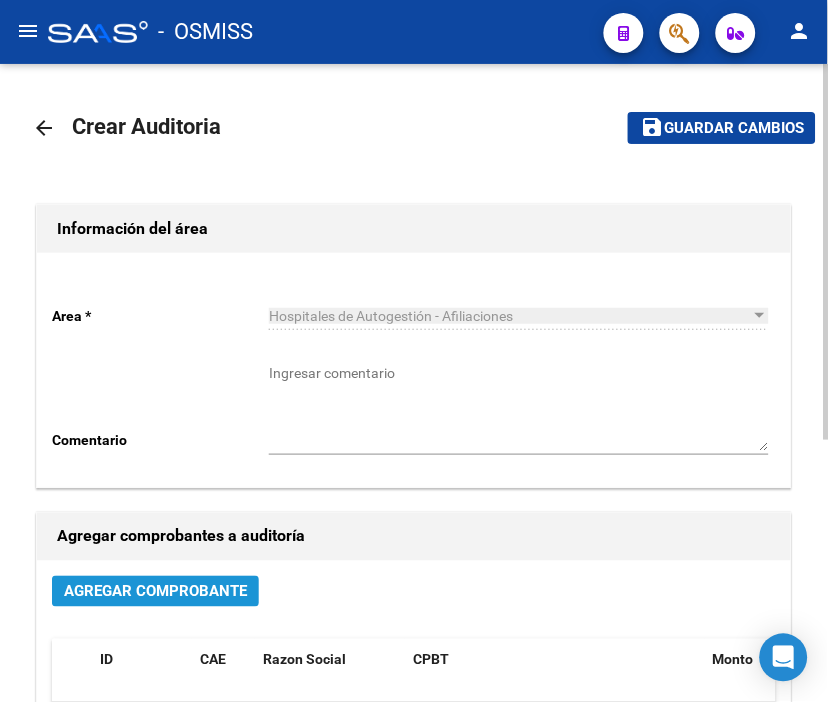 click on "Agregar Comprobante" 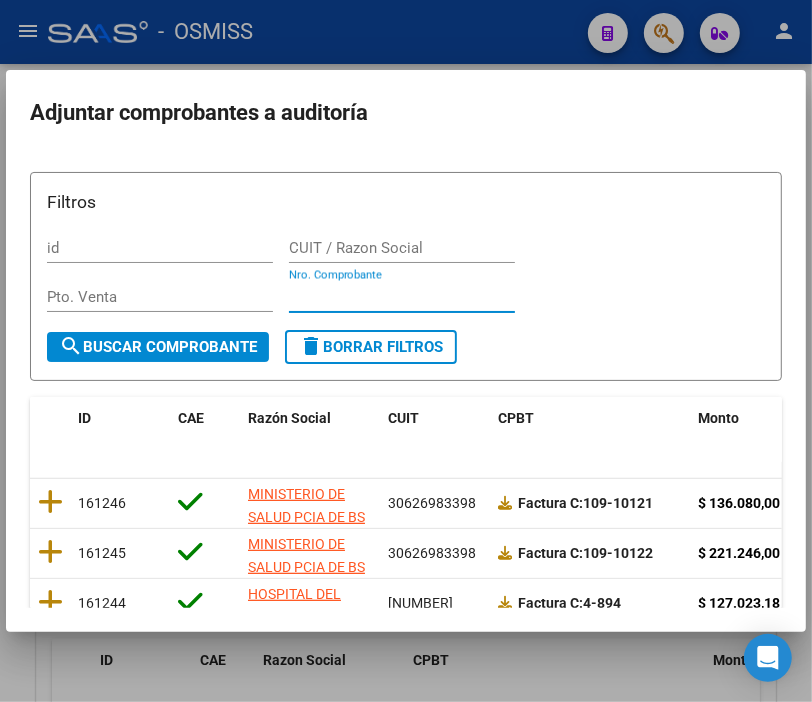 click on "Nro. Comprobante" at bounding box center [402, 297] 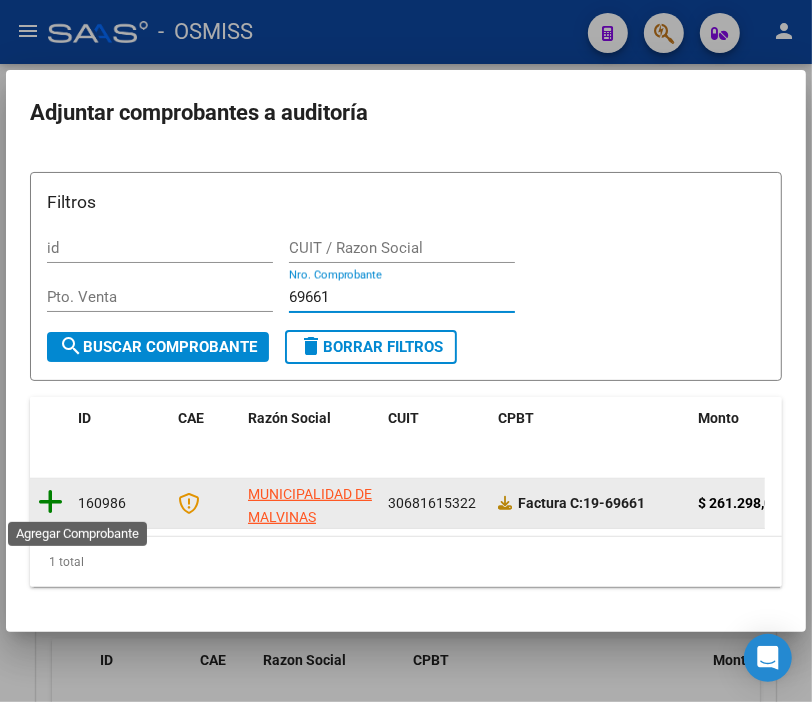 type on "69661" 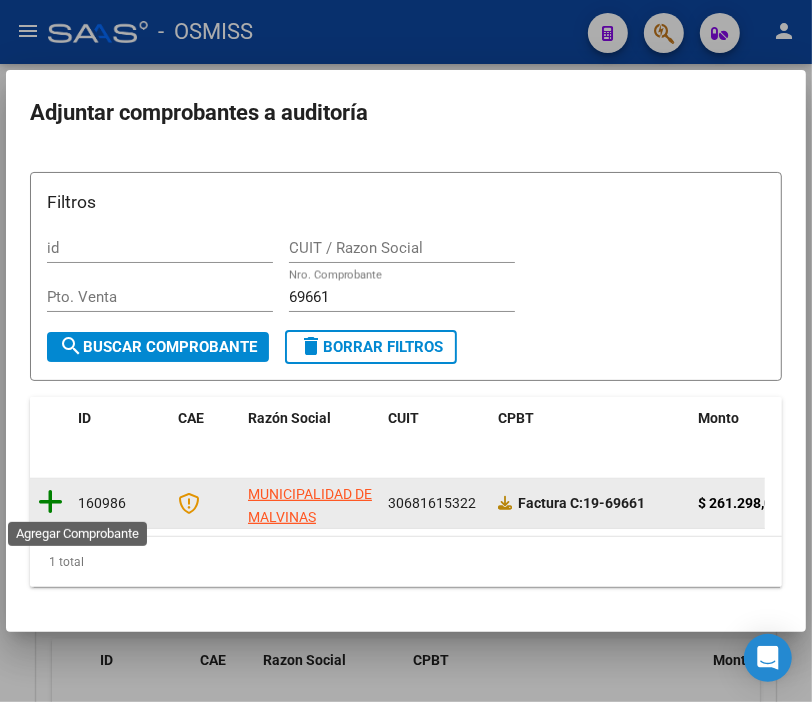 click 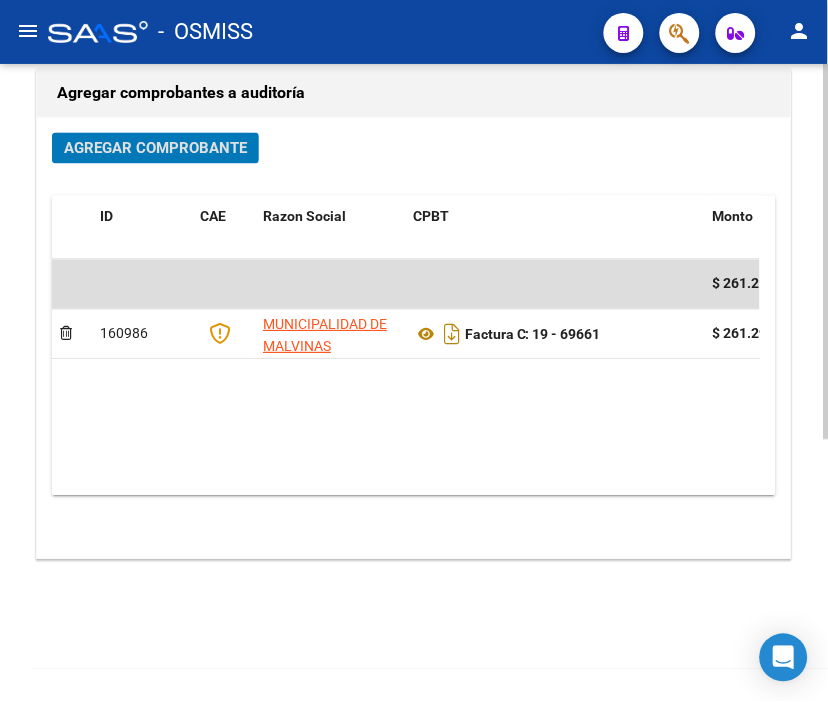 scroll, scrollTop: 0, scrollLeft: 0, axis: both 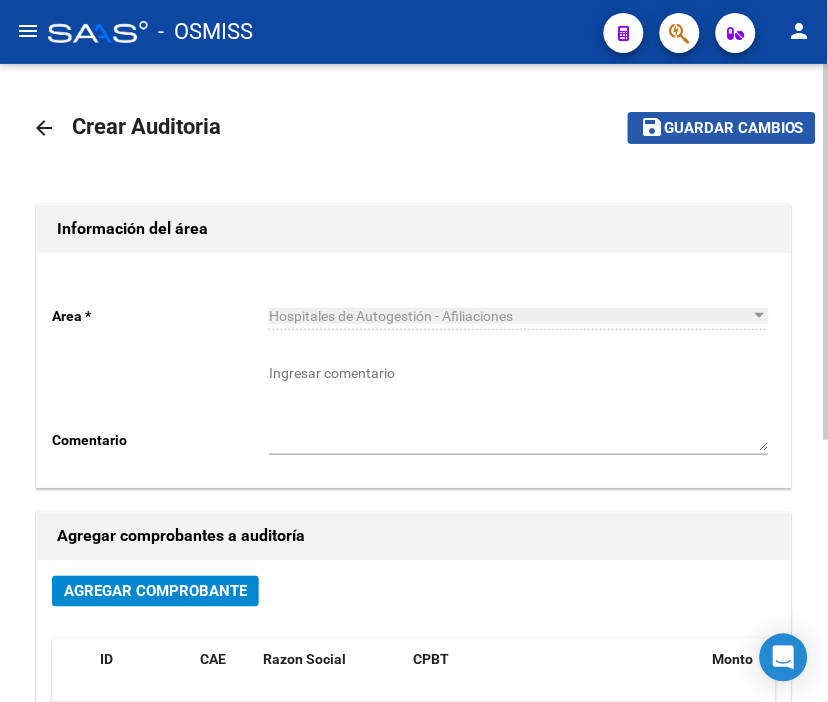 click on "Guardar cambios" 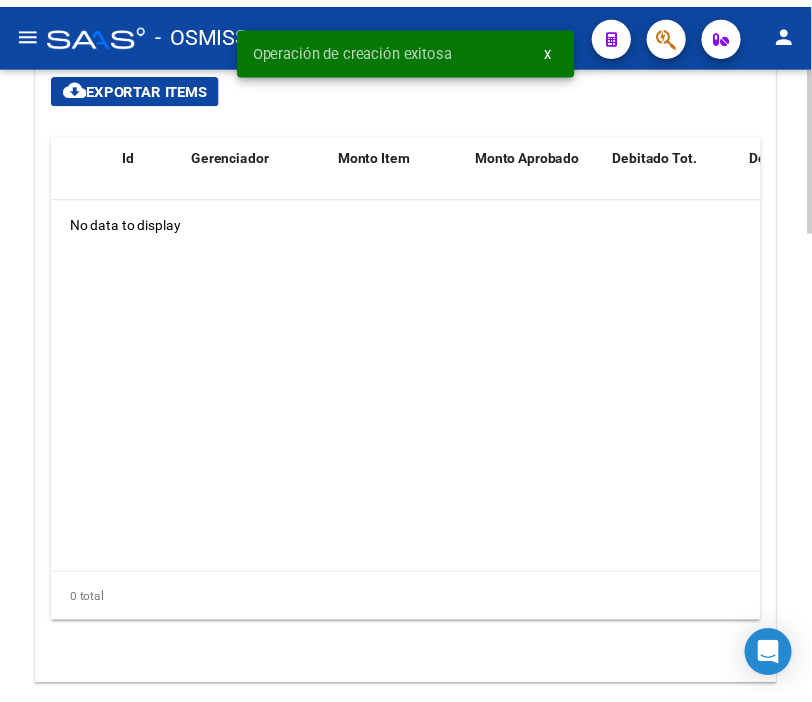 scroll, scrollTop: 1555, scrollLeft: 0, axis: vertical 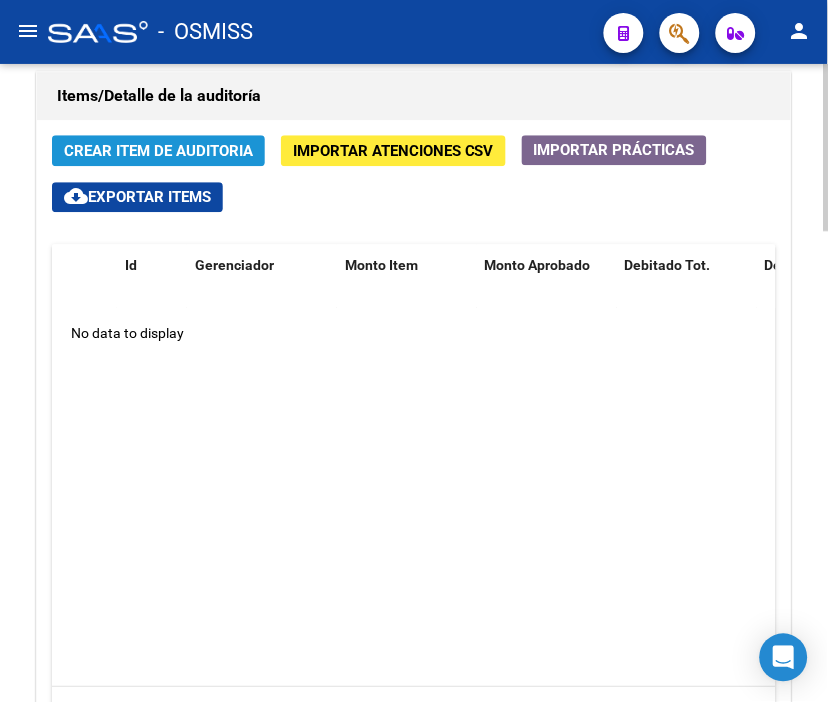 click on "Crear Item de Auditoria" 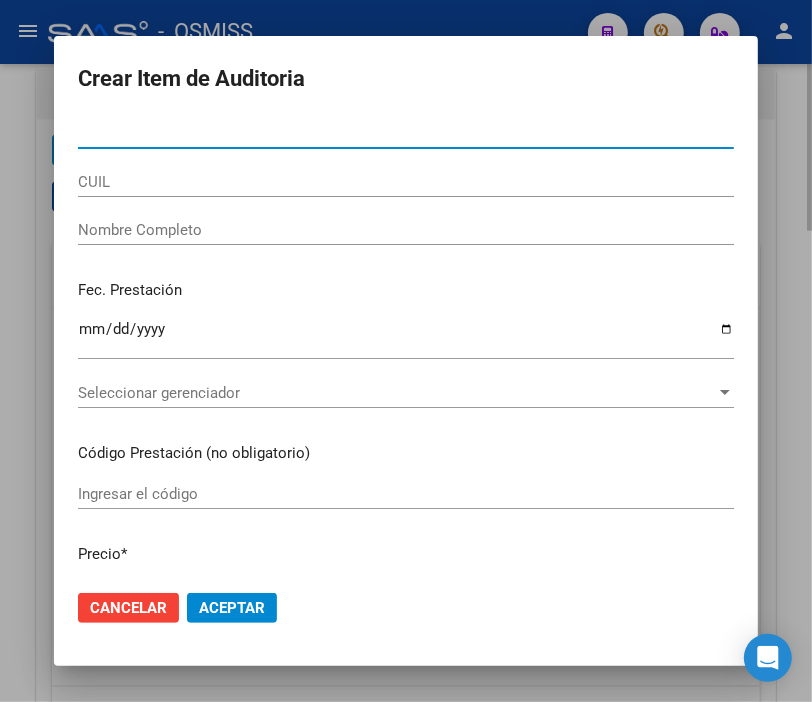 type on "[NUMBER]" 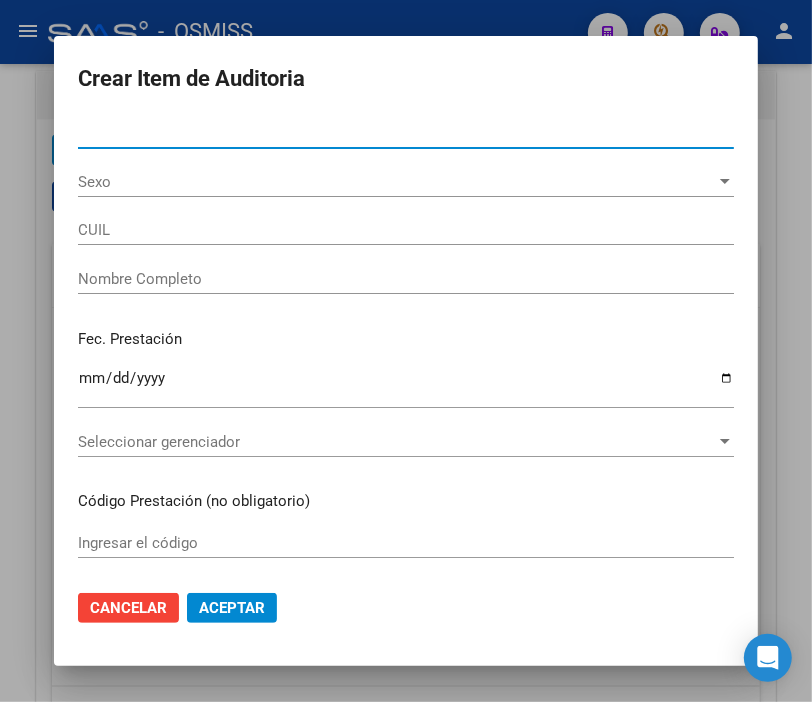 type on "[NUMBER]" 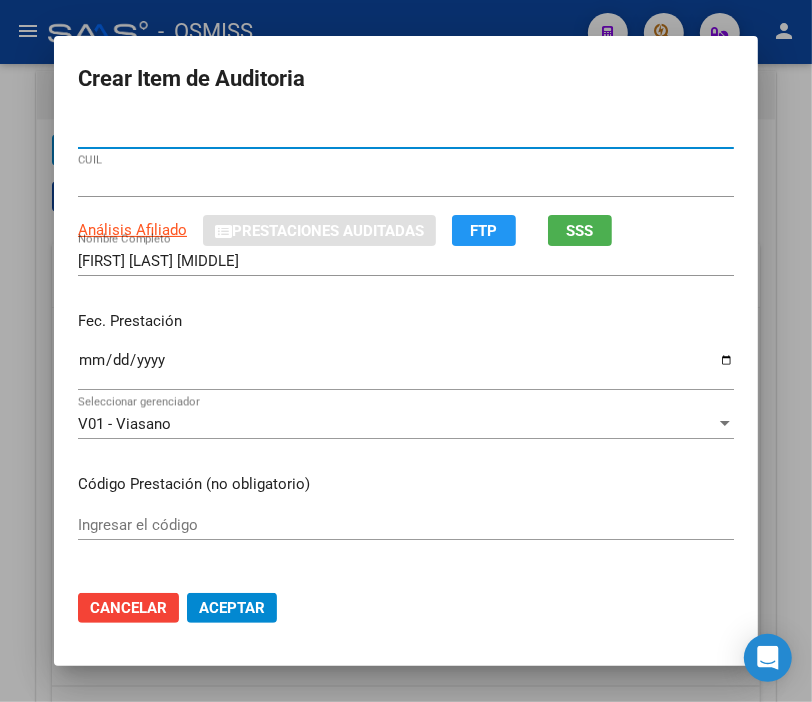 type on "[NUMBER]" 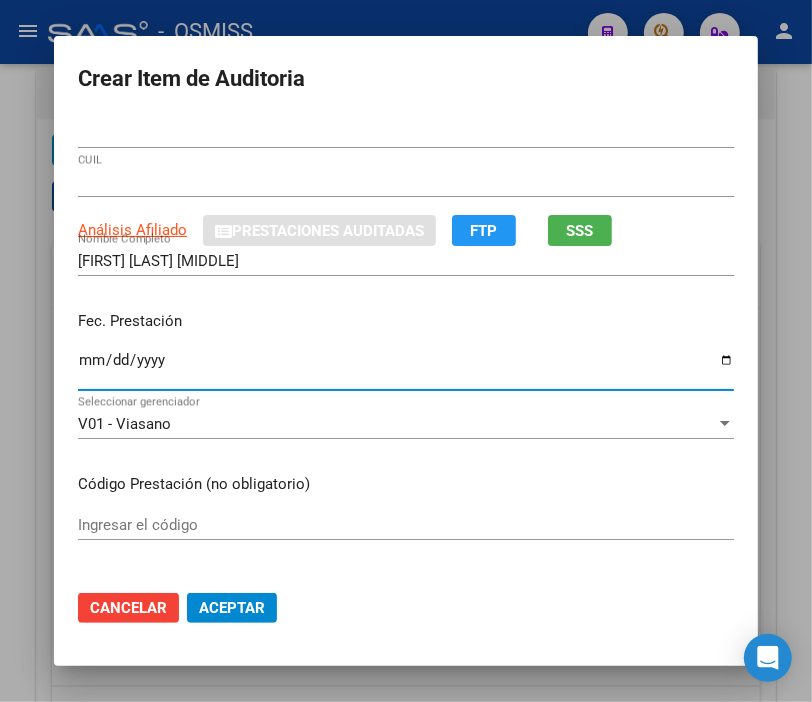 click on "Ingresar la fecha" at bounding box center (406, 368) 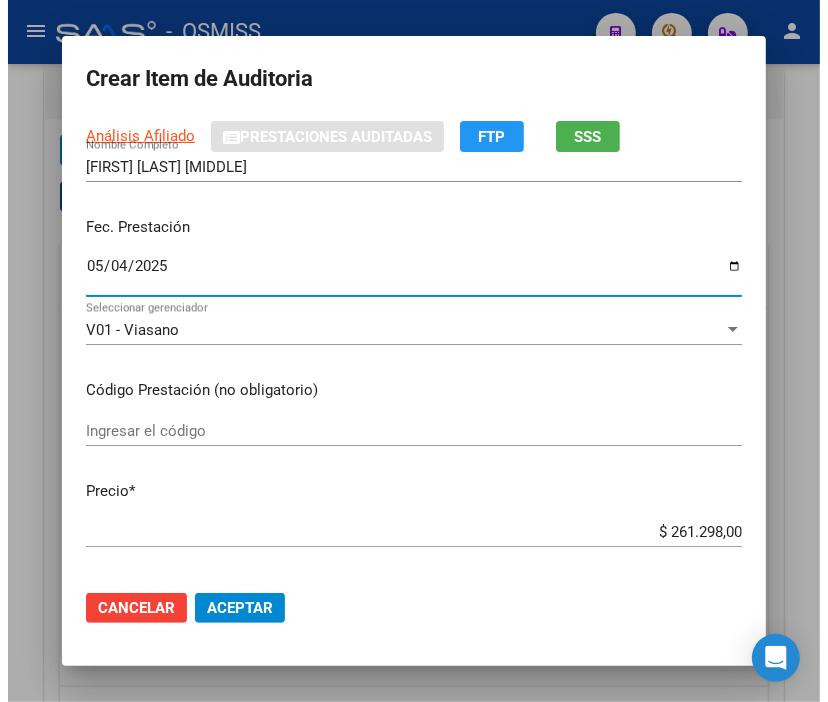 scroll, scrollTop: 222, scrollLeft: 0, axis: vertical 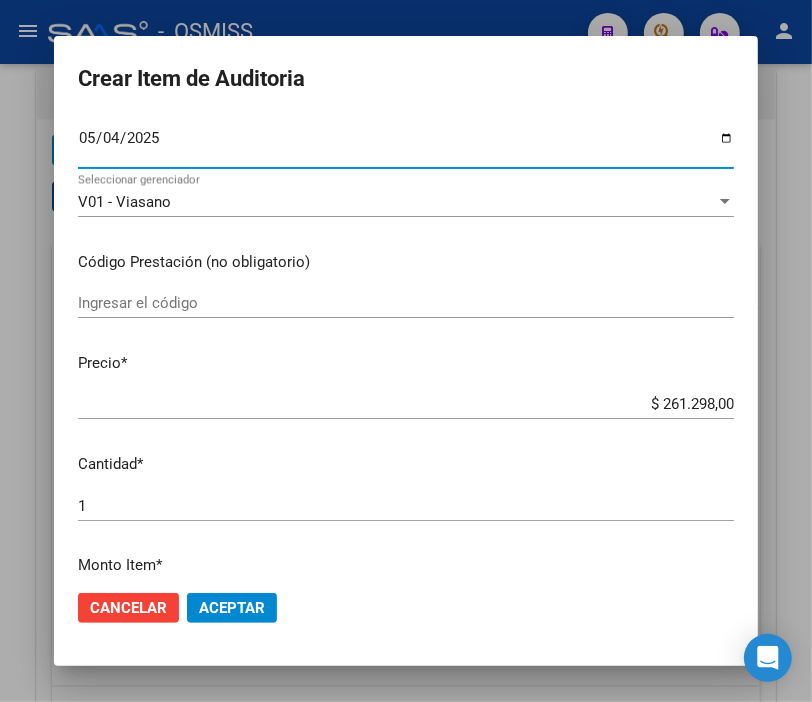 drag, startPoint x: 604, startPoint y: 404, endPoint x: 828, endPoint y: 411, distance: 224.10934 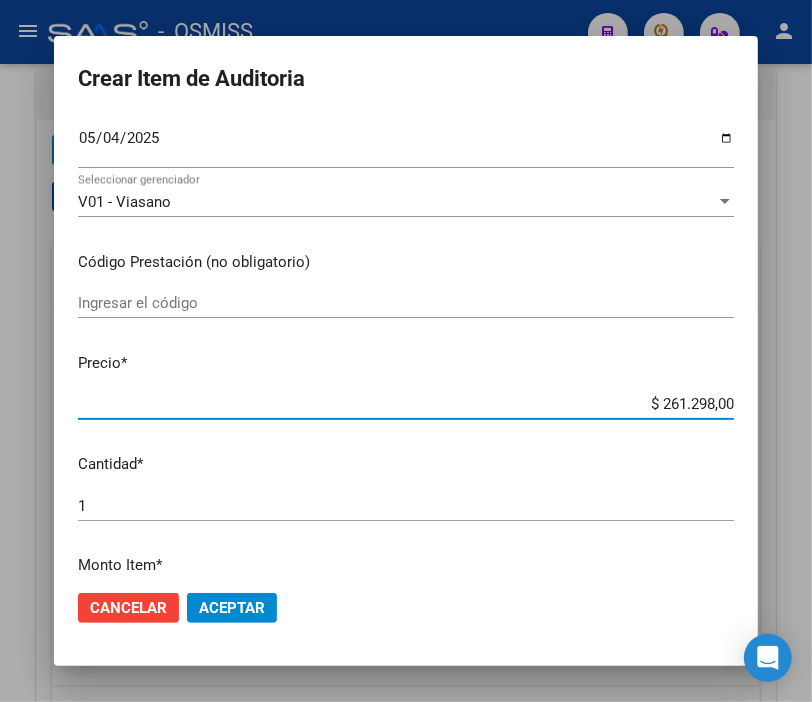 type on "$ 0,03" 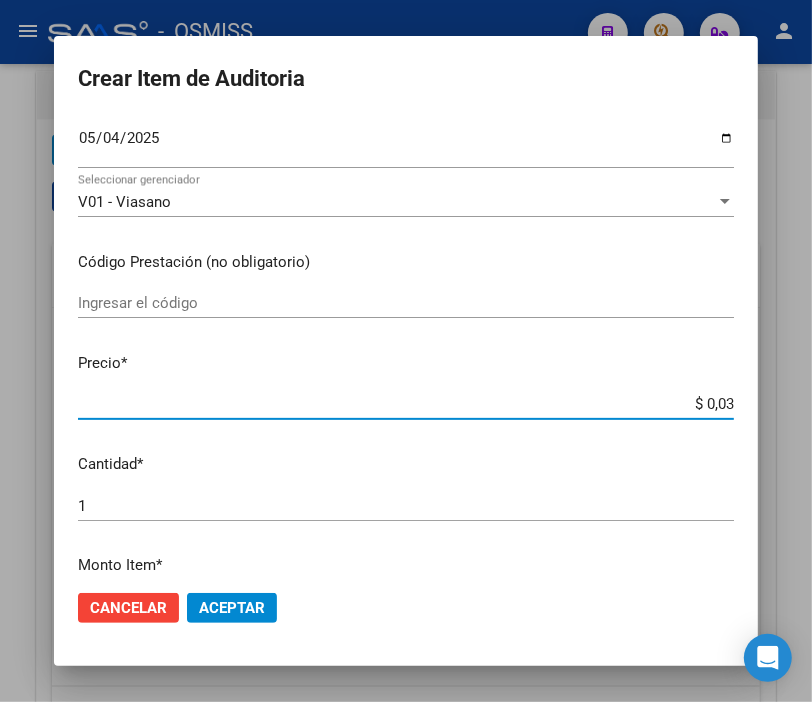 type on "$ 0,39" 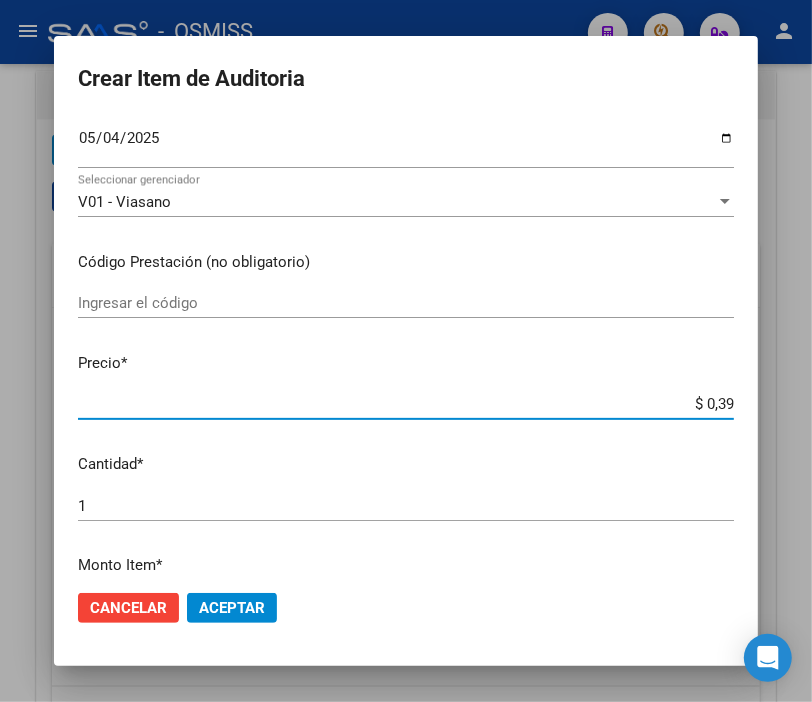 type on "$ 3,99" 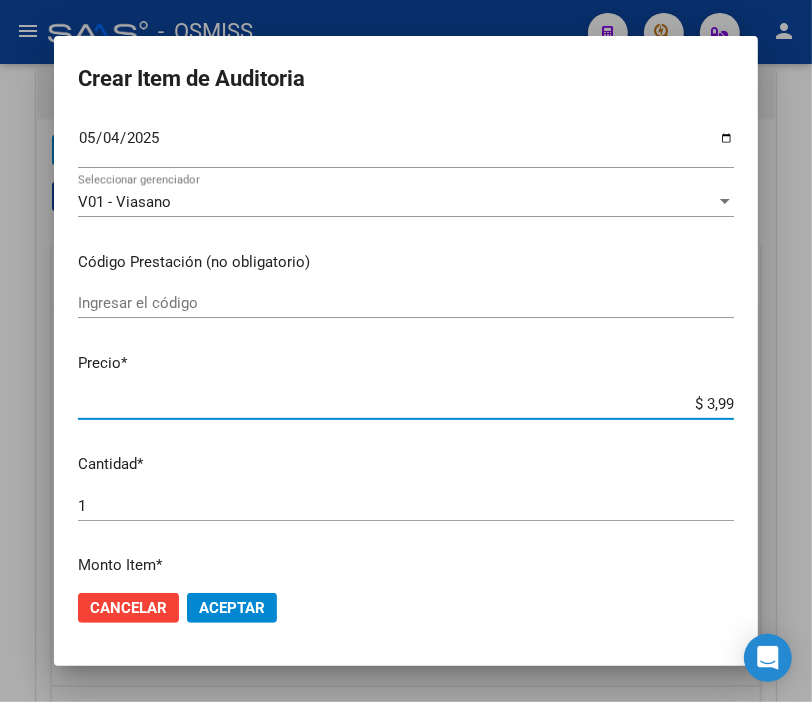 type on "$ 39,98" 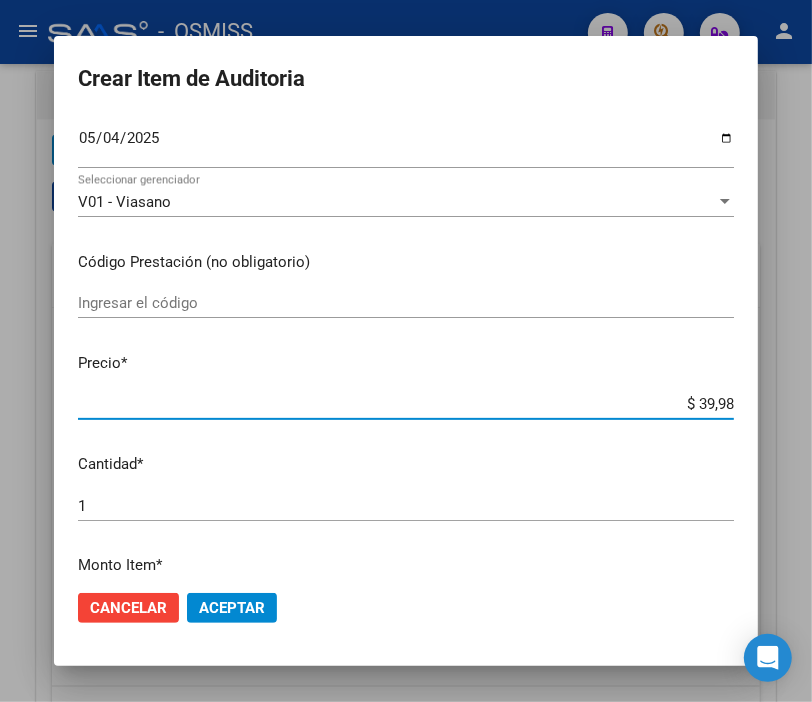 type on "$ 399,80" 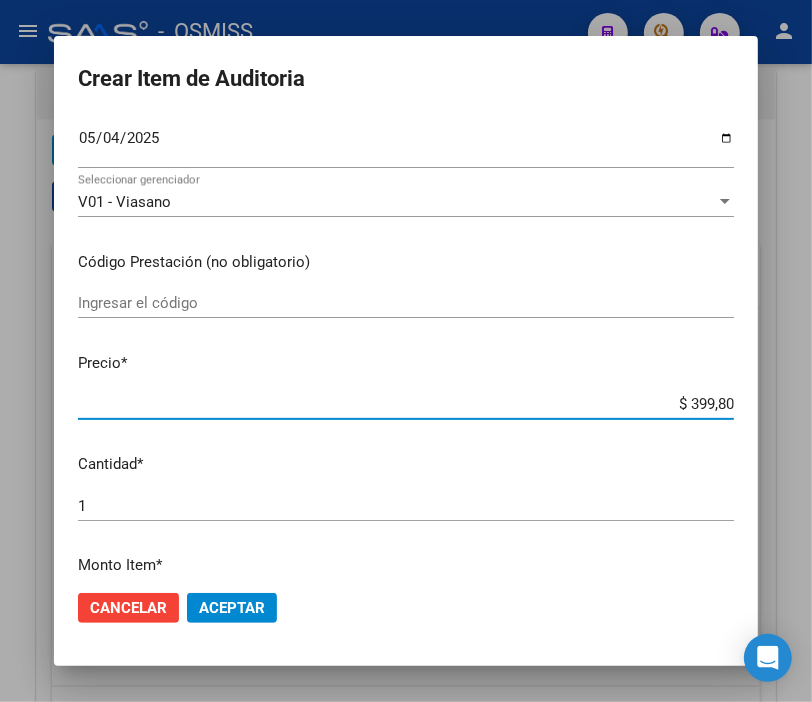 type on "$ 3.998,00" 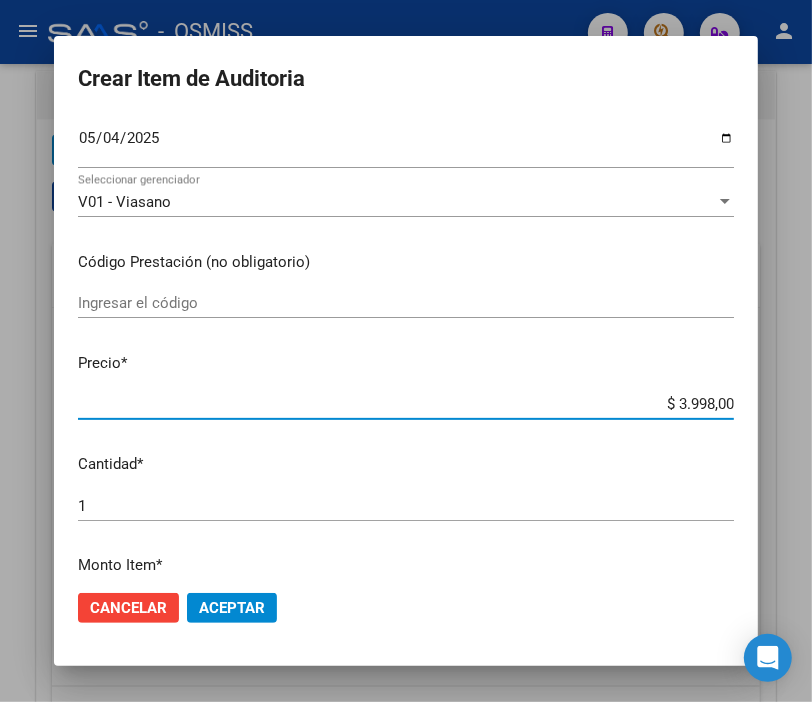click on "Aceptar" 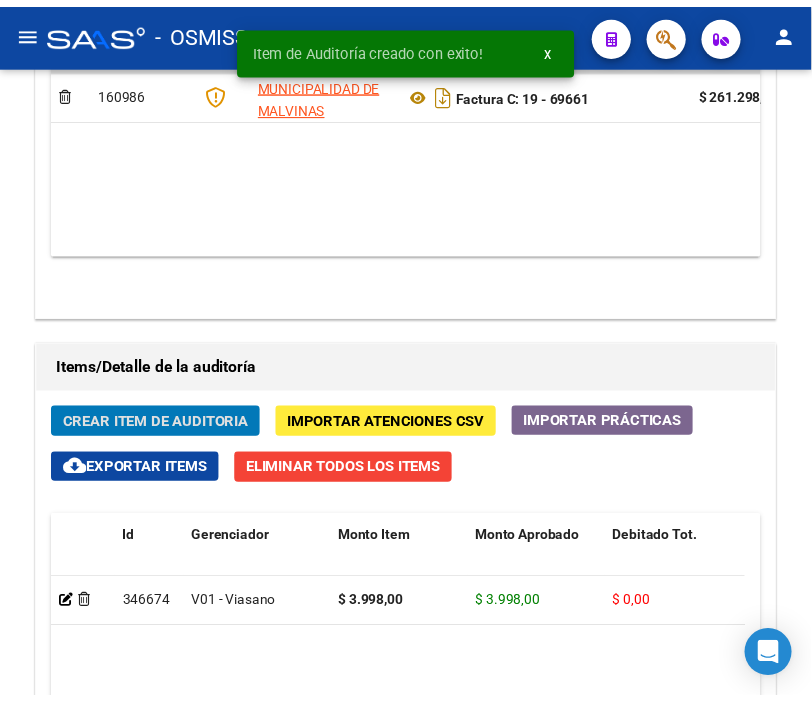 scroll, scrollTop: 1827, scrollLeft: 0, axis: vertical 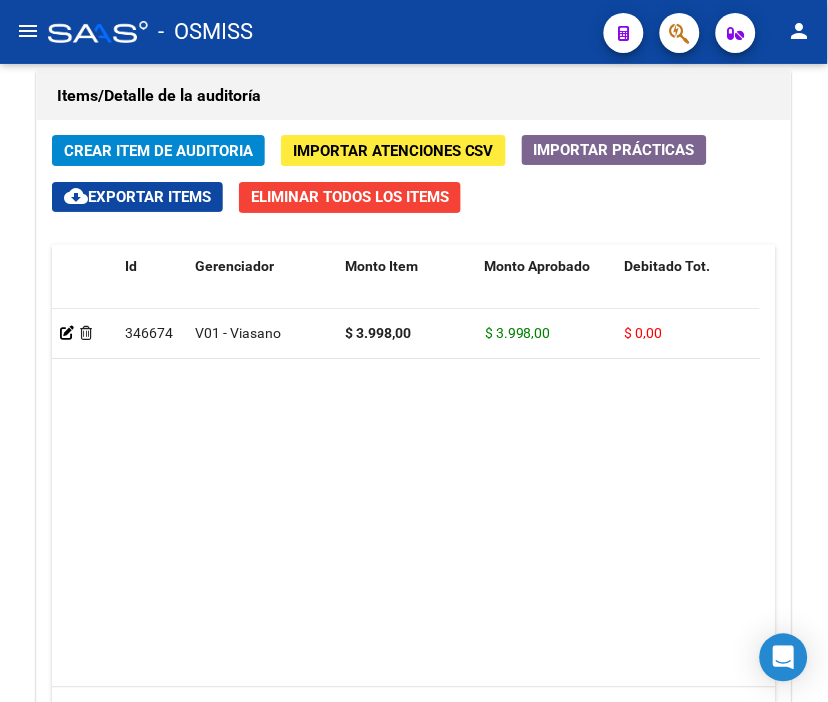 click on "-   OSMISS" 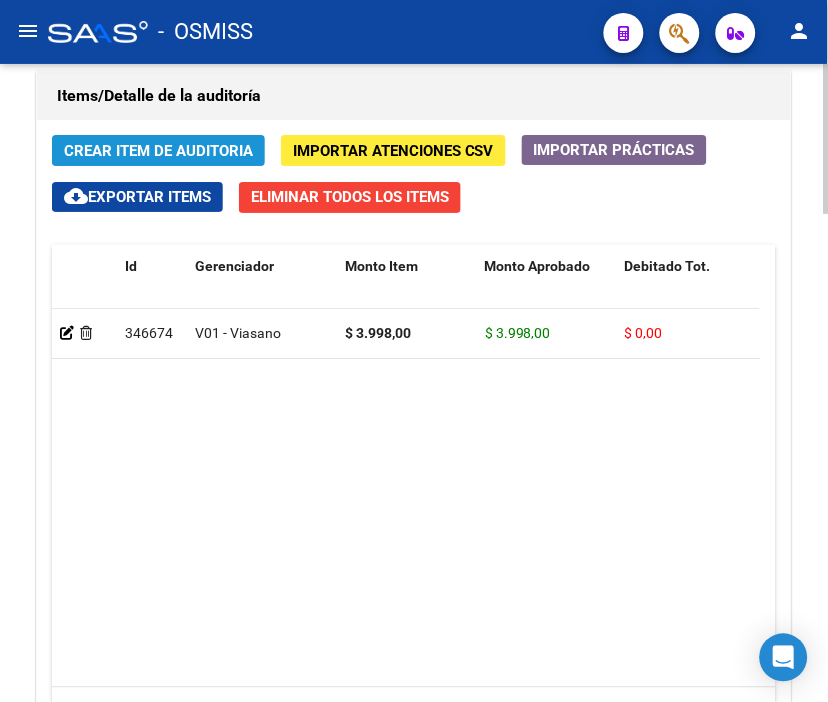 click on "Crear Item de Auditoria" 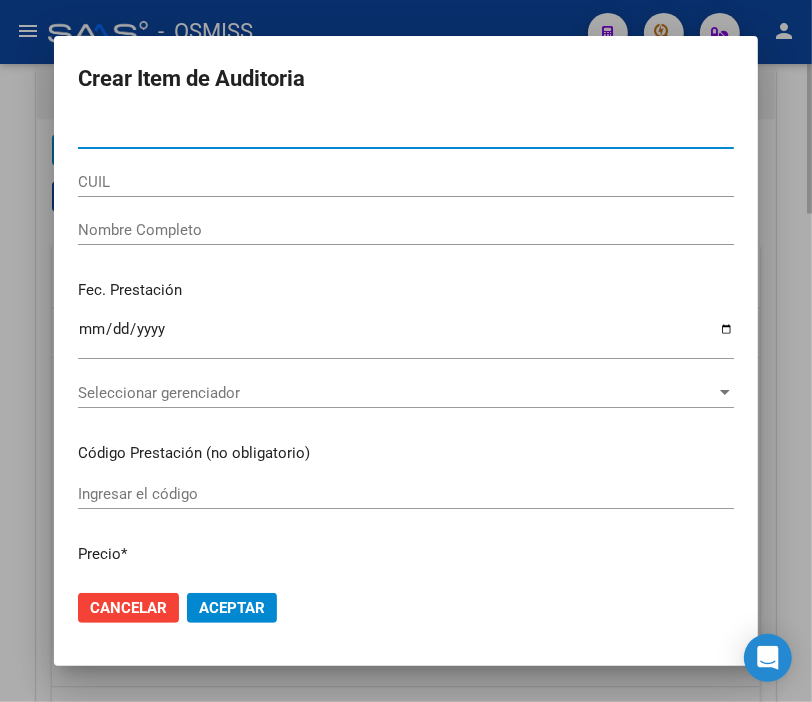 type on "[DOCUMENT]" 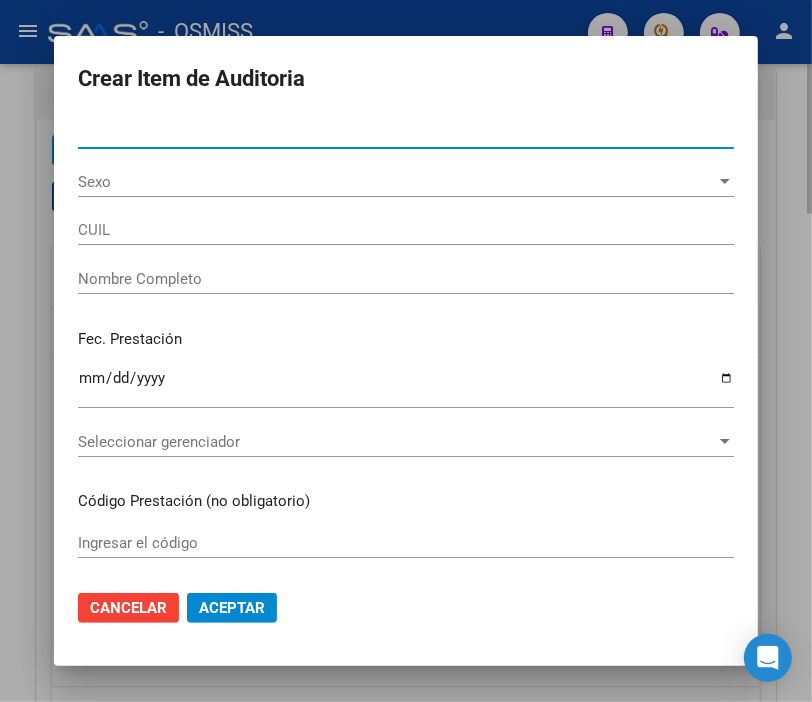 type on "[DOCUMENT]" 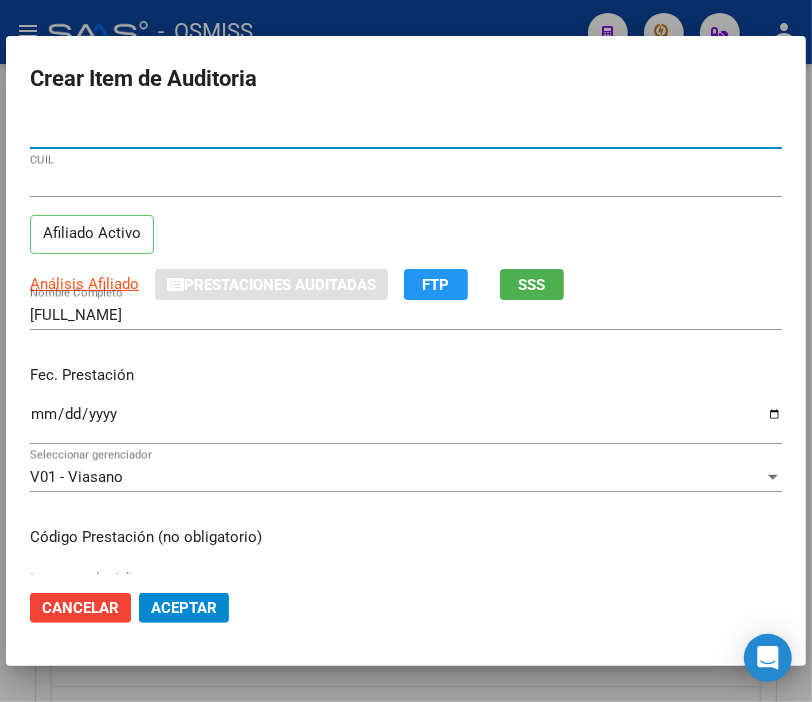 type on "[DOCUMENT]" 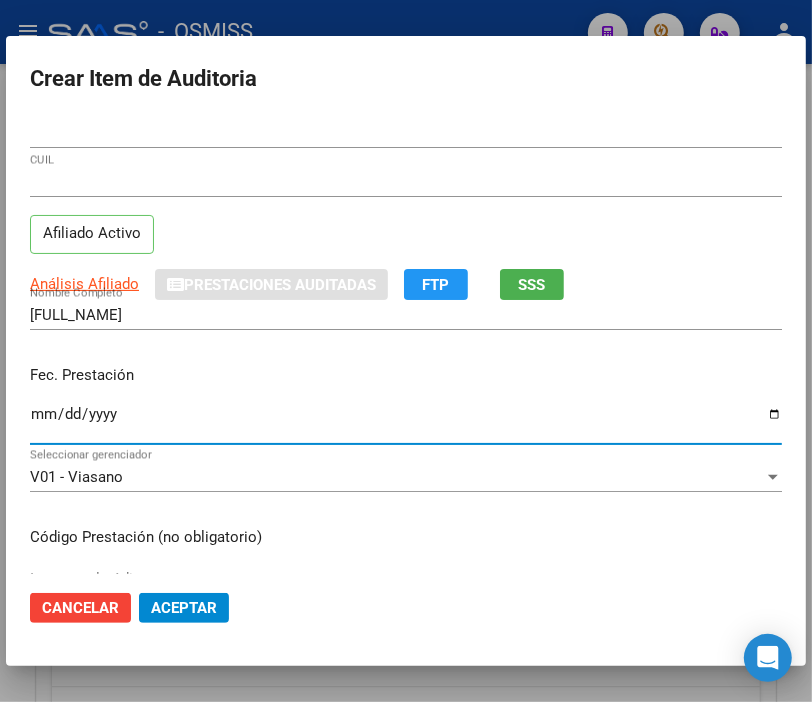 click on "Ingresar la fecha" at bounding box center [406, 422] 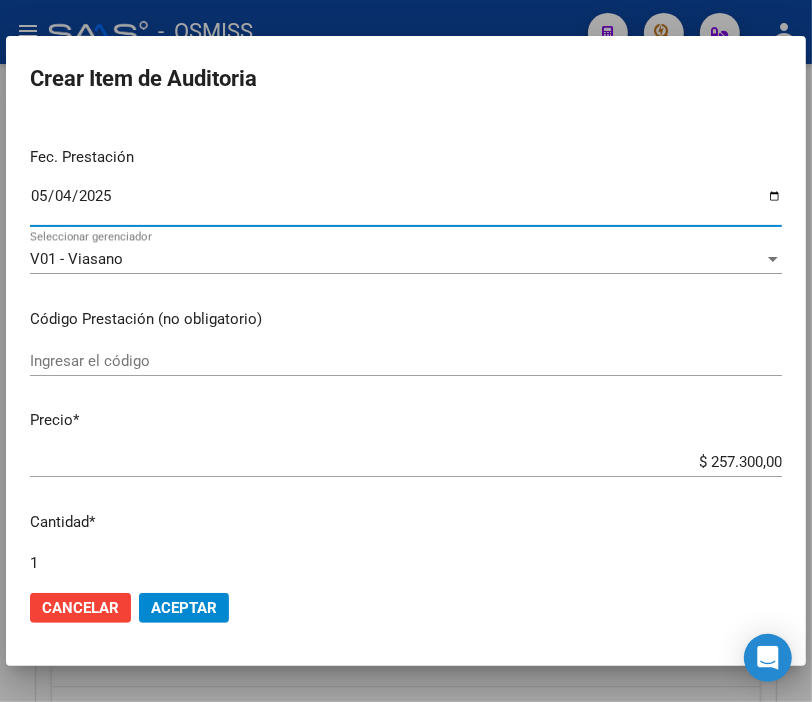 scroll, scrollTop: 222, scrollLeft: 0, axis: vertical 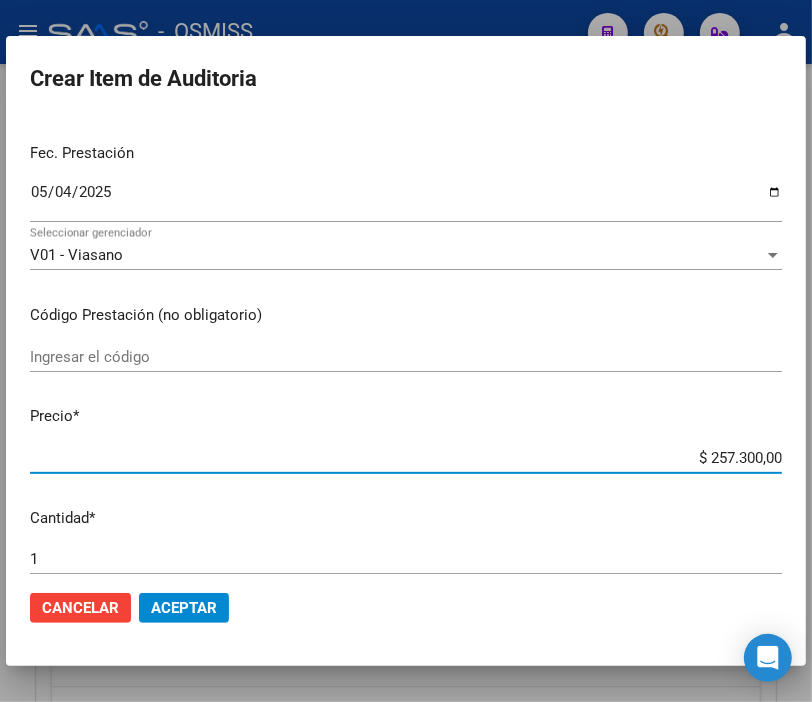 drag, startPoint x: 646, startPoint y: 458, endPoint x: 828, endPoint y: 465, distance: 182.13457 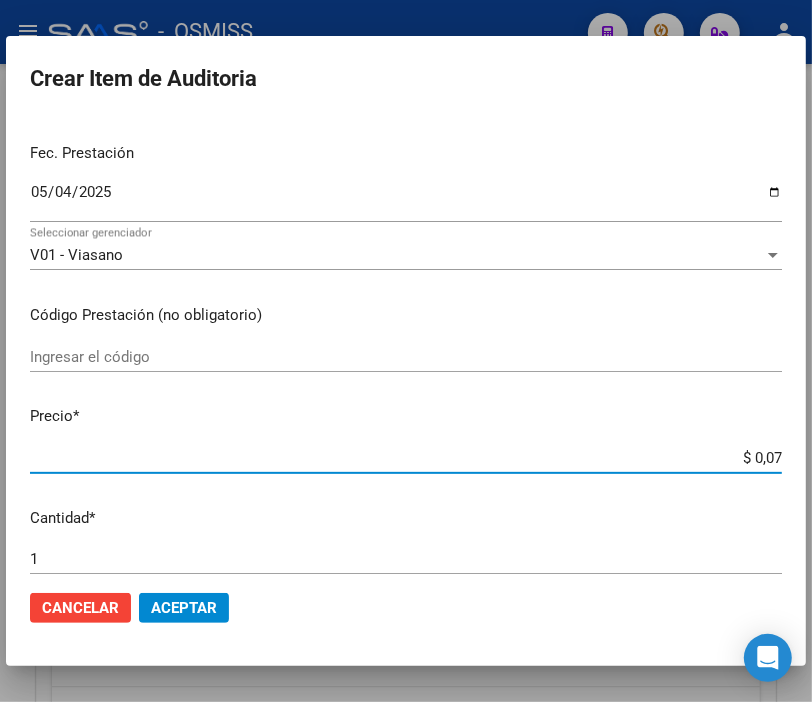 type on "$ 0,76" 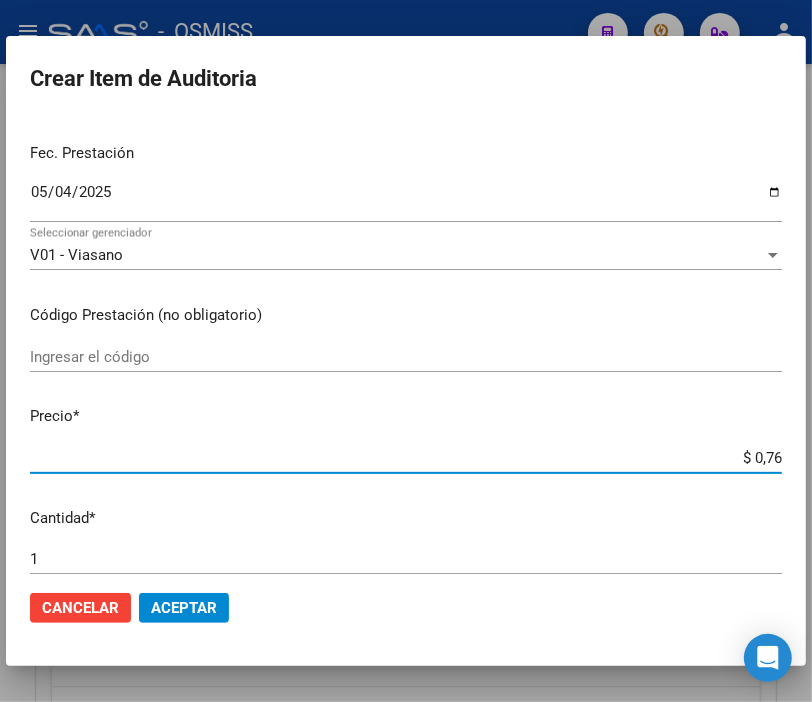 type on "$ 7,60" 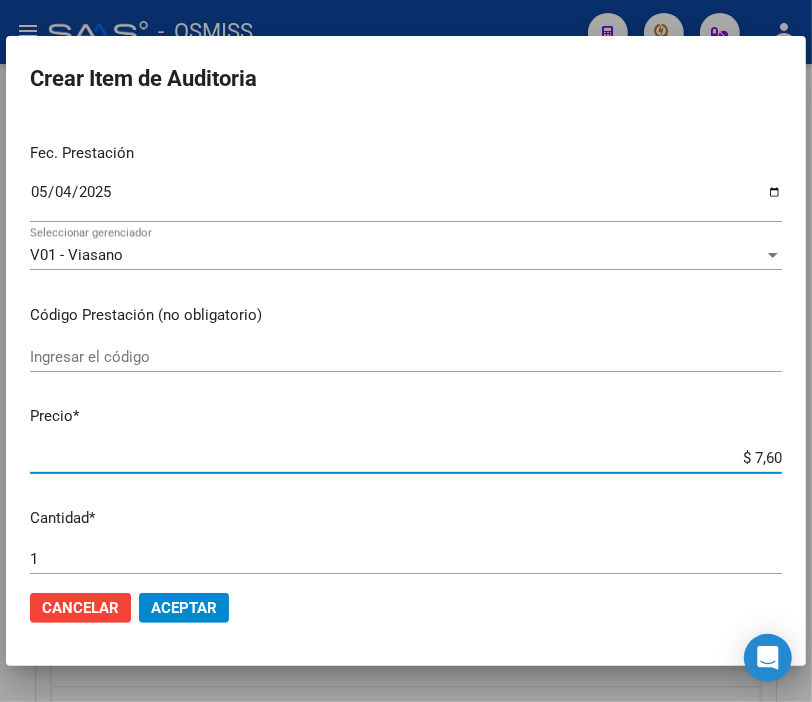 type on "$ 76,09" 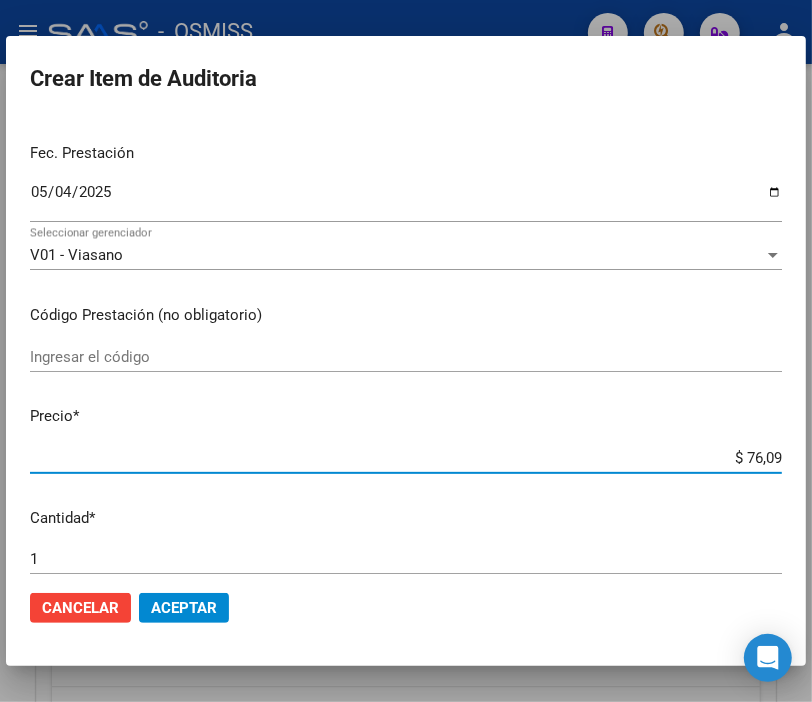 type on "$ 760,90" 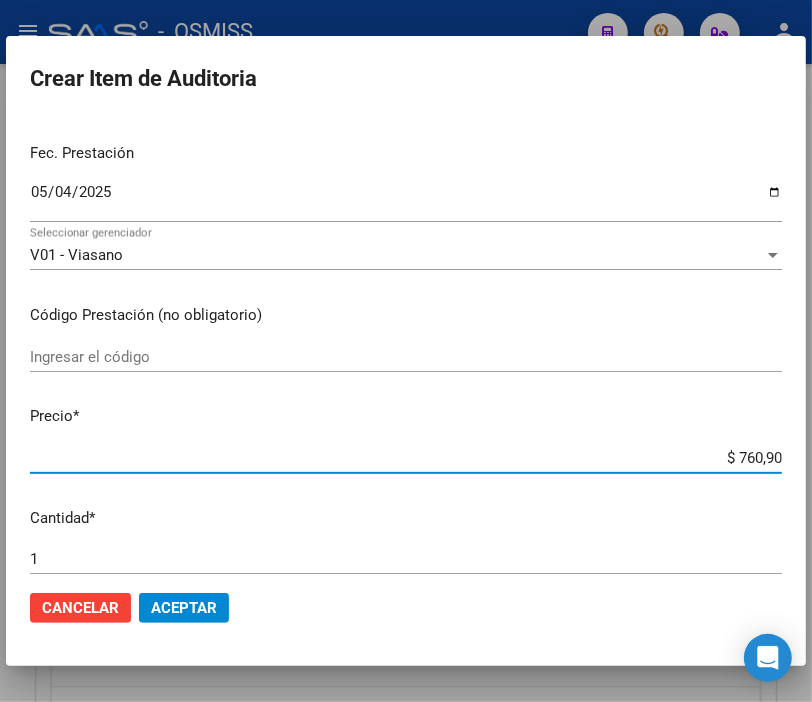 type on "$ 7.609,00" 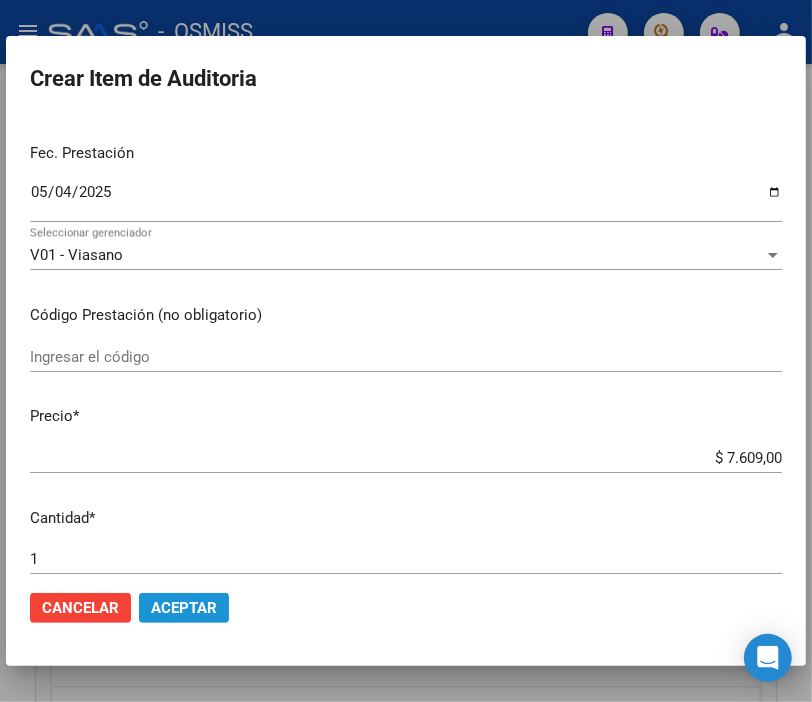 click on "Aceptar" 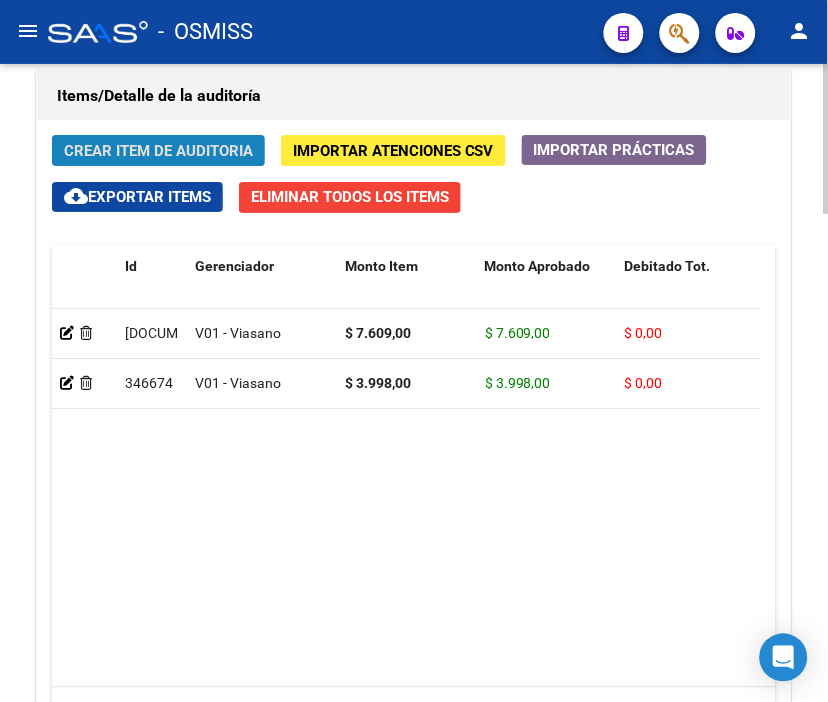 click on "Crear Item de Auditoria" 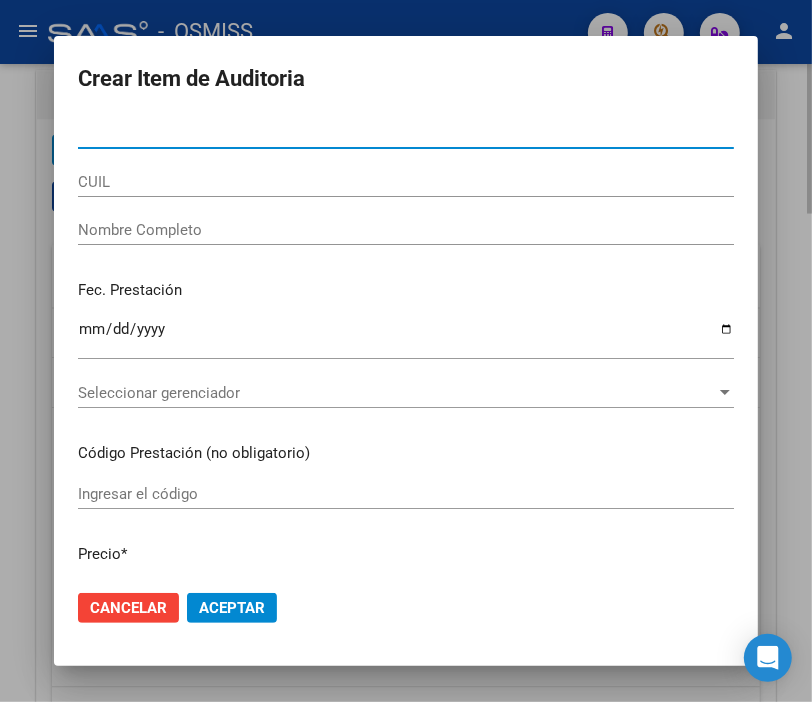type on "[DOCUMENT_NUMBER]" 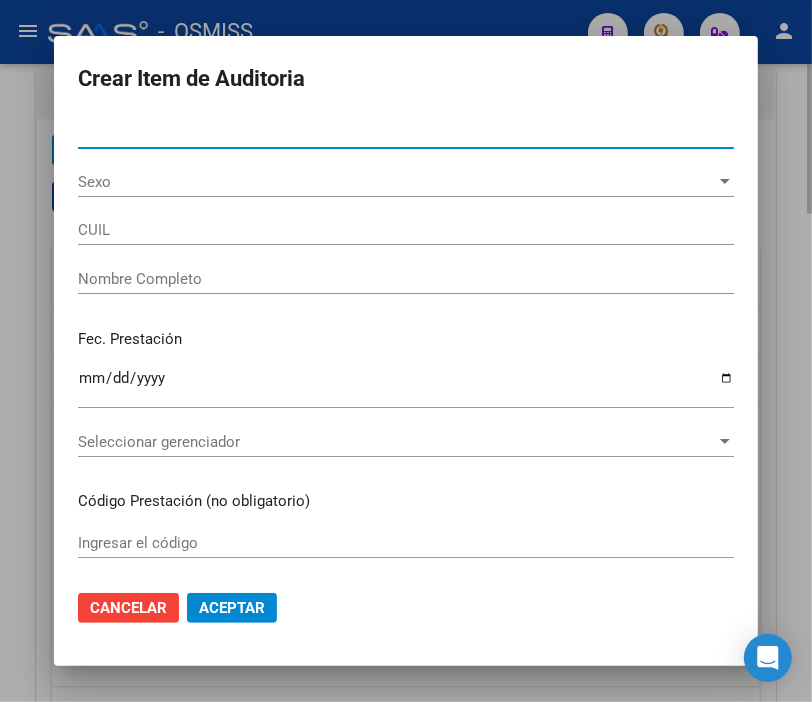 type on "[NUMBER]" 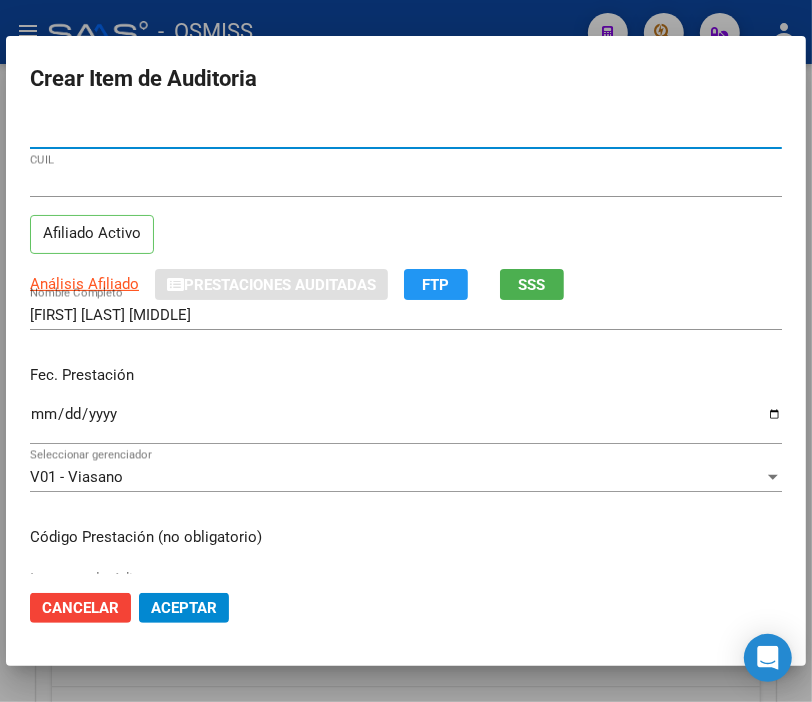 type on "[DOCUMENT_NUMBER]" 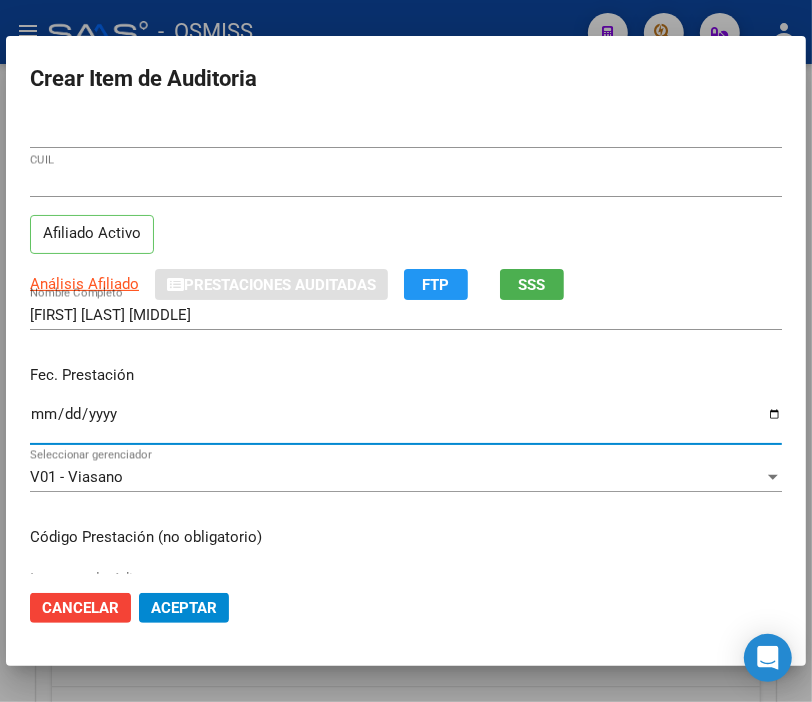 click on "Ingresar la fecha" at bounding box center [406, 422] 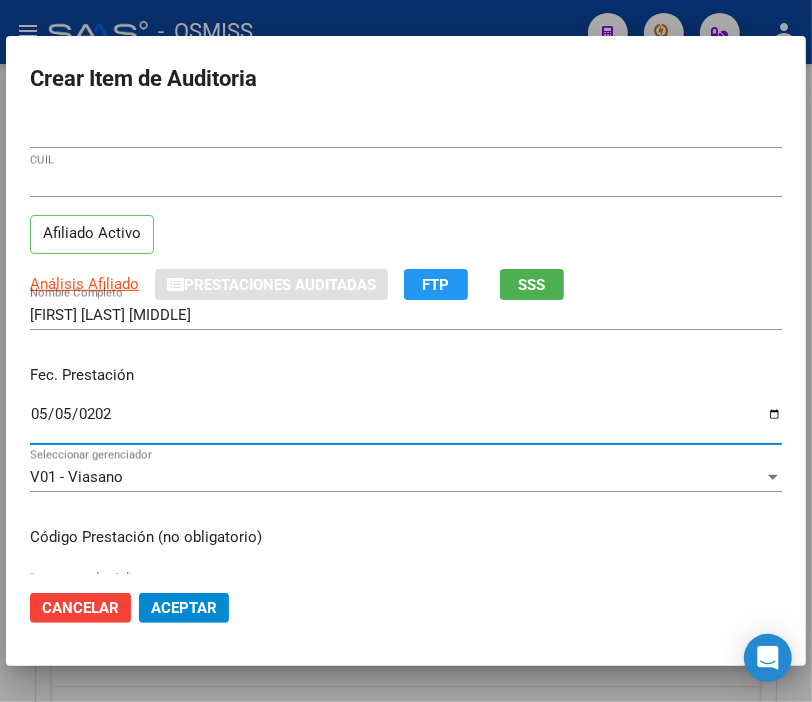 type on "2025-05-05" 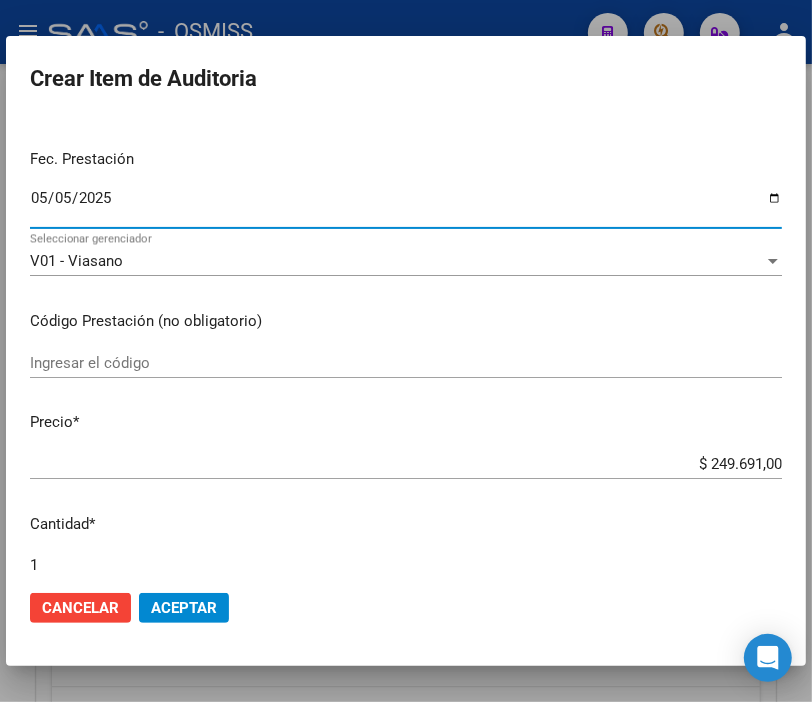 scroll, scrollTop: 222, scrollLeft: 0, axis: vertical 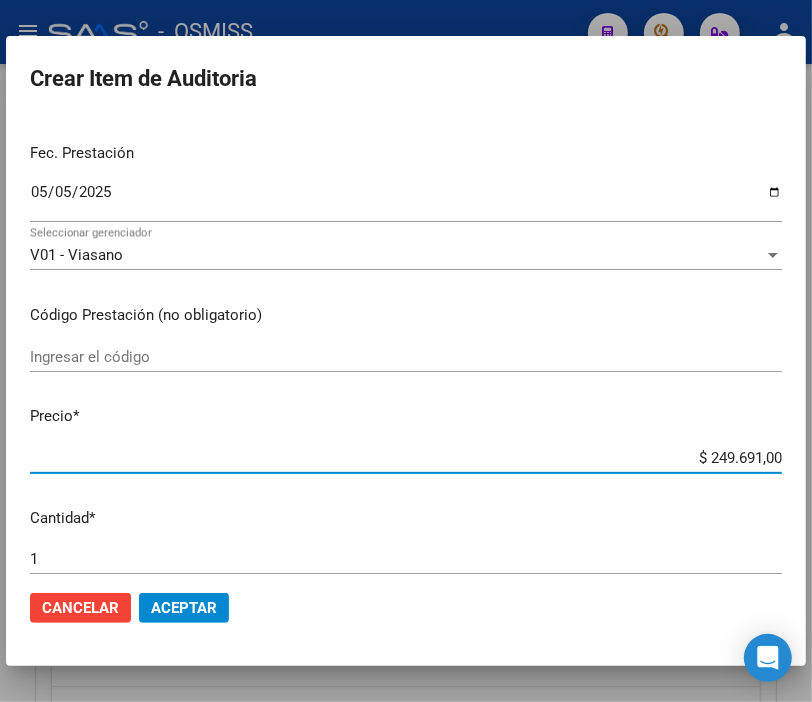 drag, startPoint x: 651, startPoint y: 448, endPoint x: 828, endPoint y: 450, distance: 177.01129 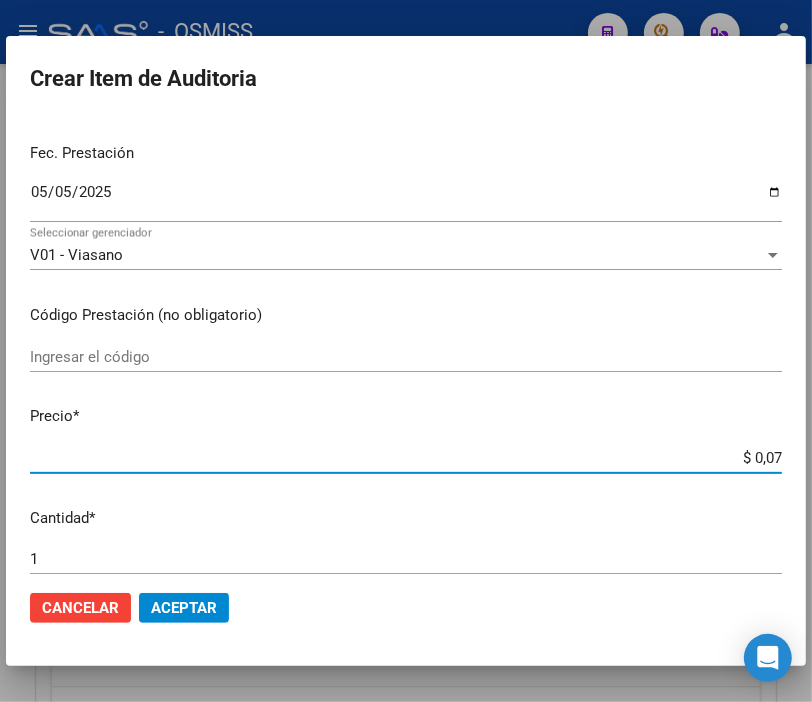 type on "$ 0,76" 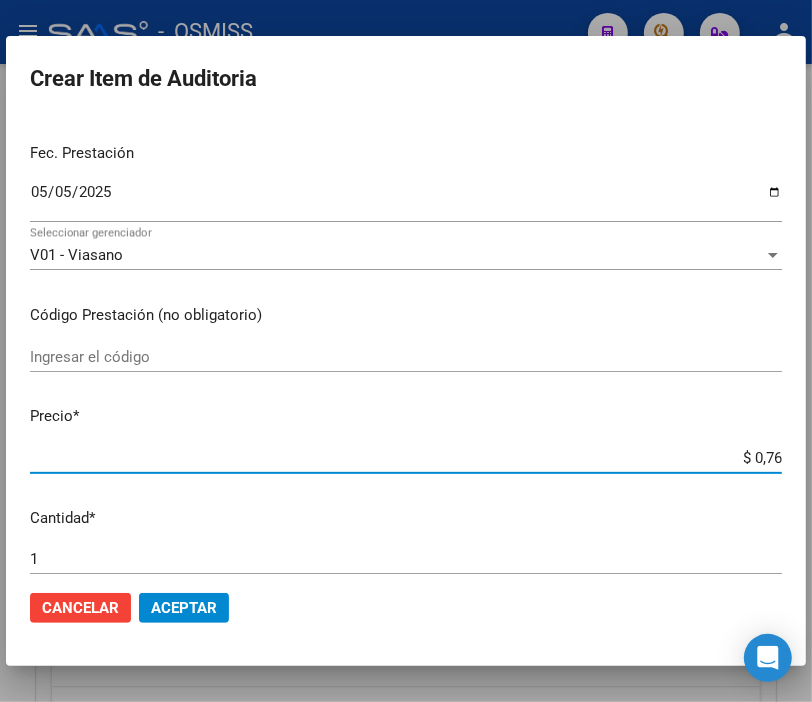 type on "$ 7,60" 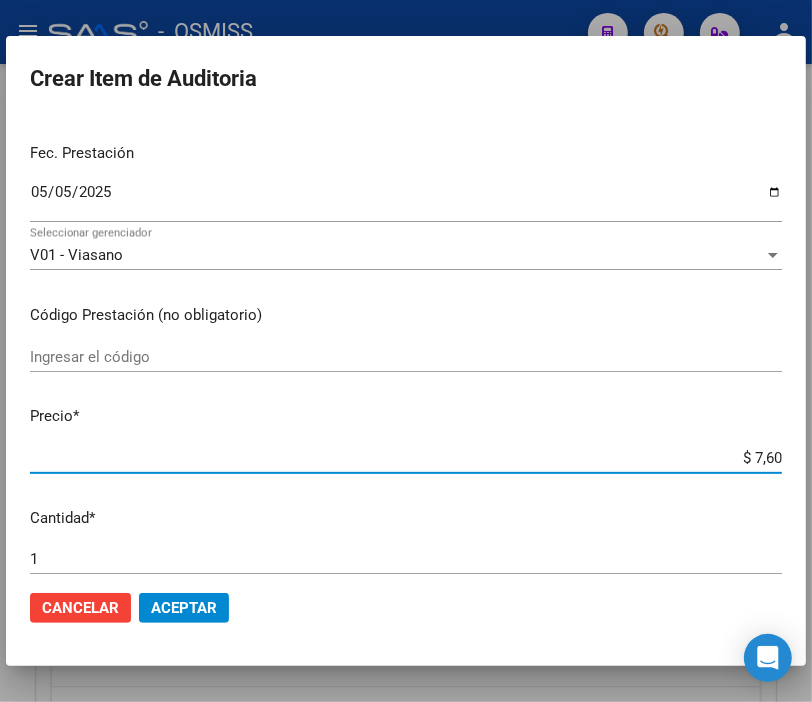 type on "$ 76,09" 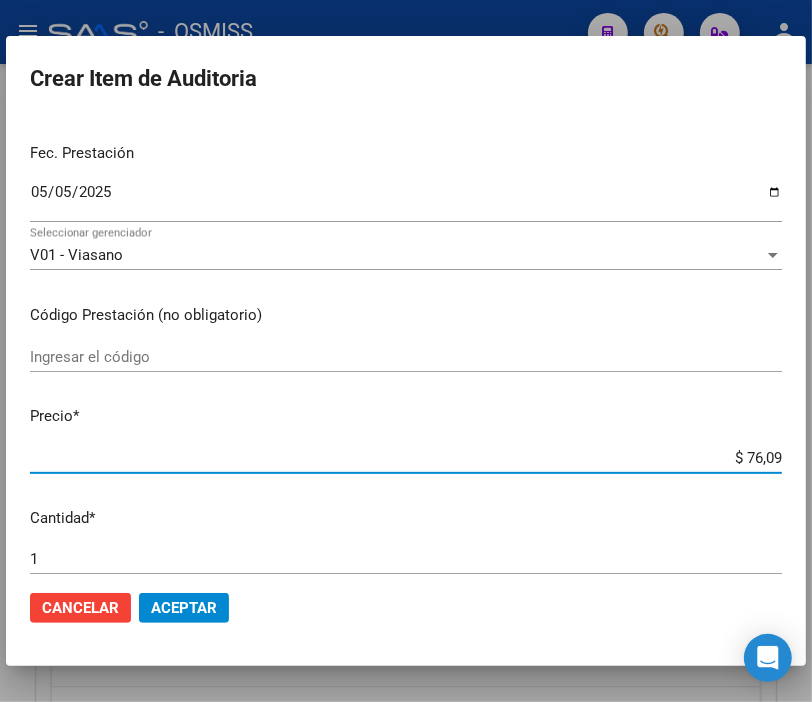 type on "$ 760,90" 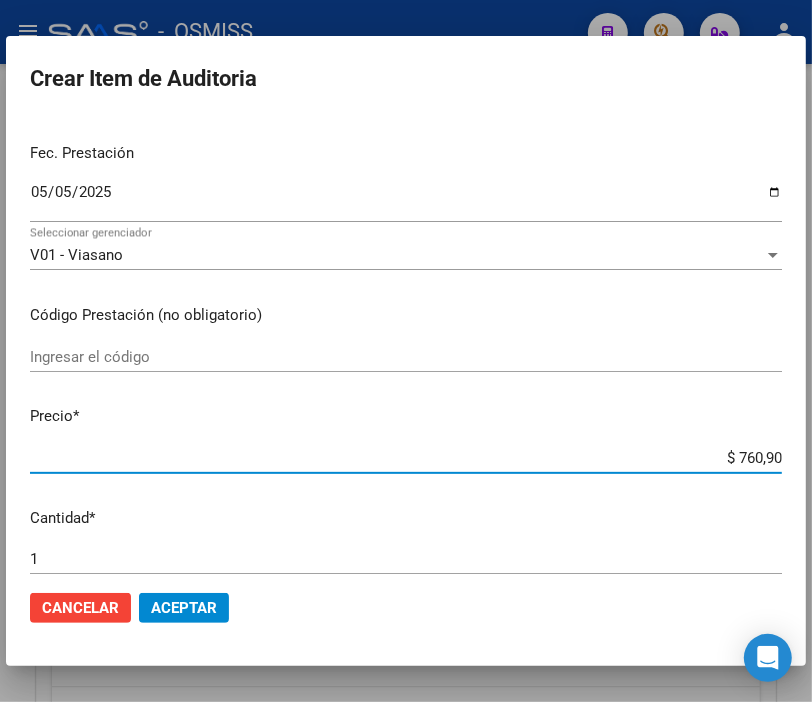 type on "$ 7.609,00" 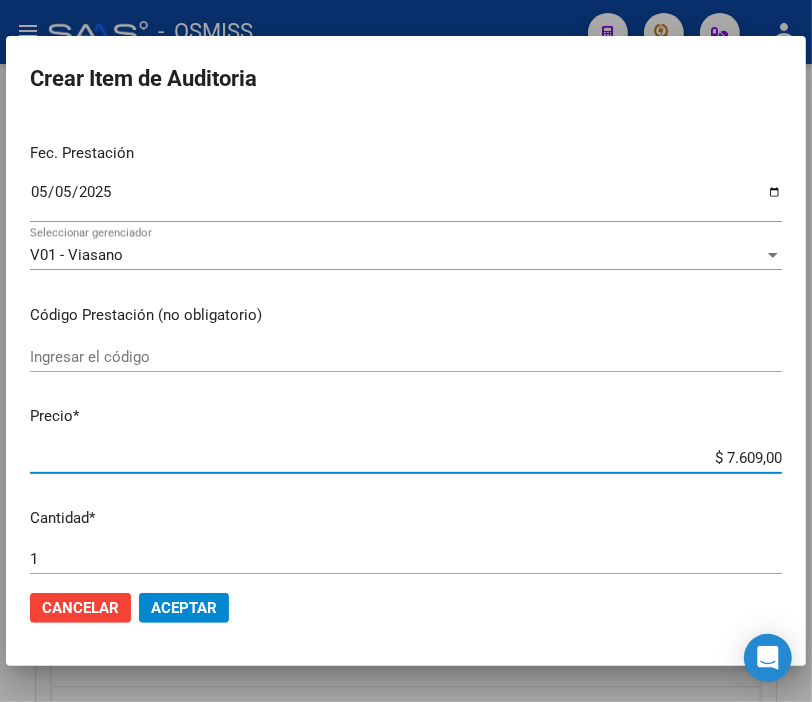 click on "Aceptar" 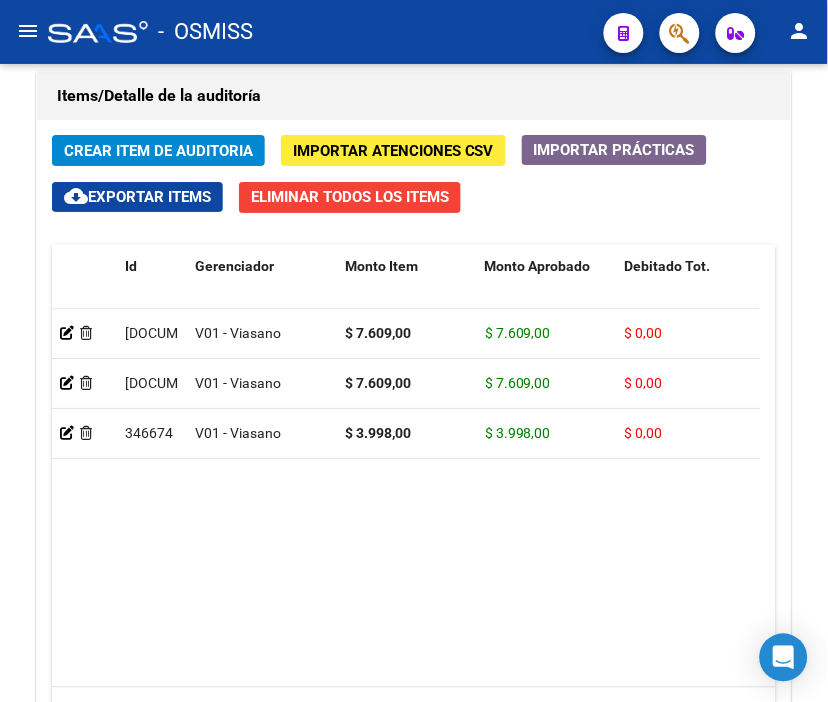 drag, startPoint x: 326, startPoint y: 57, endPoint x: 214, endPoint y: 116, distance: 126.58989 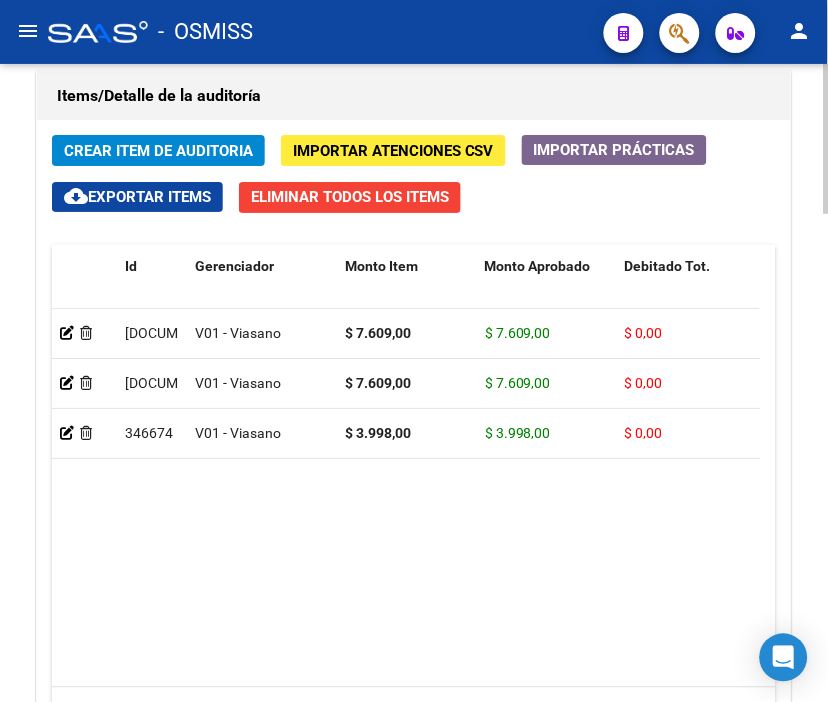 click on "Crear Item de Auditoria" 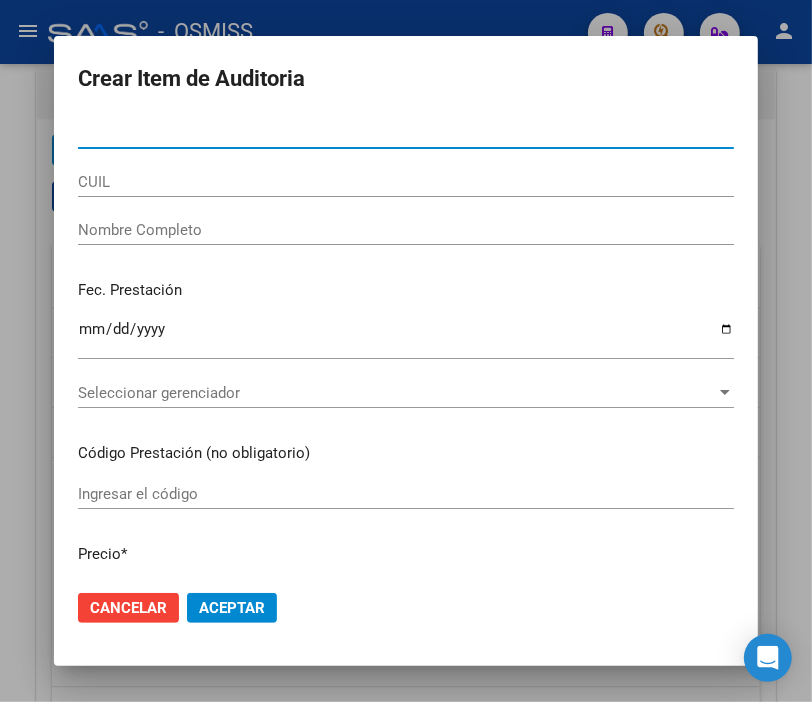 type on "[NUMBER]" 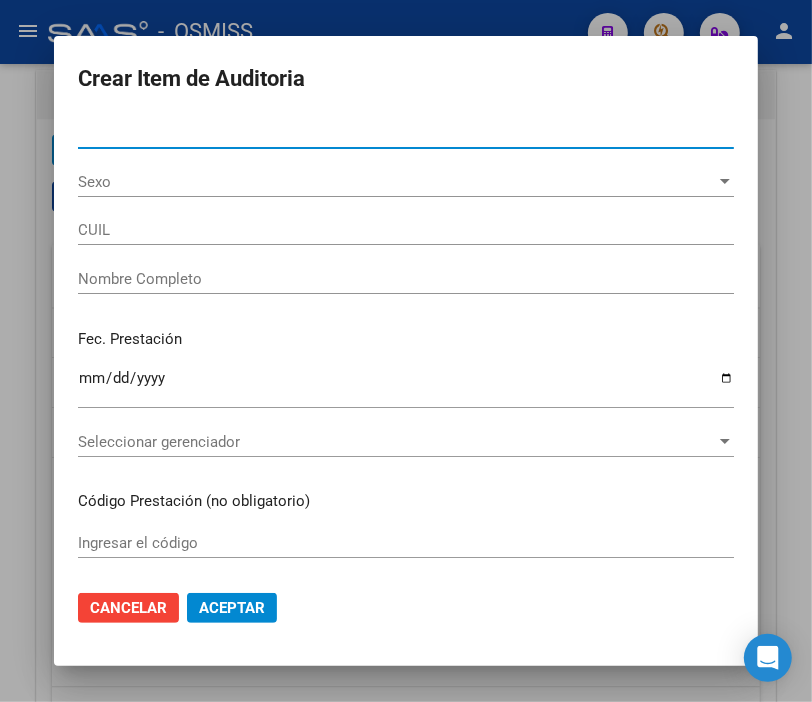 type on "23277789299" 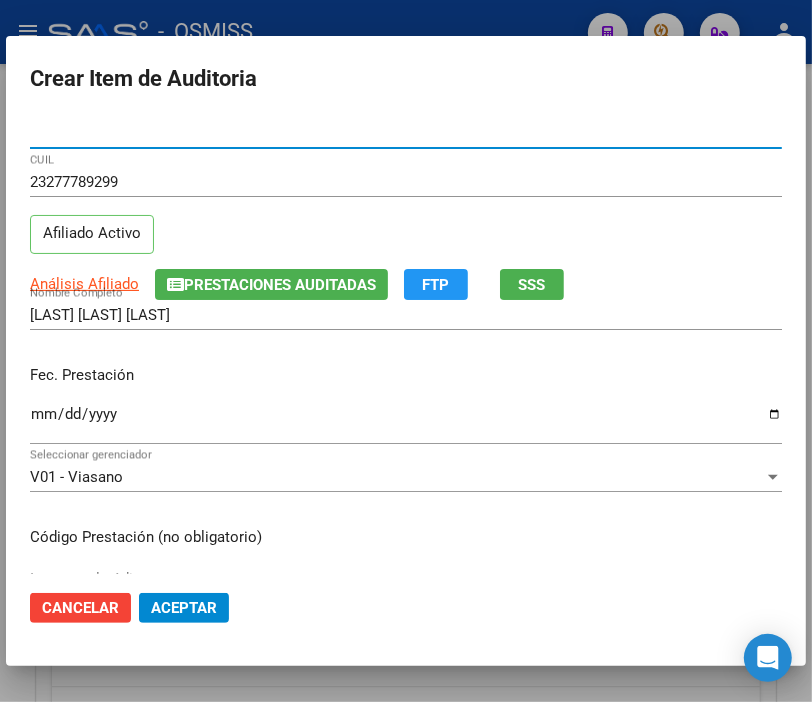 type on "[NUMBER]" 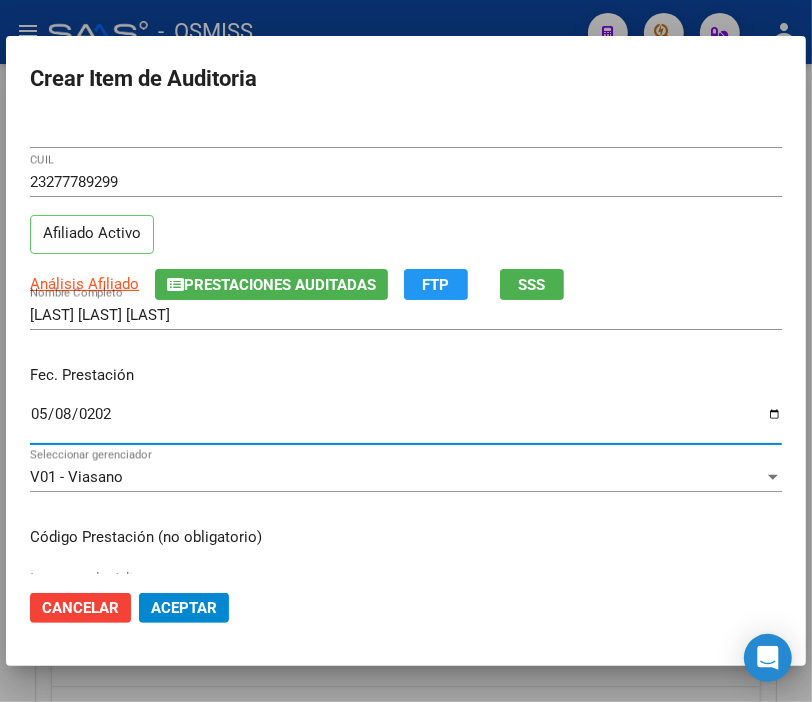 type on "2025-05-08" 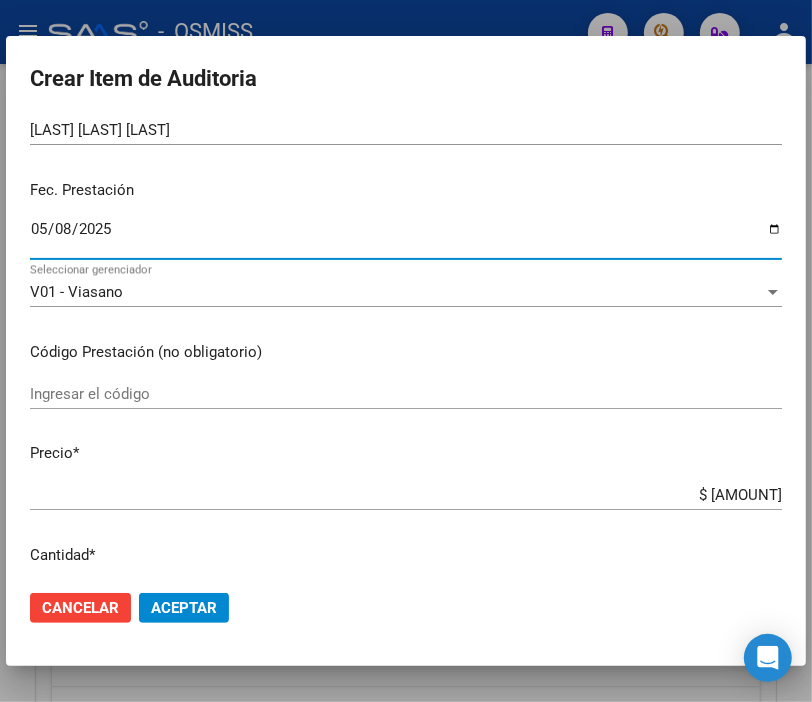 scroll, scrollTop: 222, scrollLeft: 0, axis: vertical 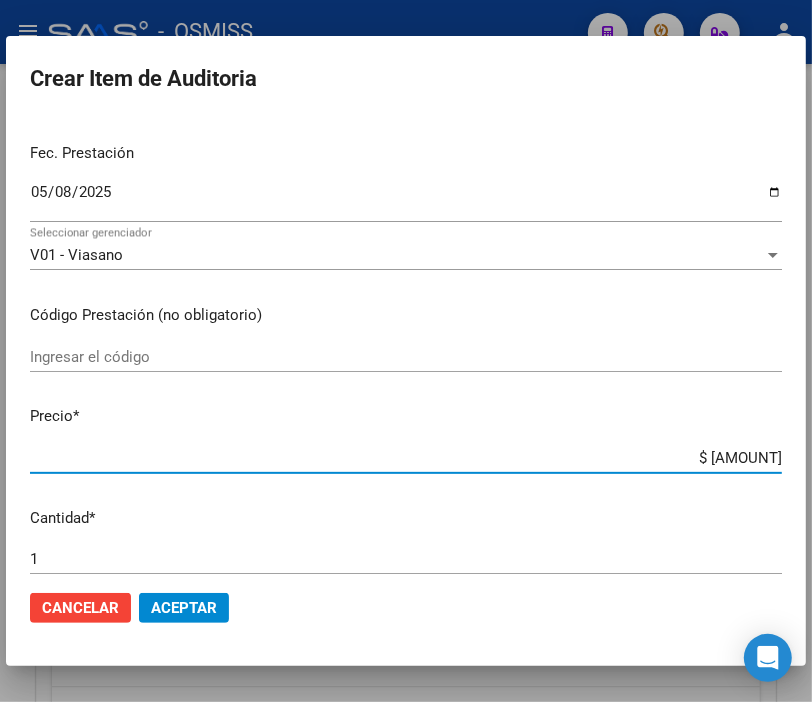 drag, startPoint x: 645, startPoint y: 463, endPoint x: 828, endPoint y: 441, distance: 184.31766 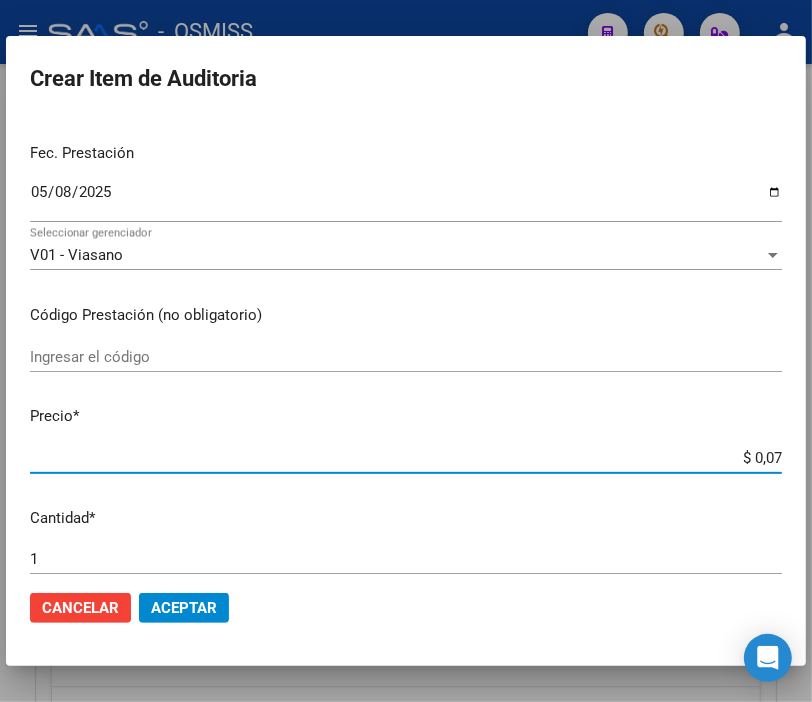 type on "$ 0,76" 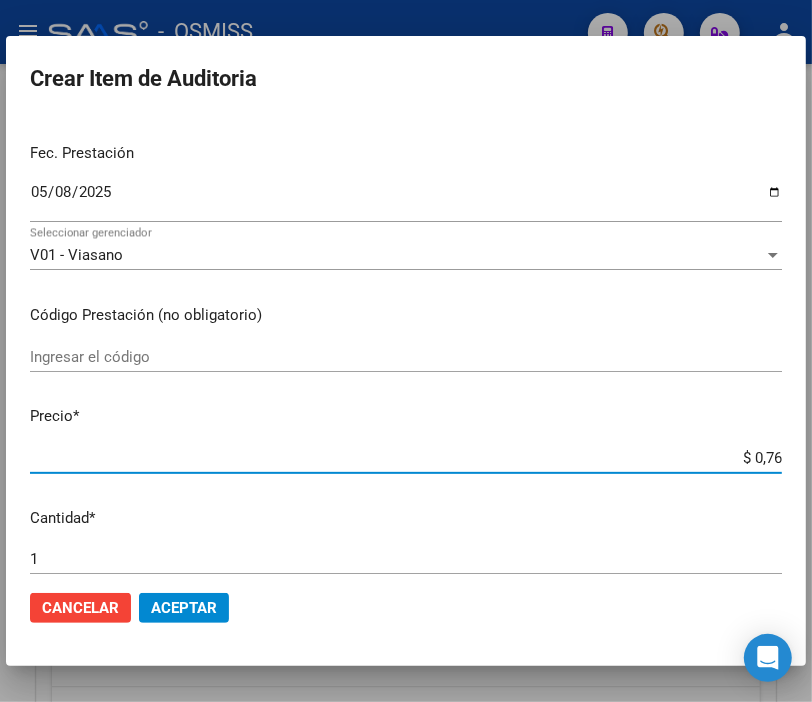 type on "$ 7,60" 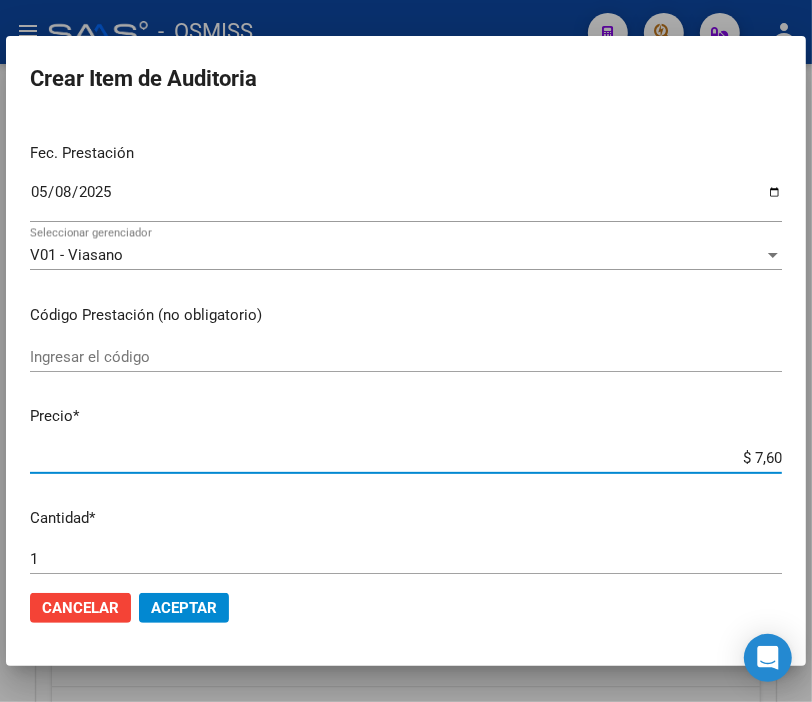 type on "$ 76,09" 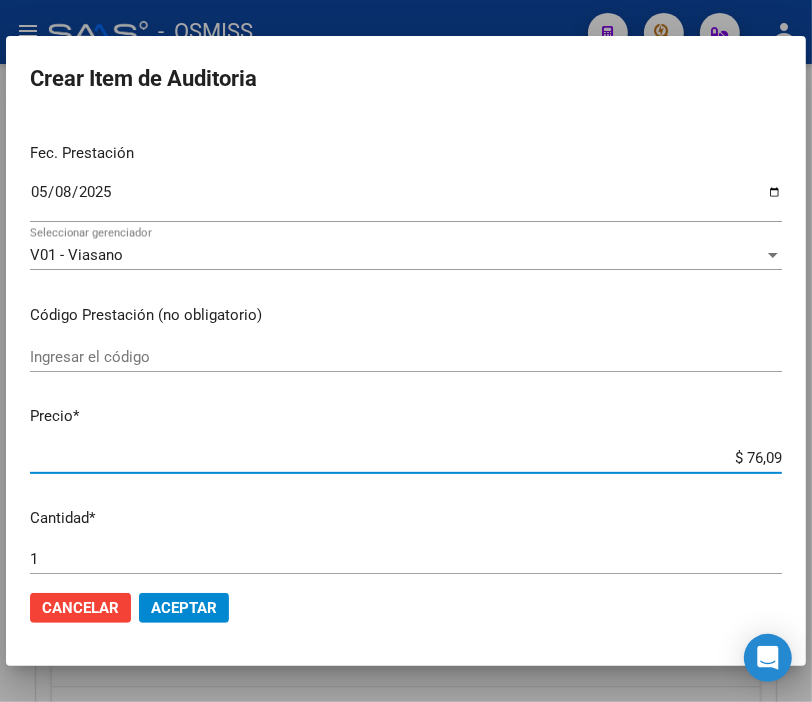 type on "$ 760,90" 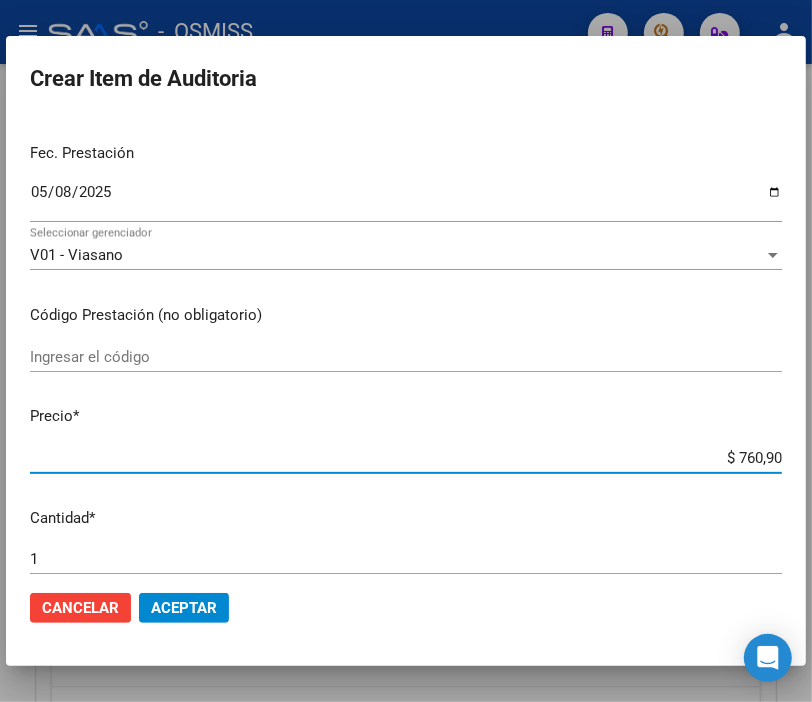 type on "$ 7.609,00" 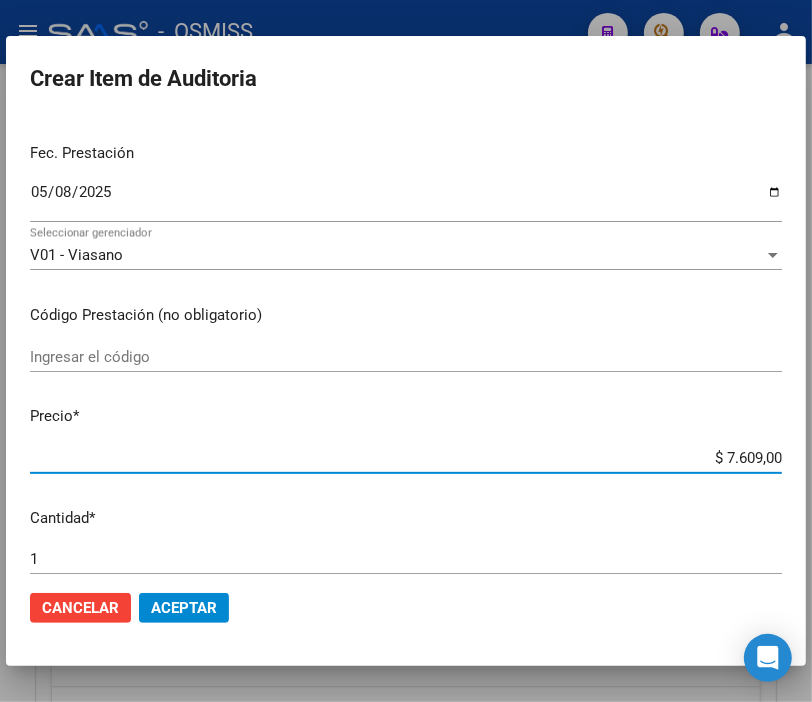 click on "Aceptar" 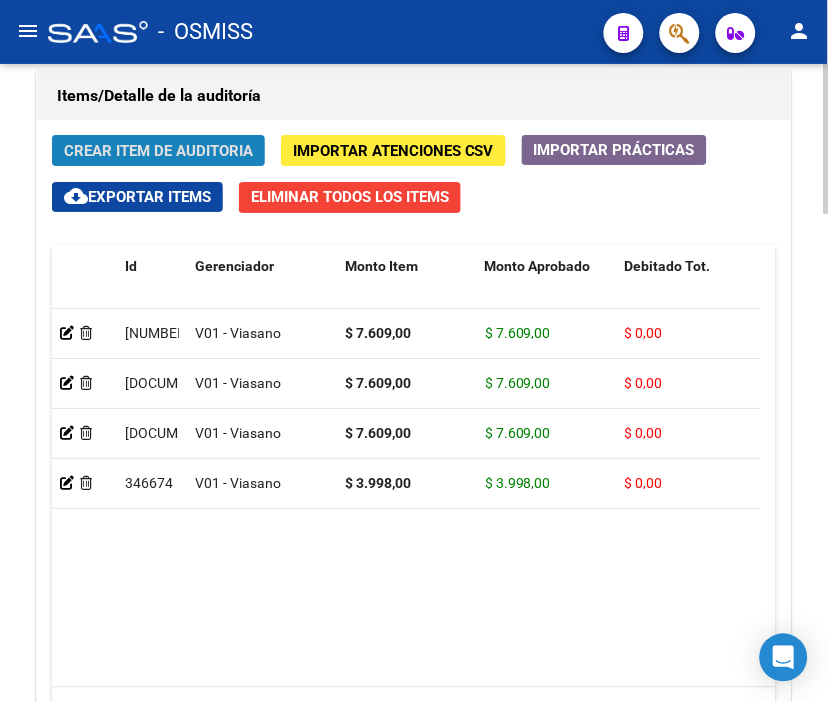 click on "Crear Item de Auditoria" 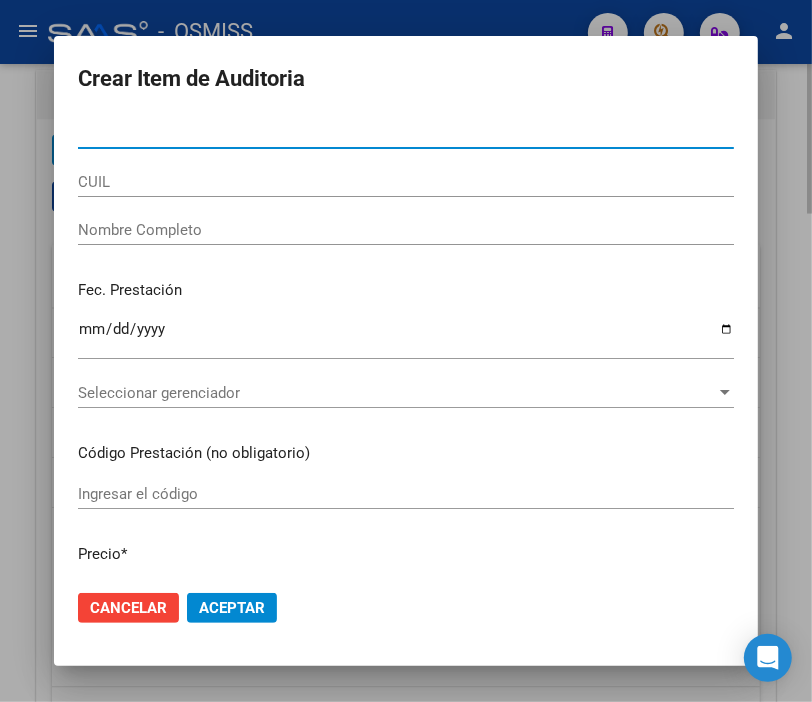 type on "[DOCUMENT]" 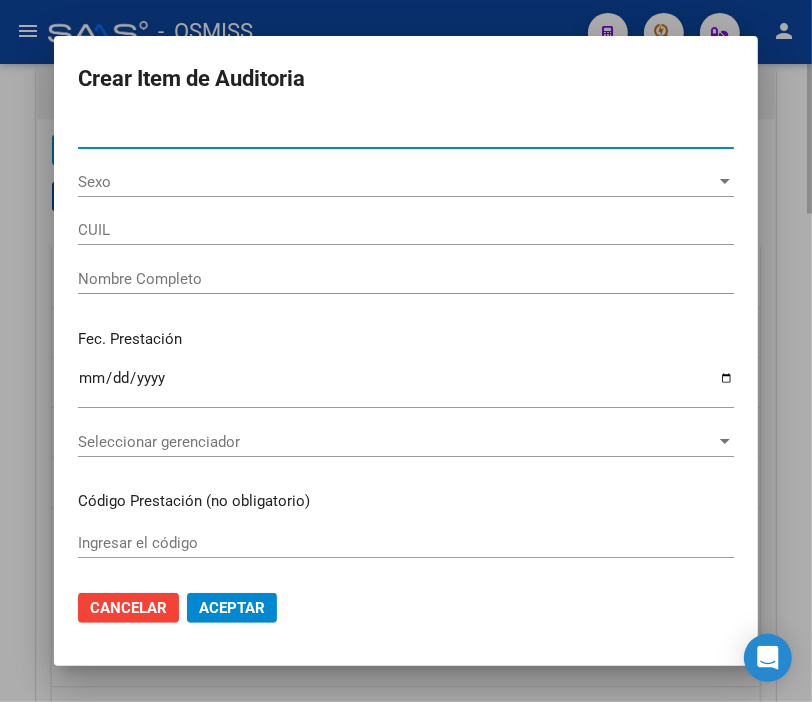 type on "[NUMBER]" 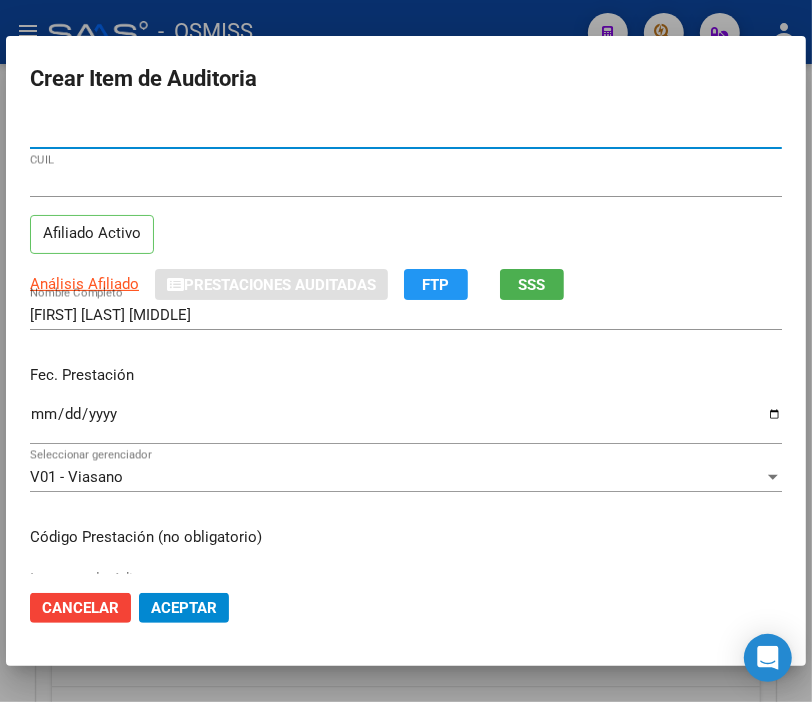 type on "[DOCUMENT]" 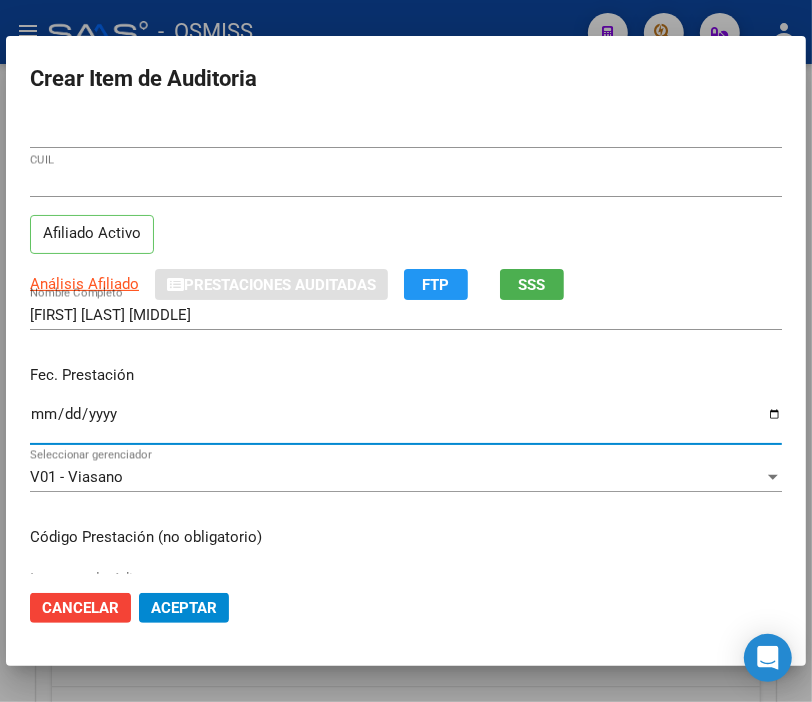 type on "[YEAR]-[MONTH]-[DAY]" 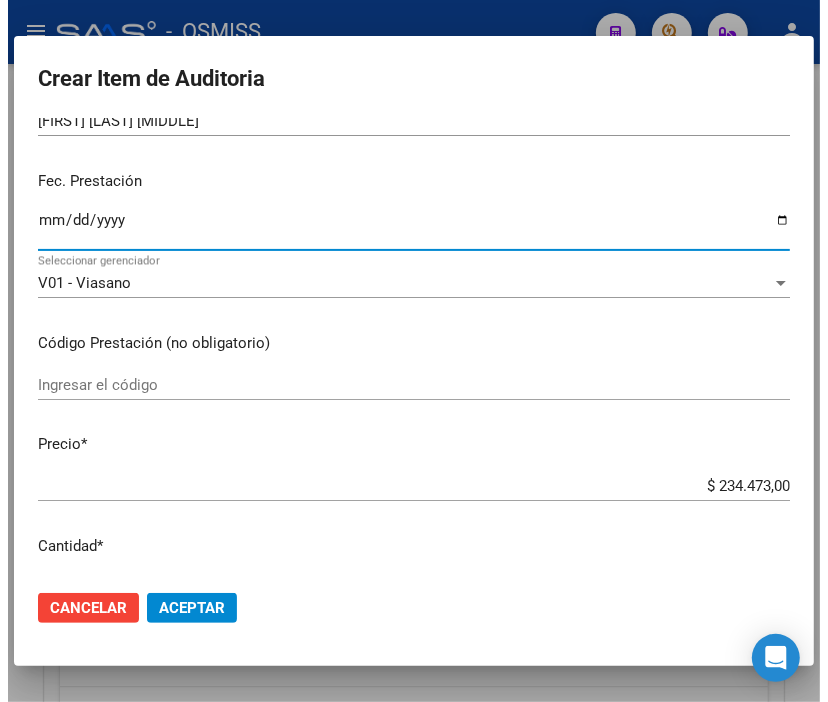 scroll, scrollTop: 333, scrollLeft: 0, axis: vertical 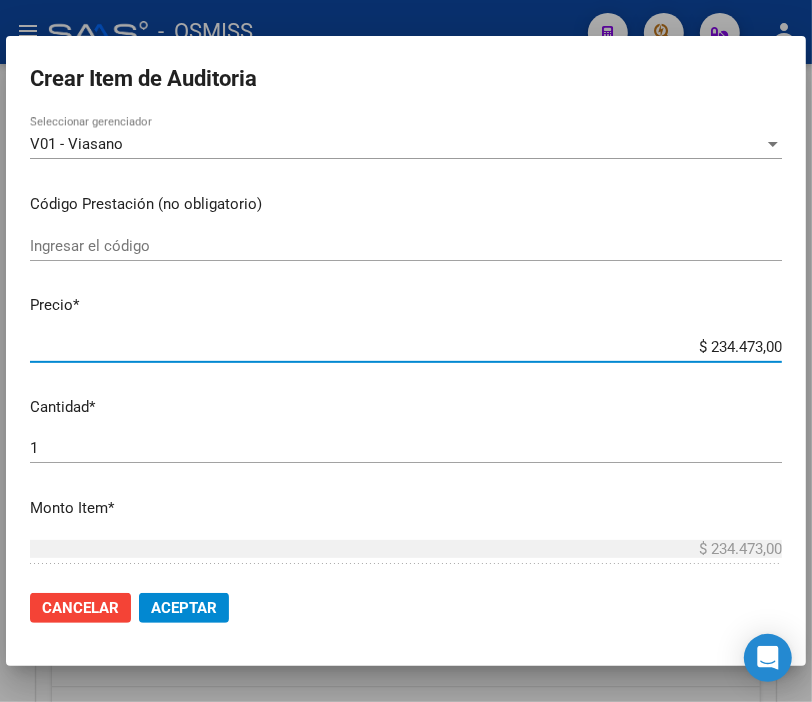 drag, startPoint x: 648, startPoint y: 345, endPoint x: 828, endPoint y: 375, distance: 182.48288 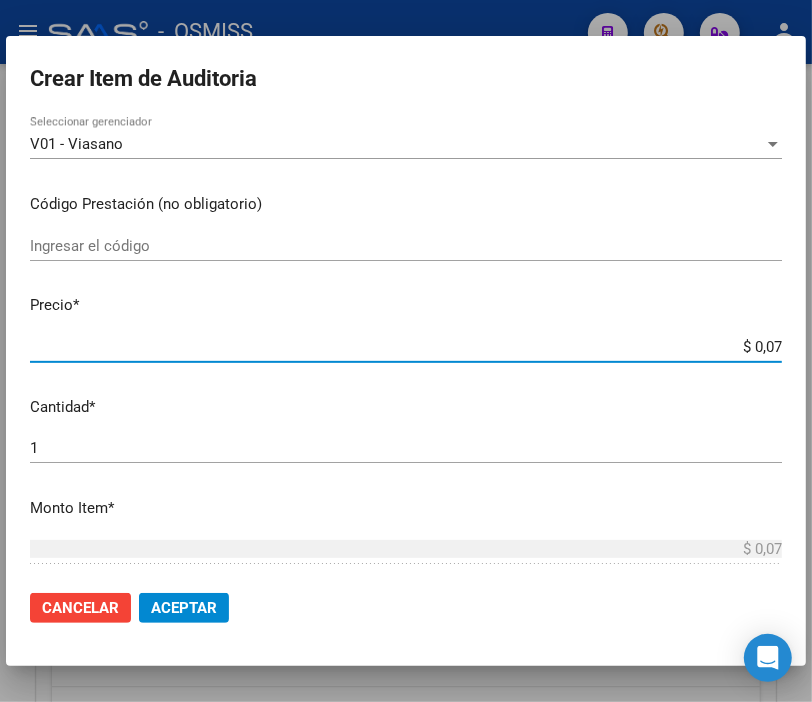 type on "$ 0,76" 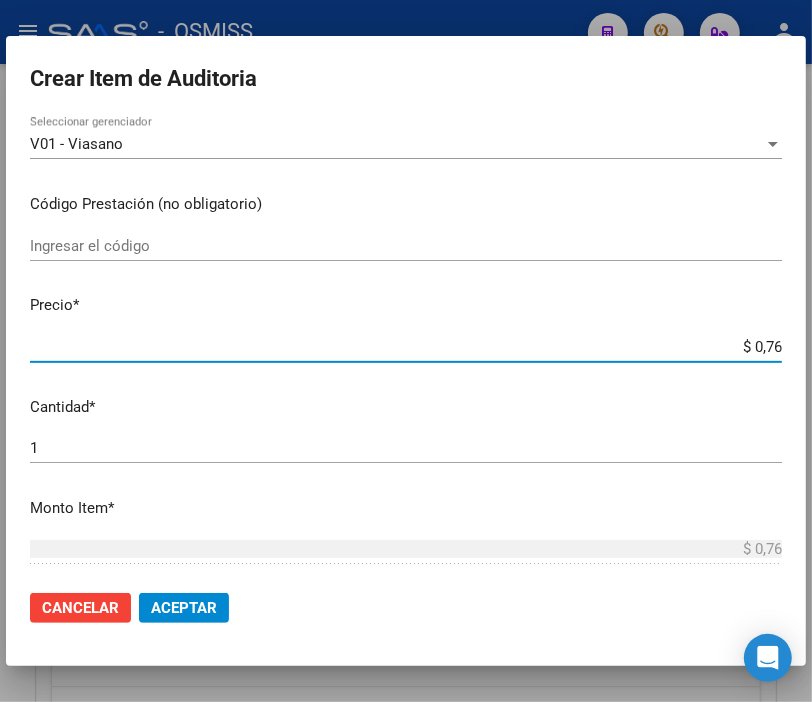 type on "$ 7,60" 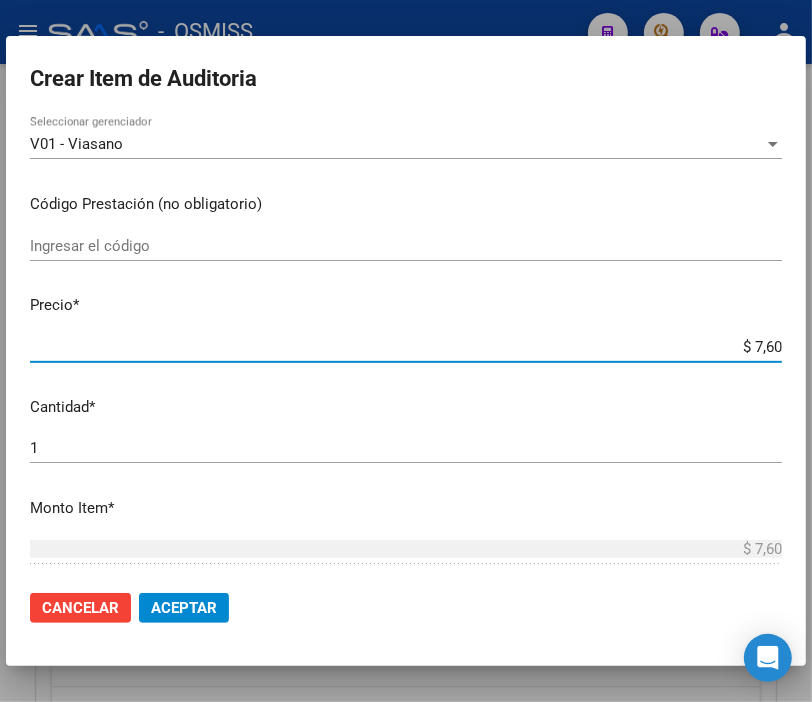 type on "$ 76,09" 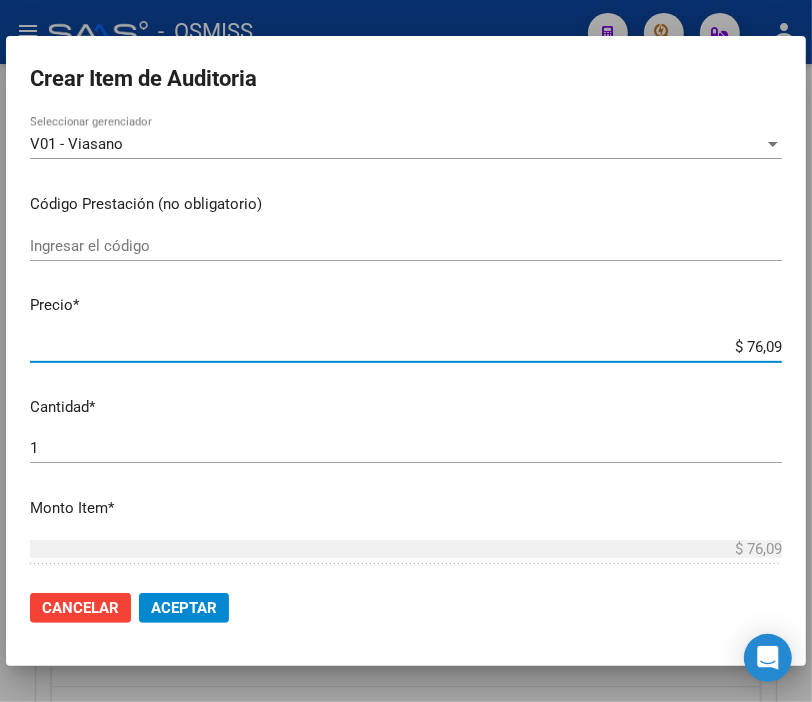 type on "$ 760,90" 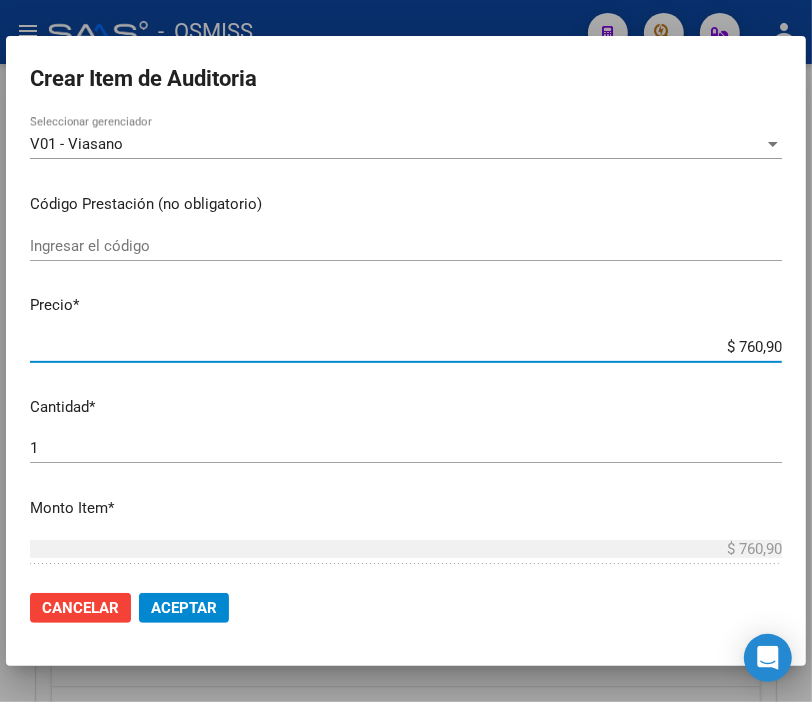type on "$ 7.609,00" 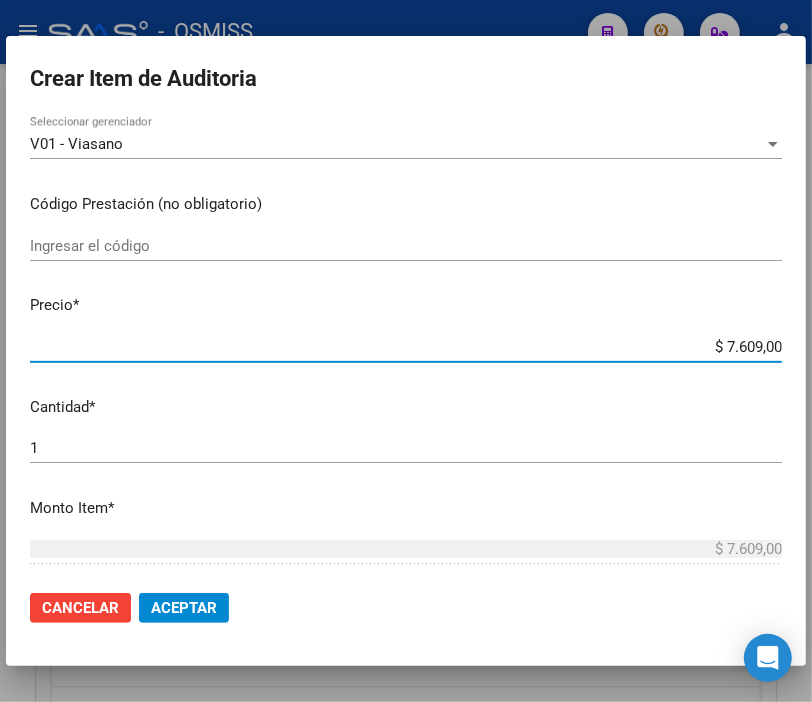 click on "Aceptar" 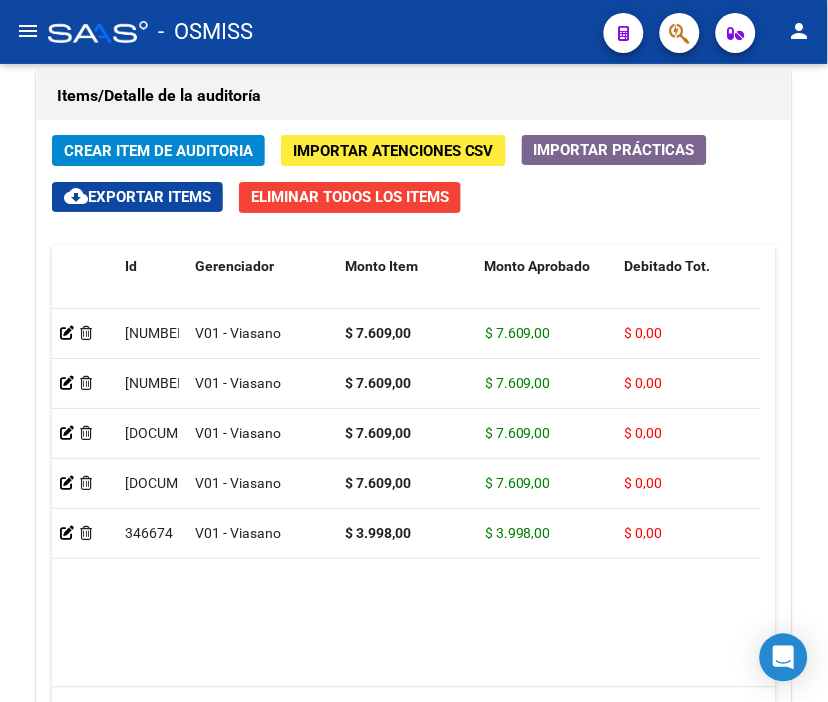 click on "-   OSMISS" 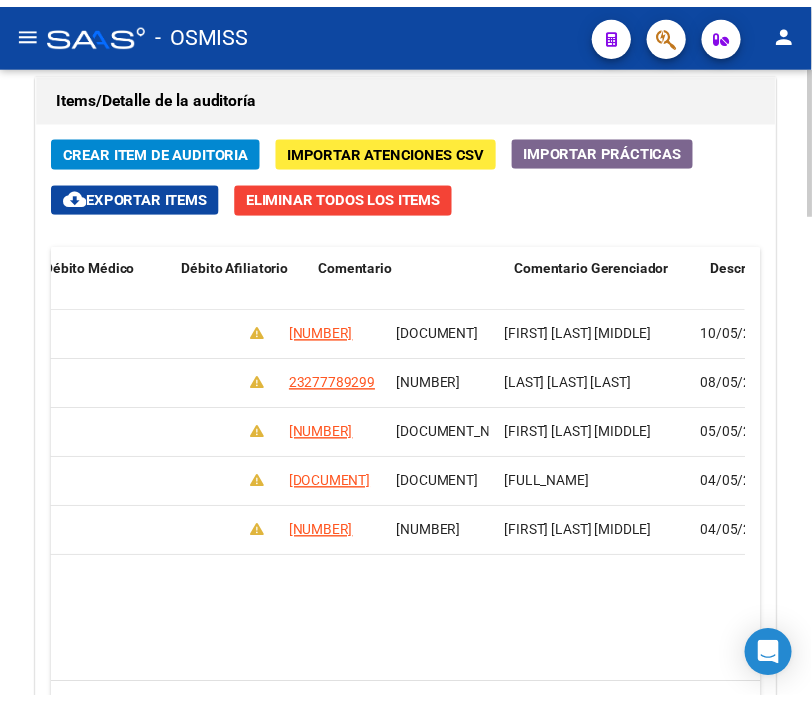 scroll, scrollTop: 0, scrollLeft: 0, axis: both 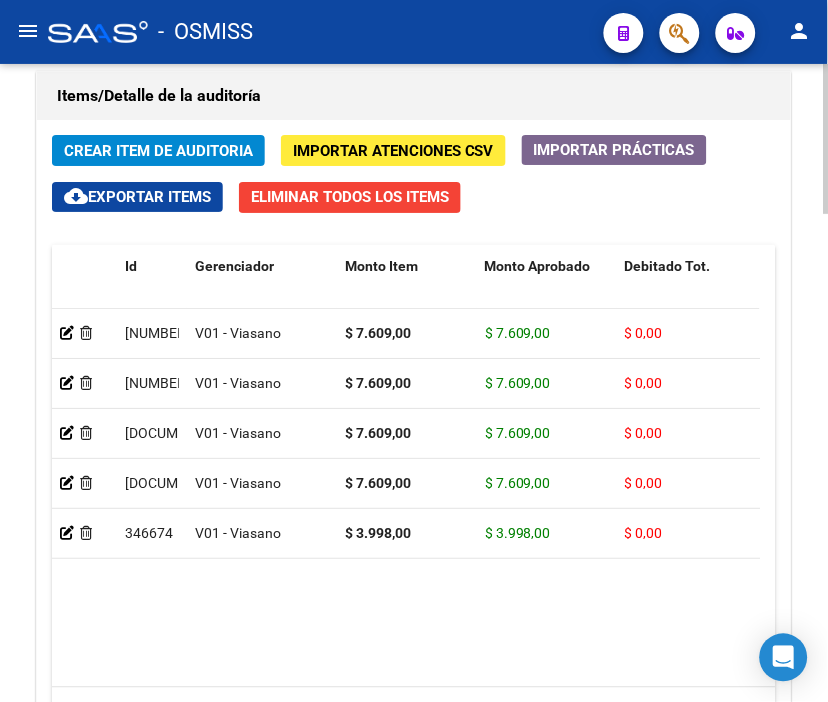 click on "Crear Item de Auditoria" 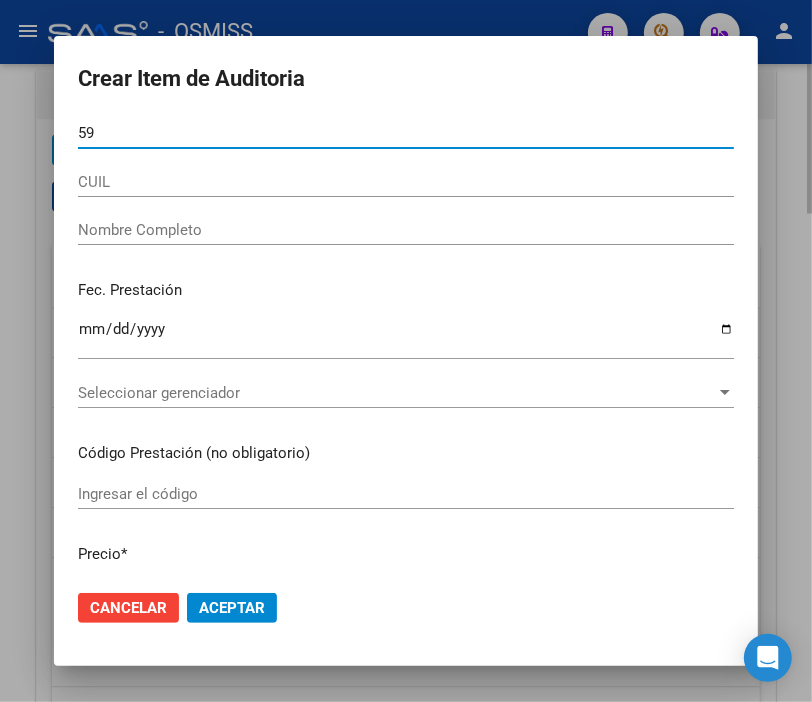 type on "5" 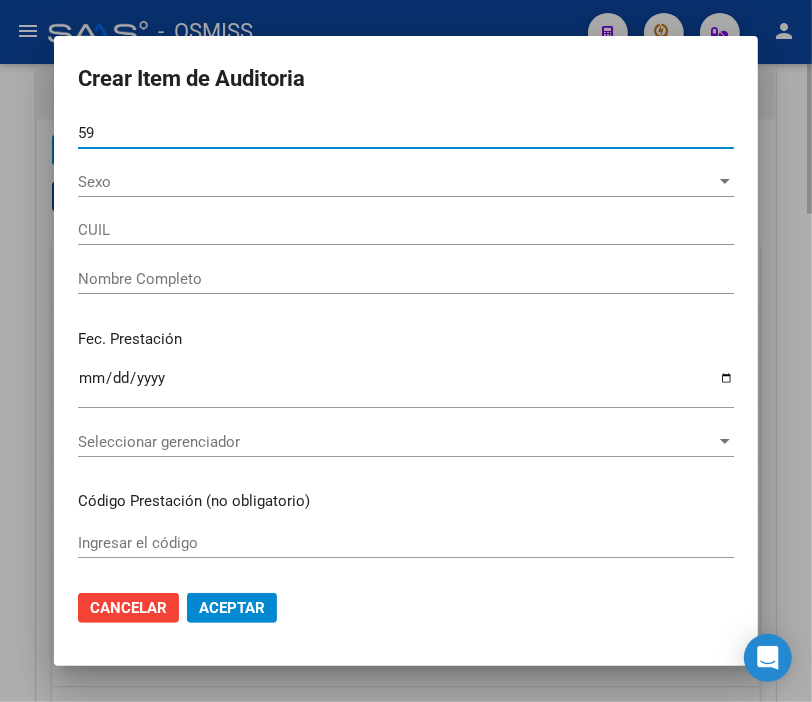 type on "[NUMBER]" 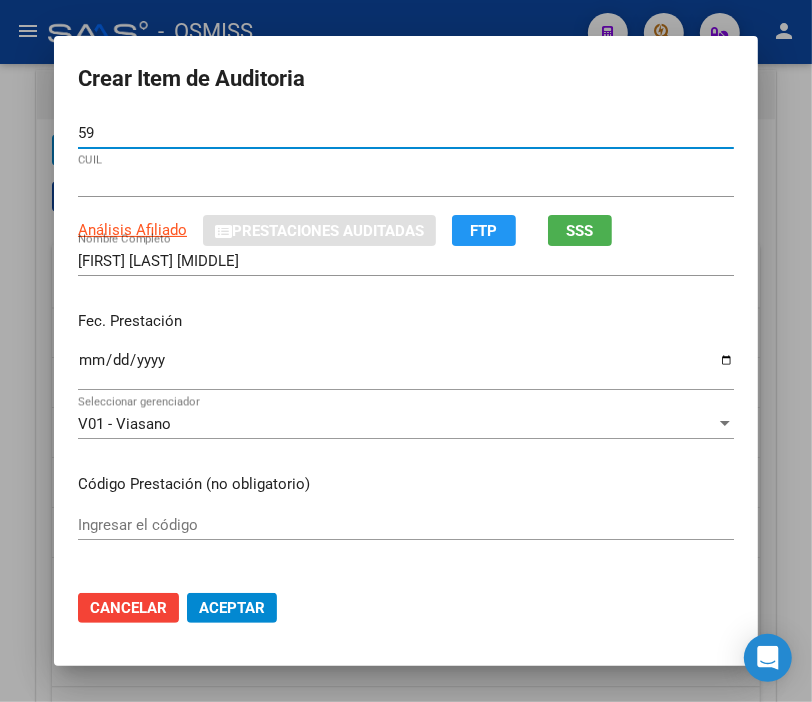type on "[NUMBER]" 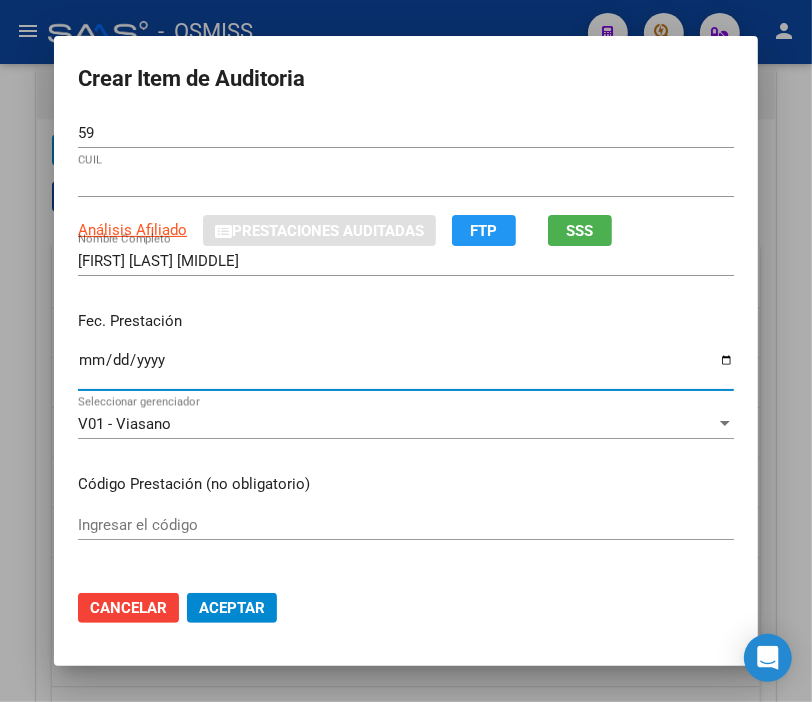 click on "Ingresar la fecha" at bounding box center [406, 368] 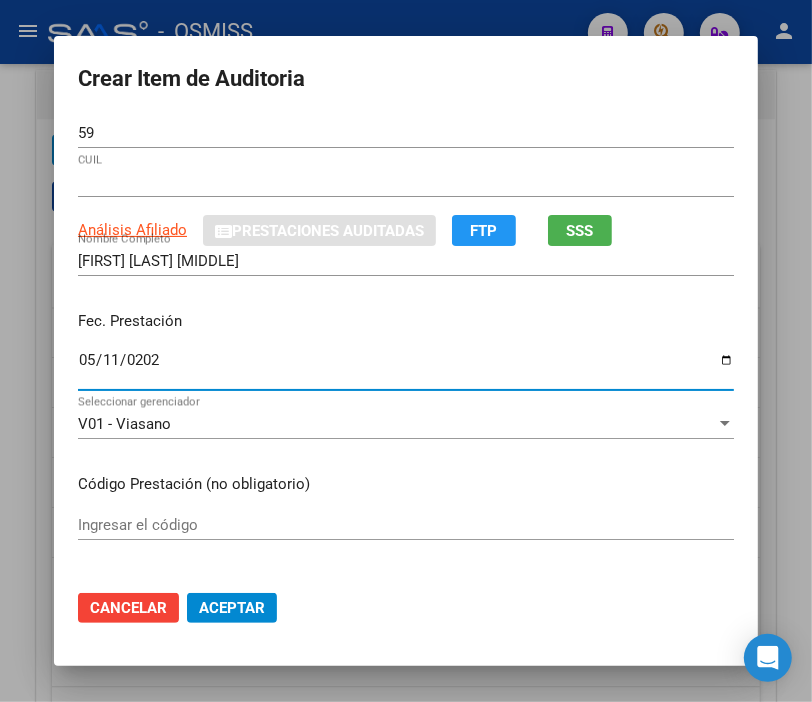 type on "2025-05-11" 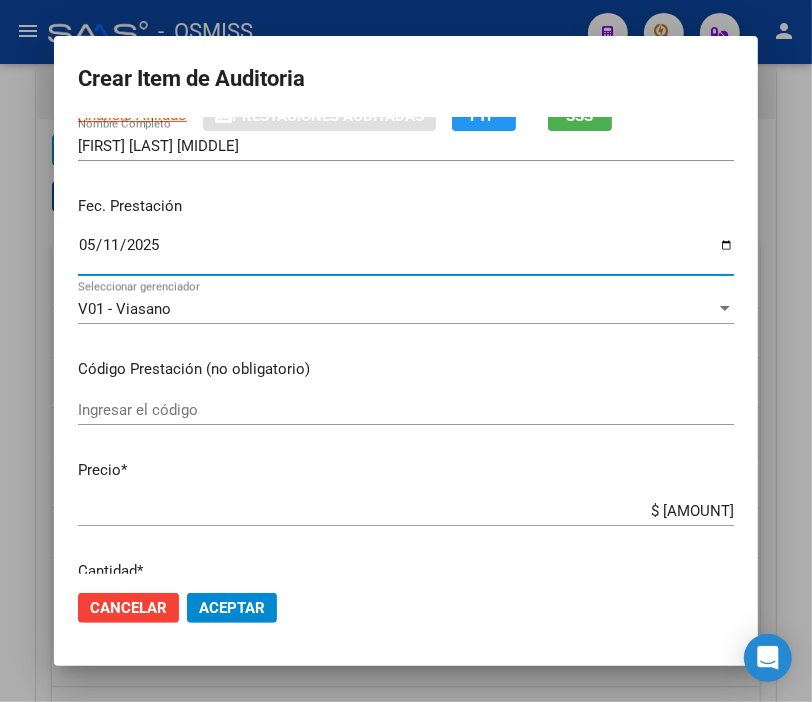 scroll, scrollTop: 222, scrollLeft: 0, axis: vertical 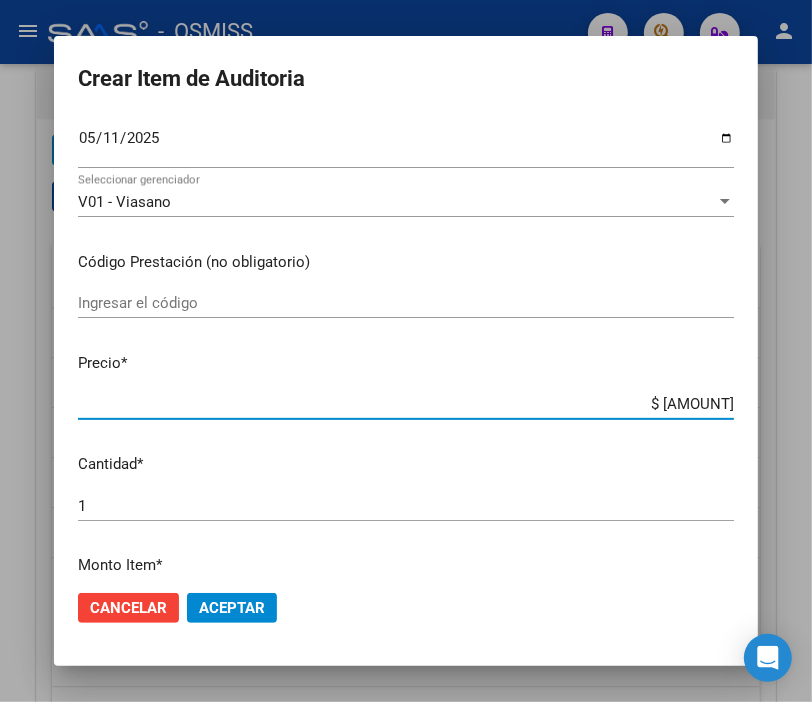 drag, startPoint x: 594, startPoint y: 401, endPoint x: 828, endPoint y: 411, distance: 234.21358 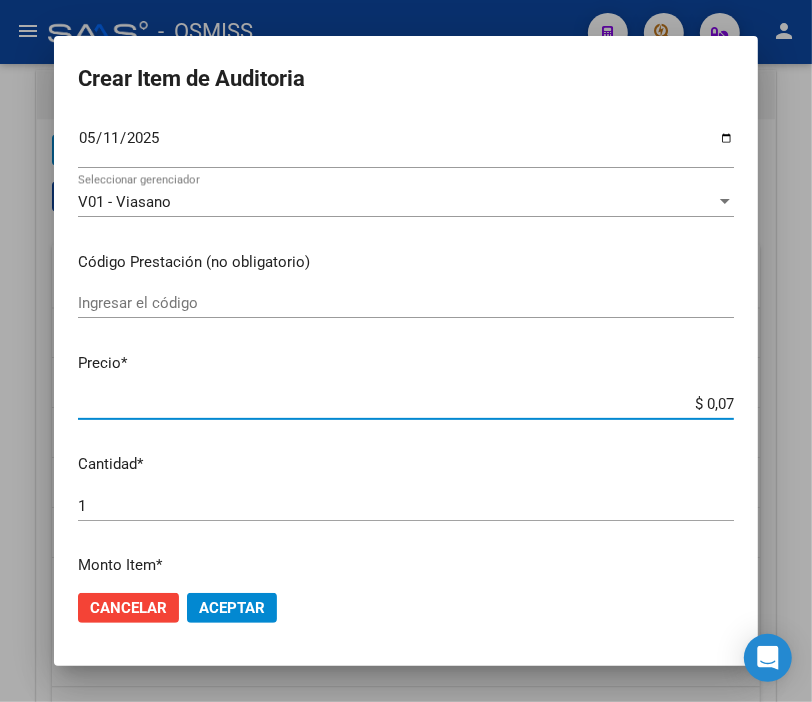 type on "$ 0,76" 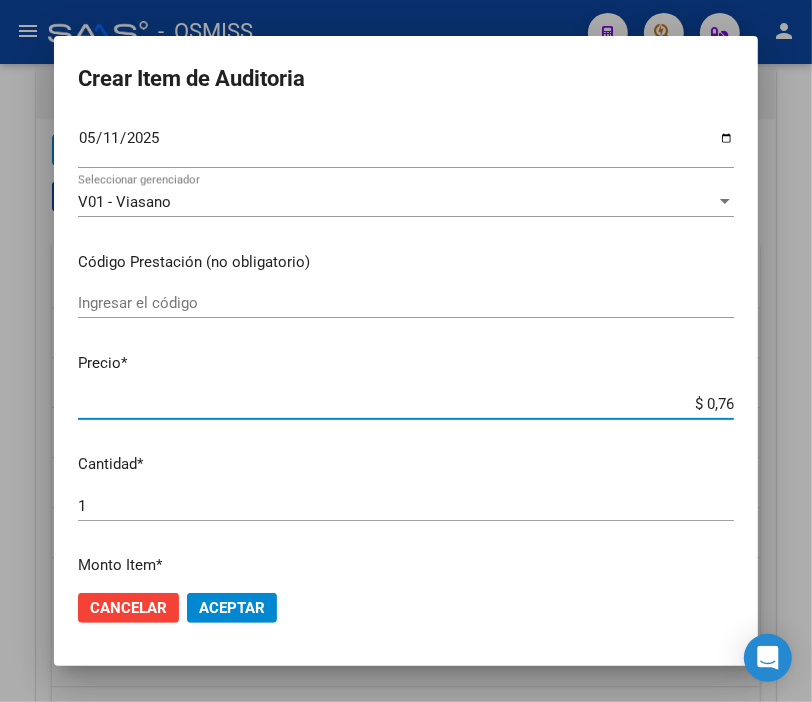 type on "$ 7,60" 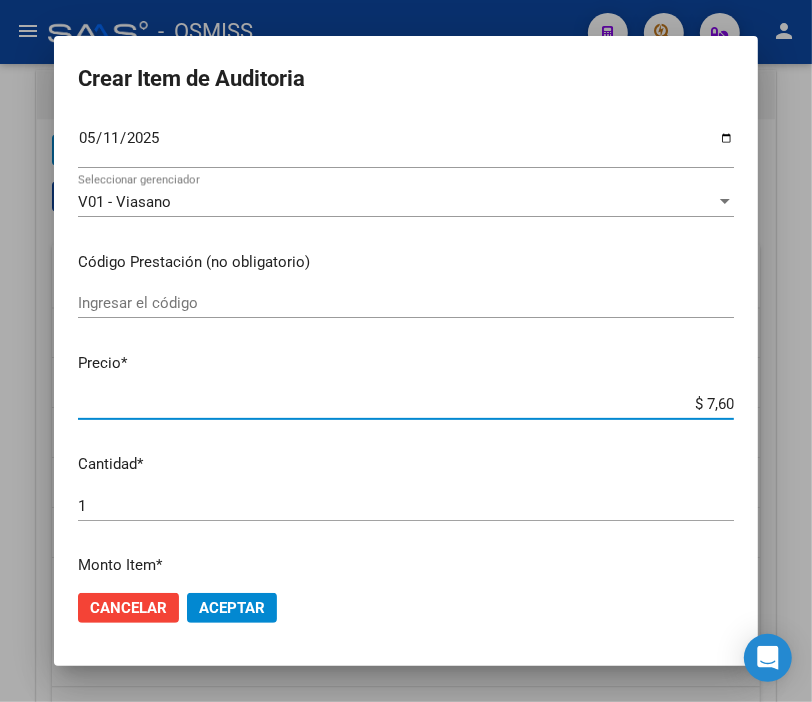type on "$ 76,09" 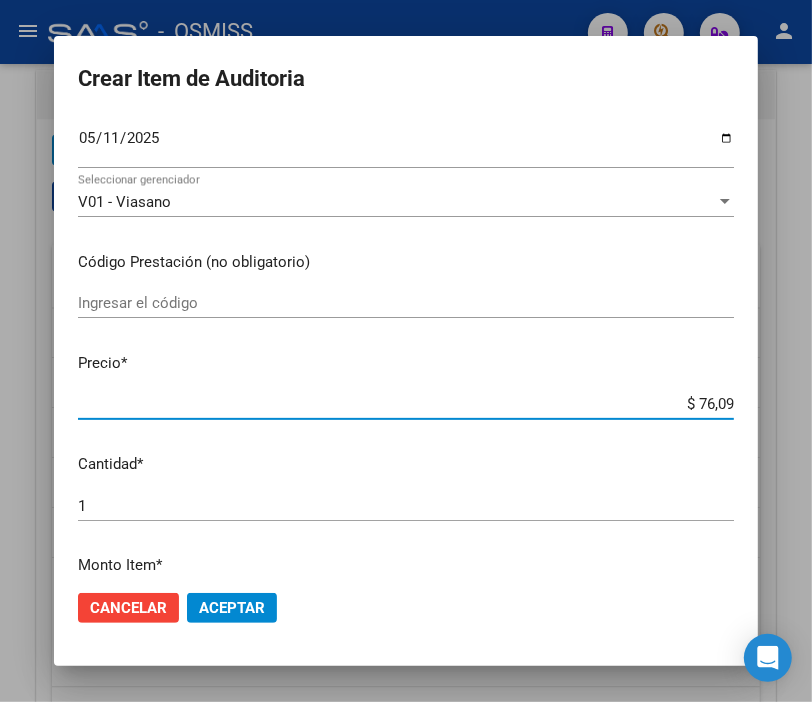 type on "$ 760,90" 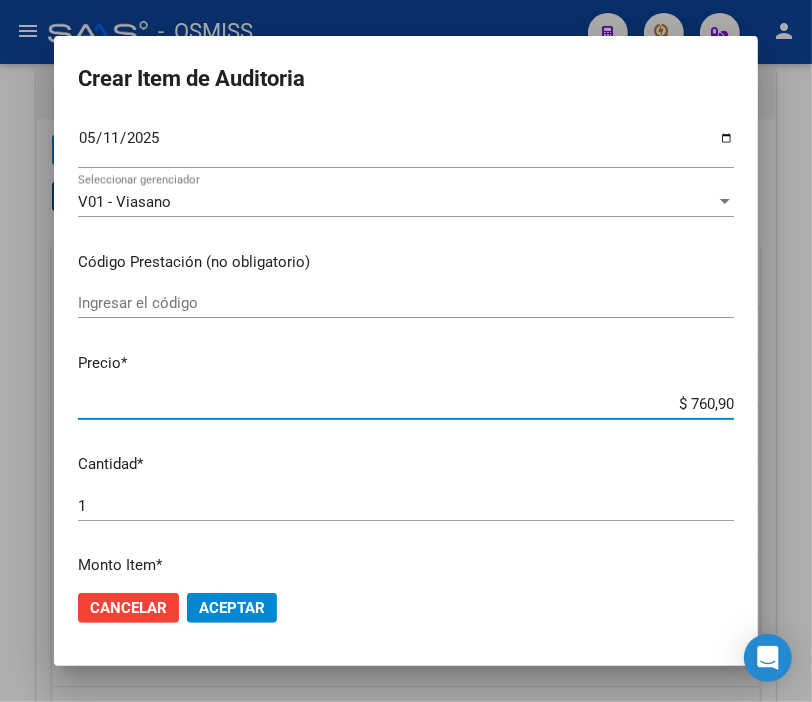 type on "$ 7.609,00" 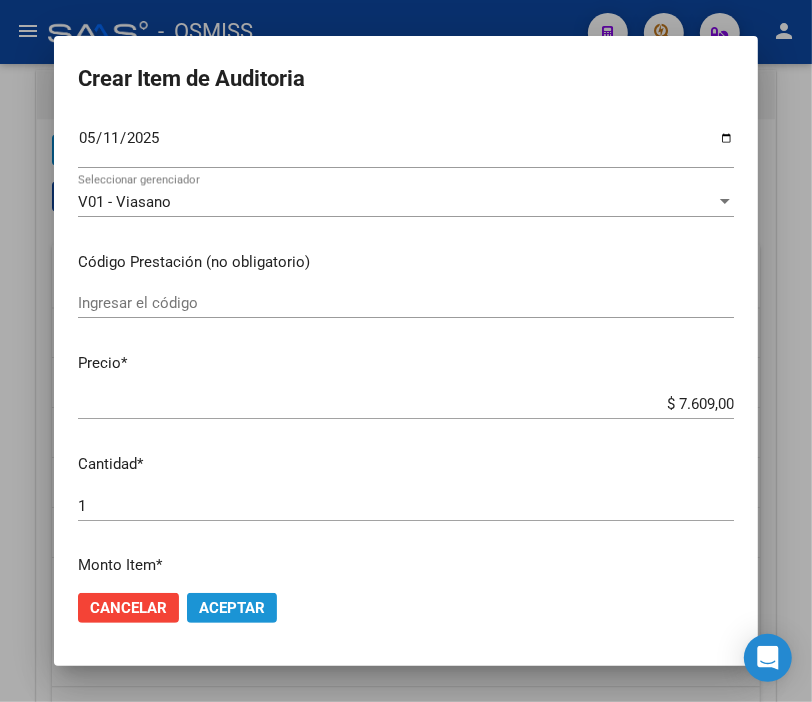 click on "Aceptar" 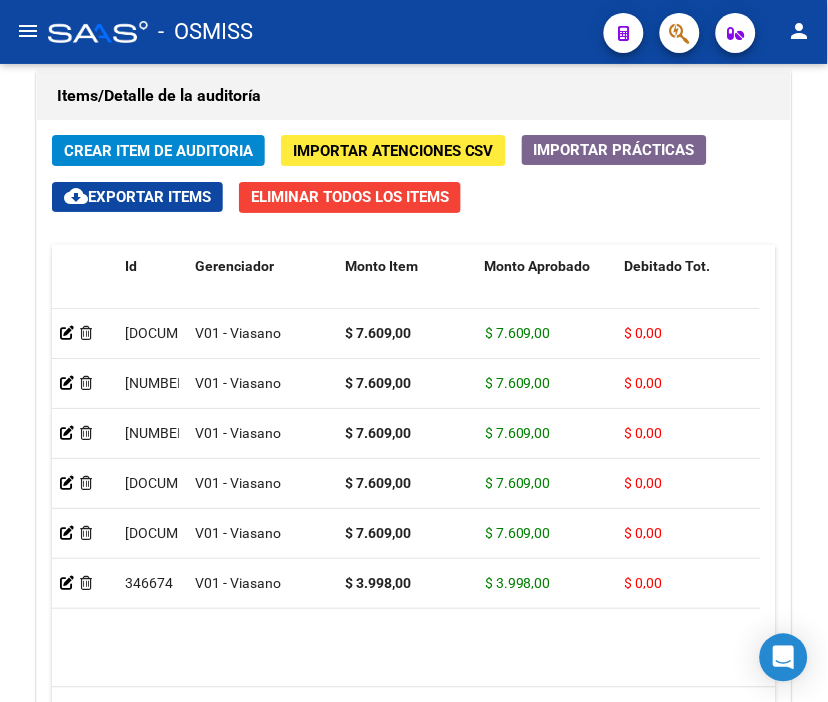 click on "-   OSMISS" 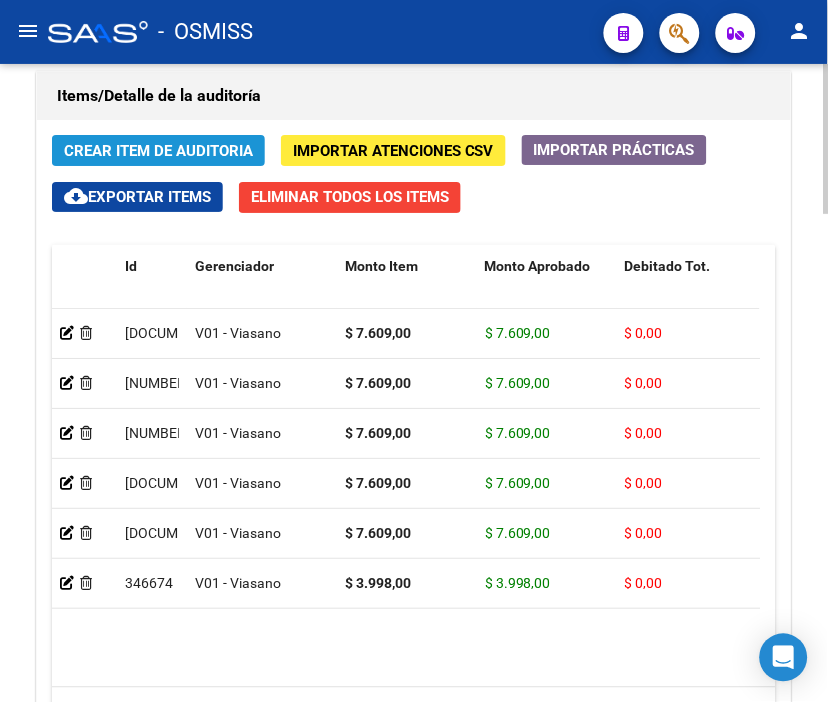 click on "Crear Item de Auditoria" 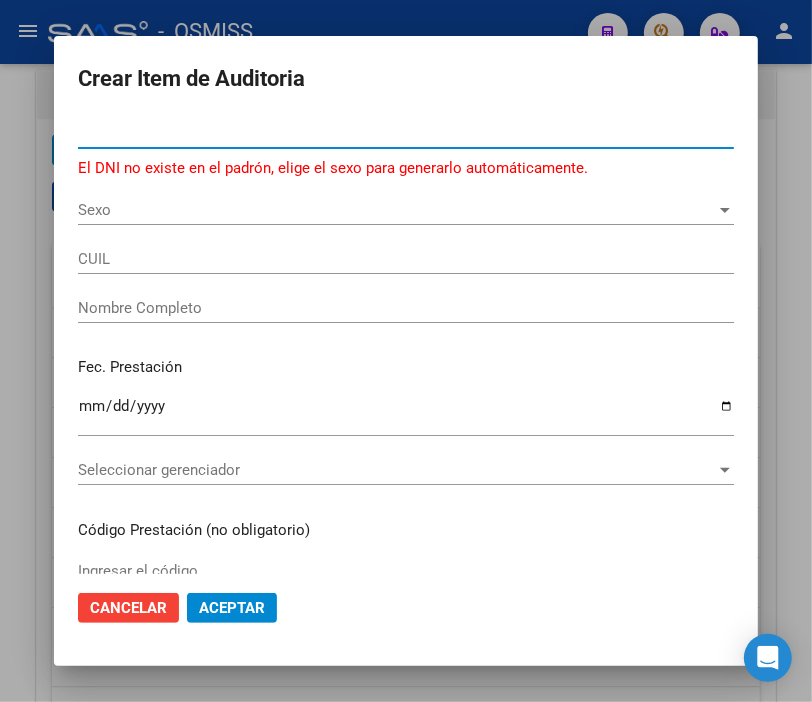 type on "[DOCUMENT_NUMBER]" 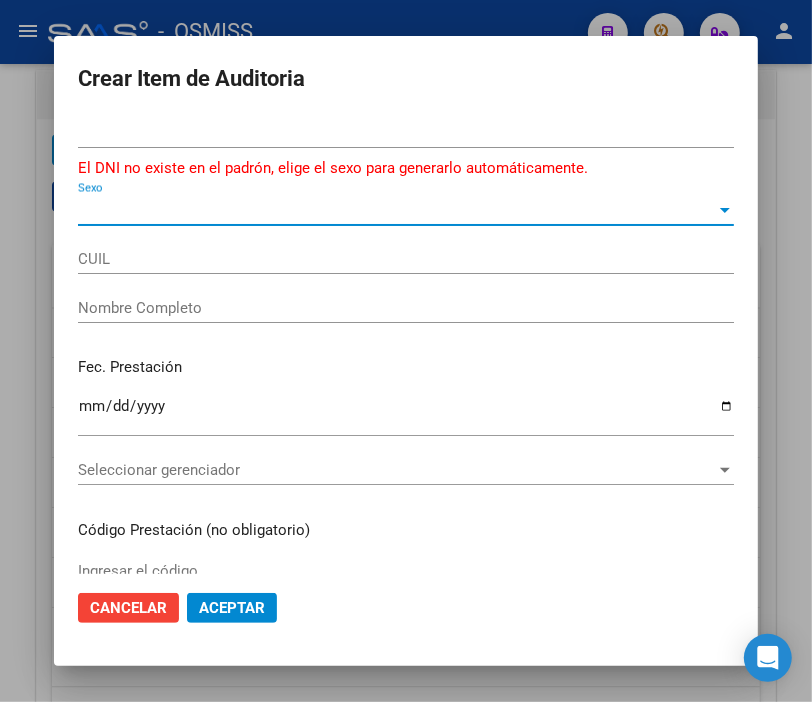 click on "Sexo" at bounding box center (397, 210) 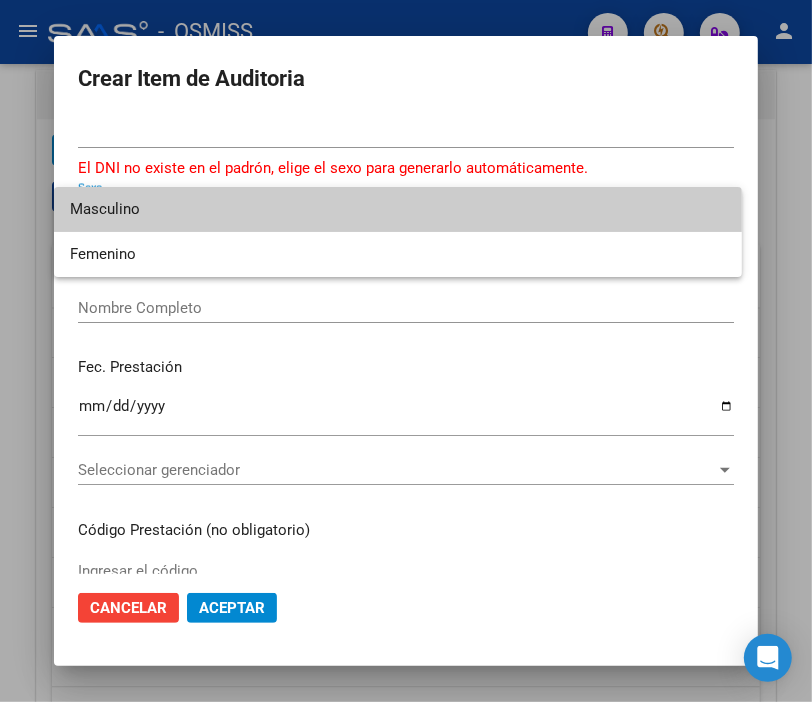 click on "Masculino" at bounding box center (398, 209) 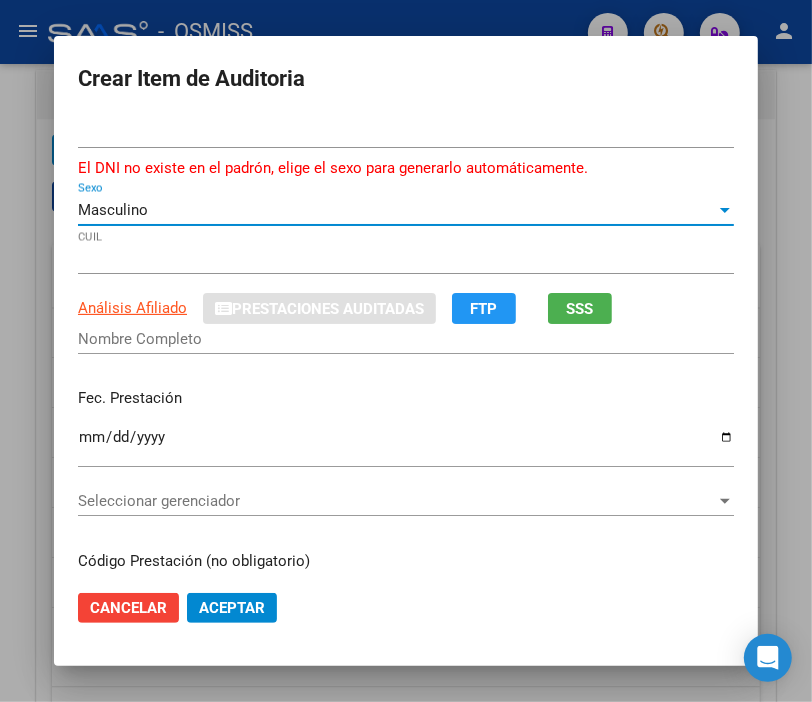 click on "[DOCUMENT_NUMBER]" at bounding box center [406, 133] 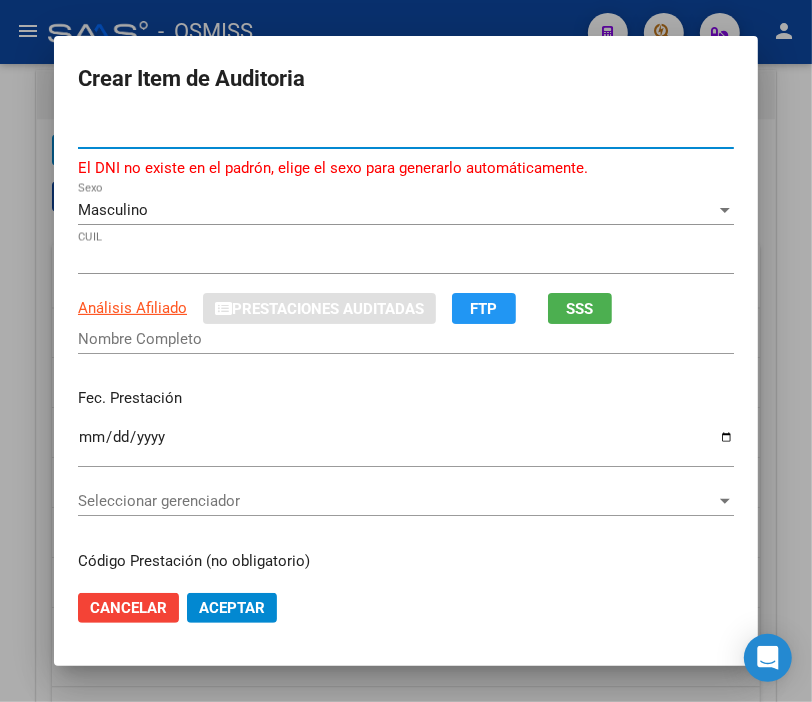 type on "[NUMBER]" 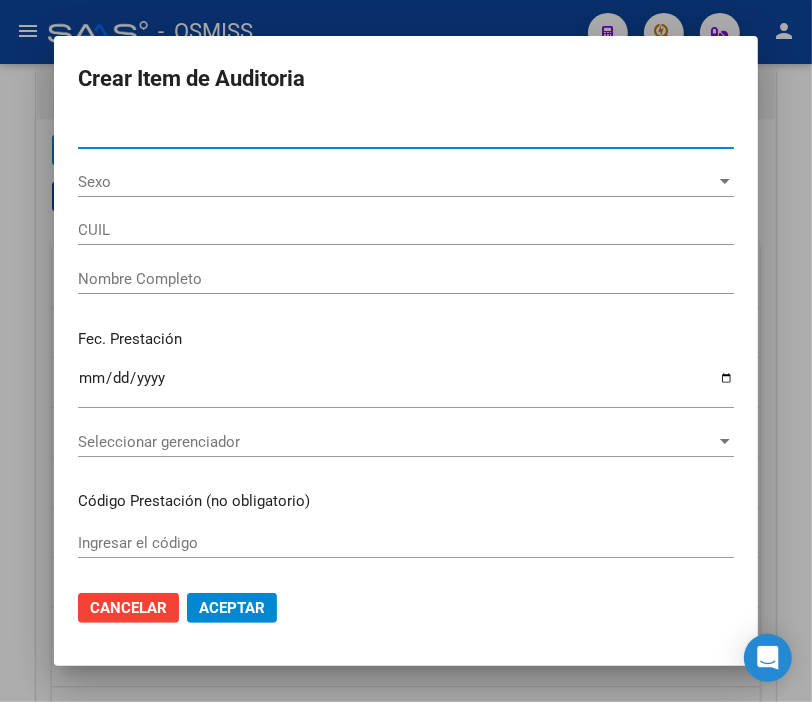type on "[NUMBER]" 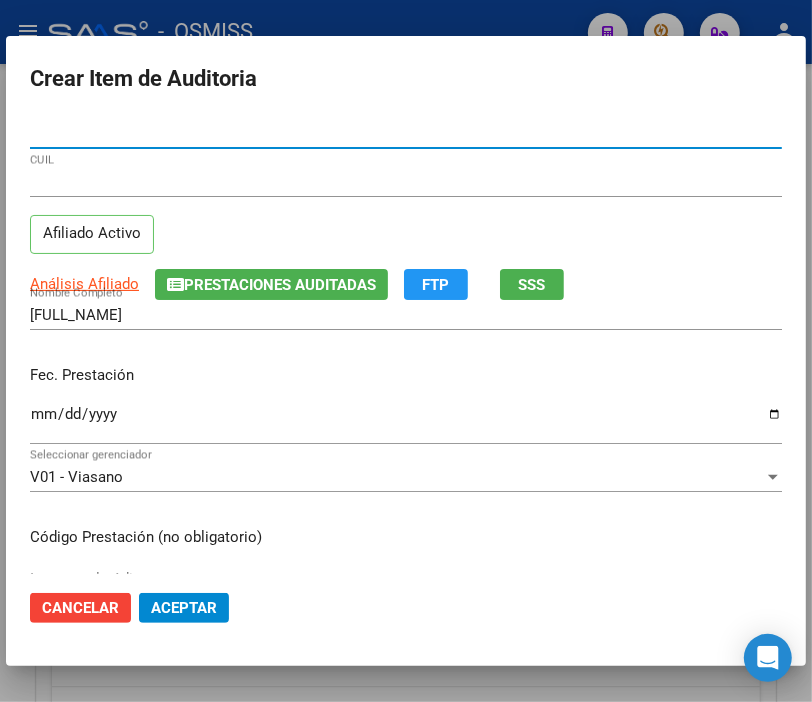 click on "[NUMBER]" at bounding box center (406, 133) 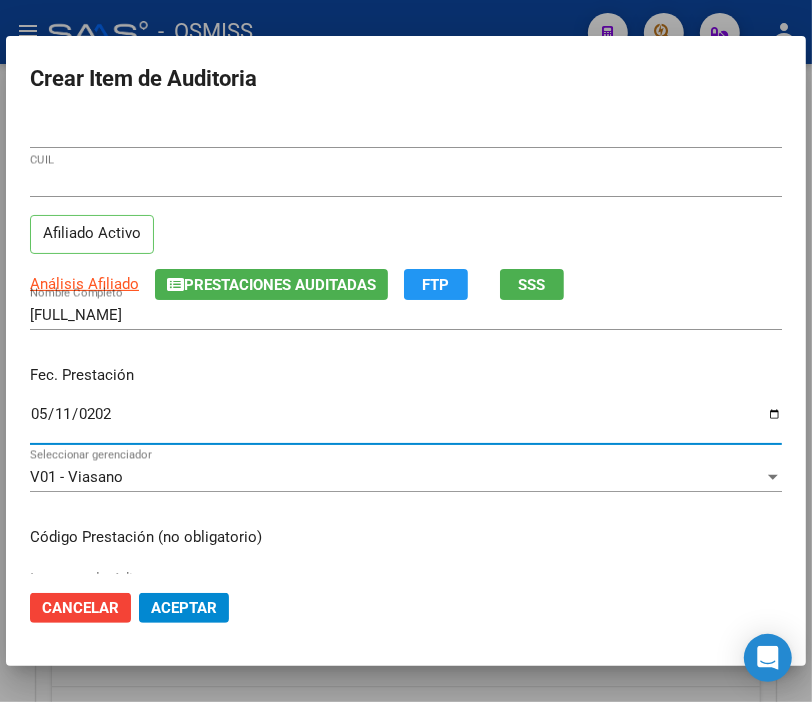 type on "2025-05-11" 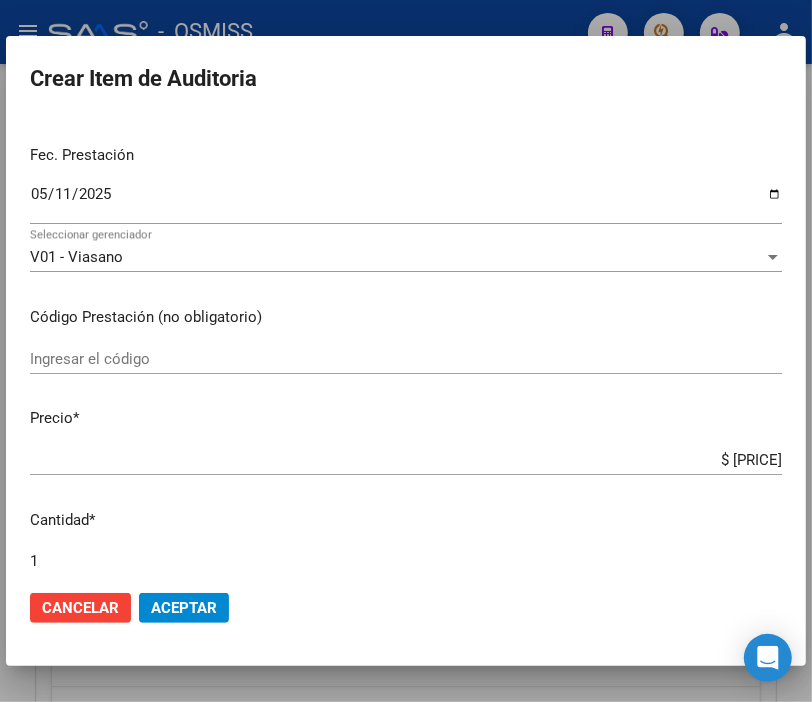 scroll, scrollTop: 222, scrollLeft: 0, axis: vertical 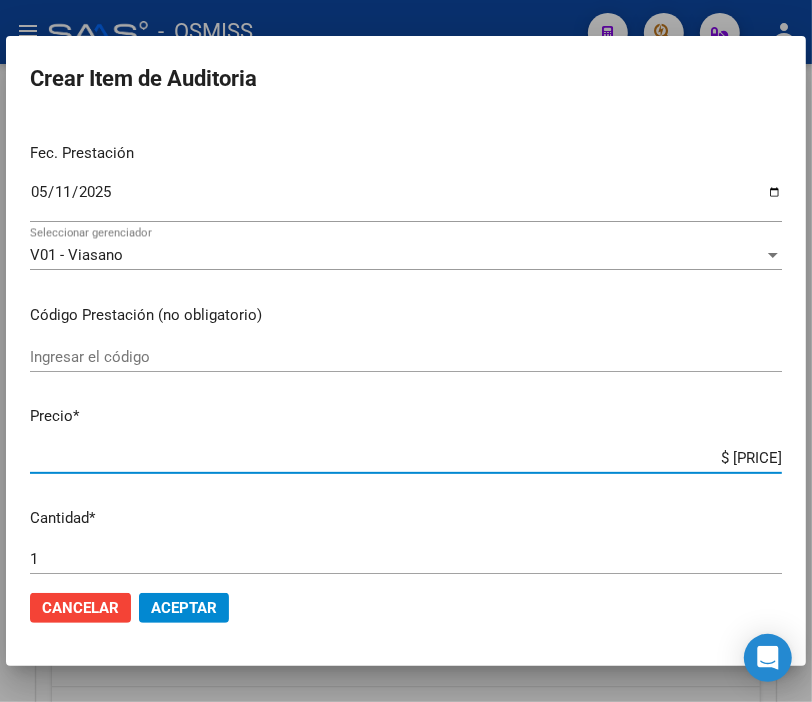drag, startPoint x: 657, startPoint y: 450, endPoint x: 828, endPoint y: 460, distance: 171.29214 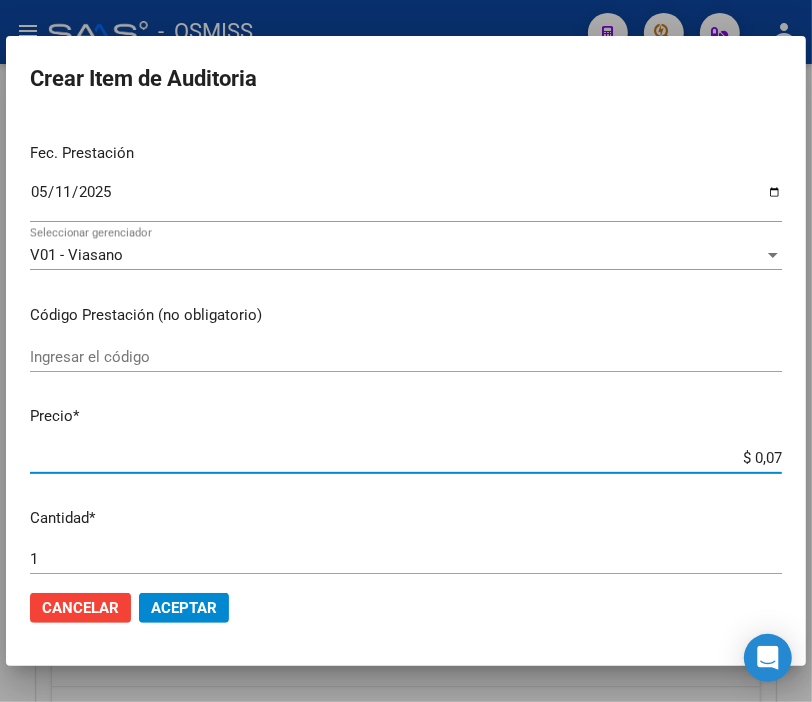 type on "$ 0,76" 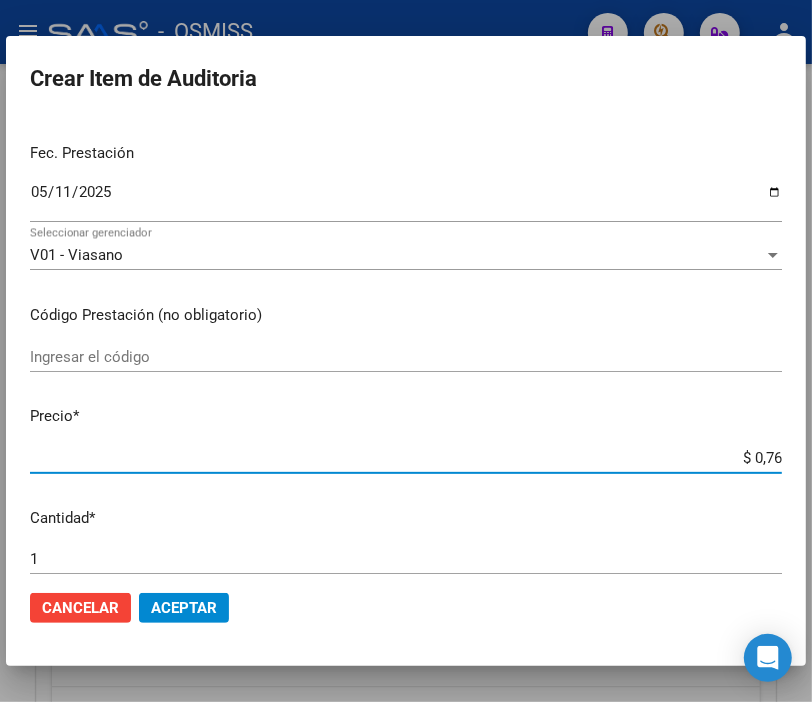 type on "$ 7,60" 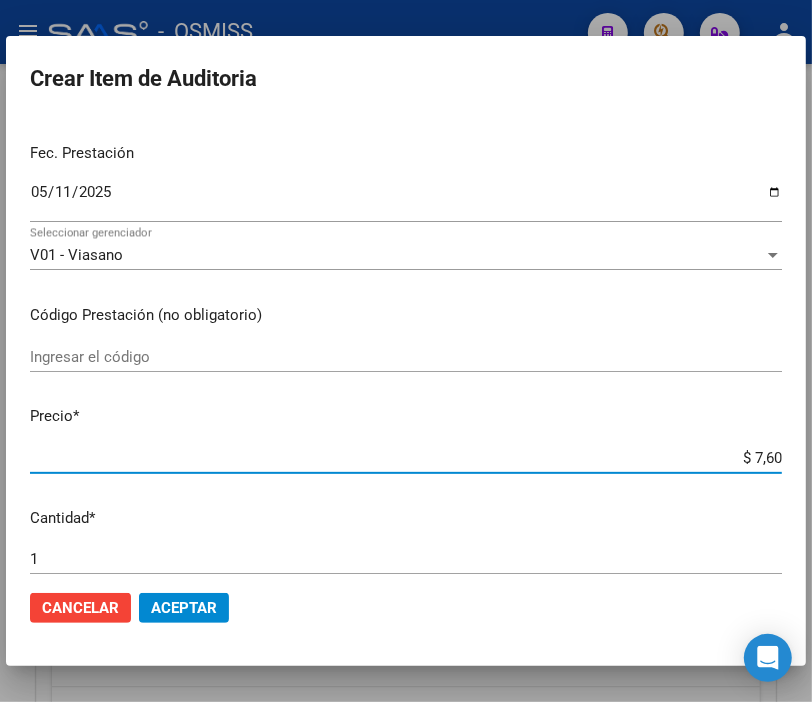 type on "$ 76,09" 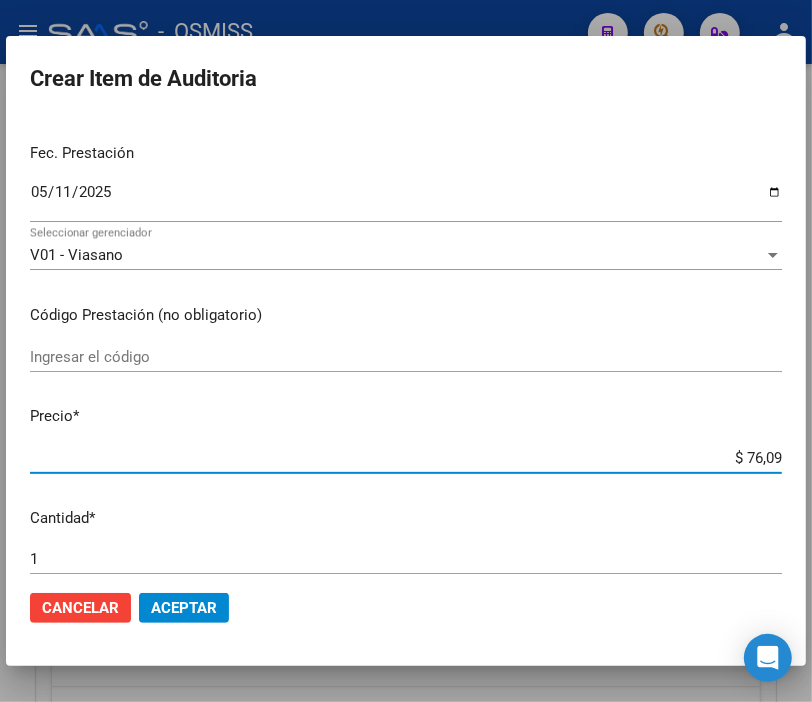 type on "$ 760,90" 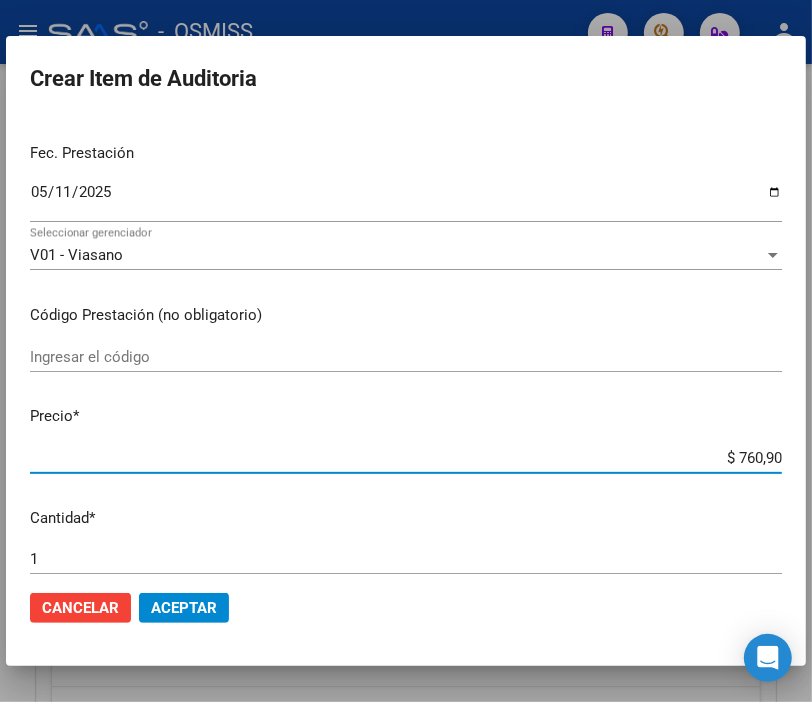 type on "$ 7.609,00" 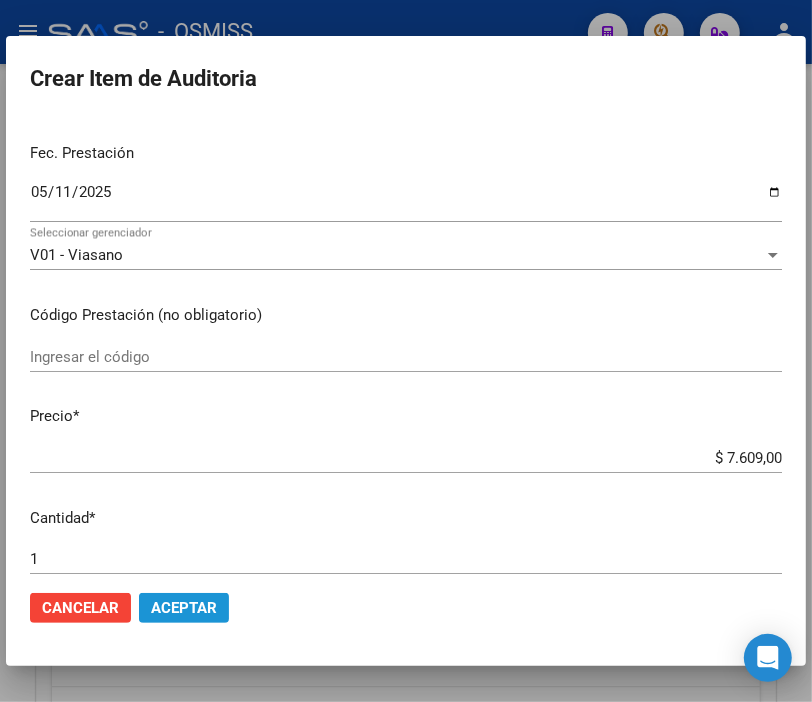 click on "Aceptar" 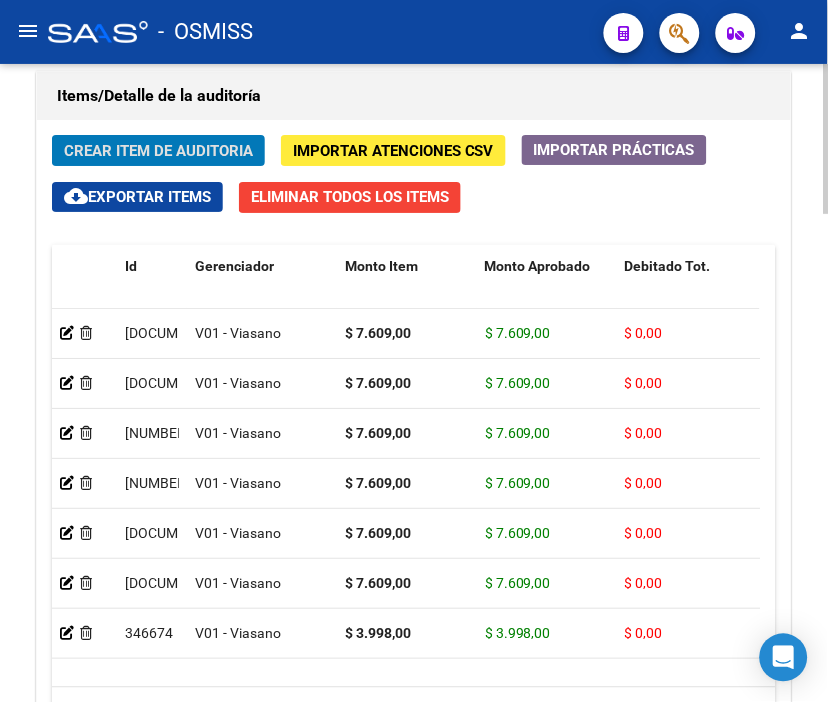 drag, startPoint x: 312, startPoint y: 86, endPoint x: 228, endPoint y: 104, distance: 85.90693 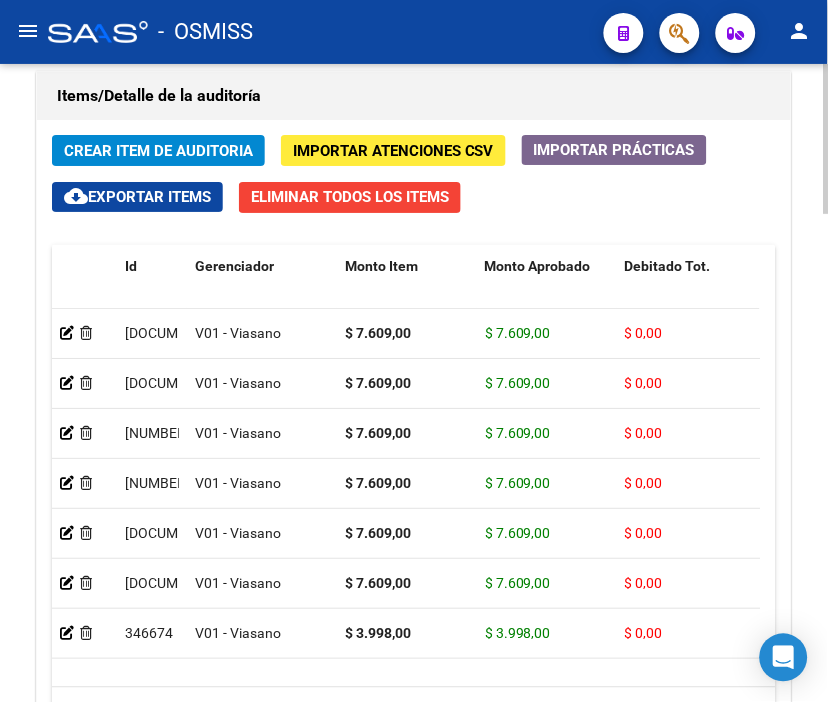 click on "Crear Item de Auditoria" 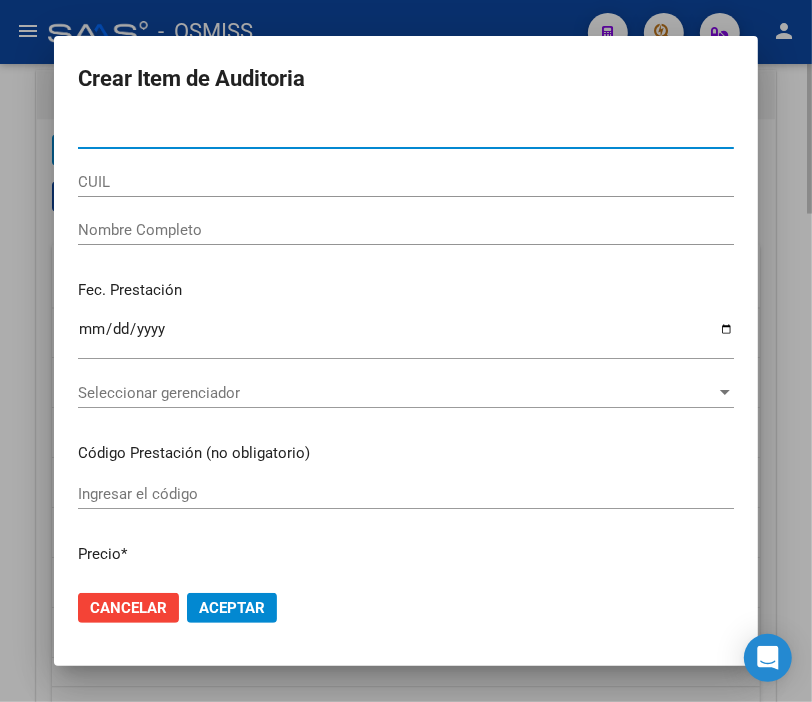 type on "[NUMBER]" 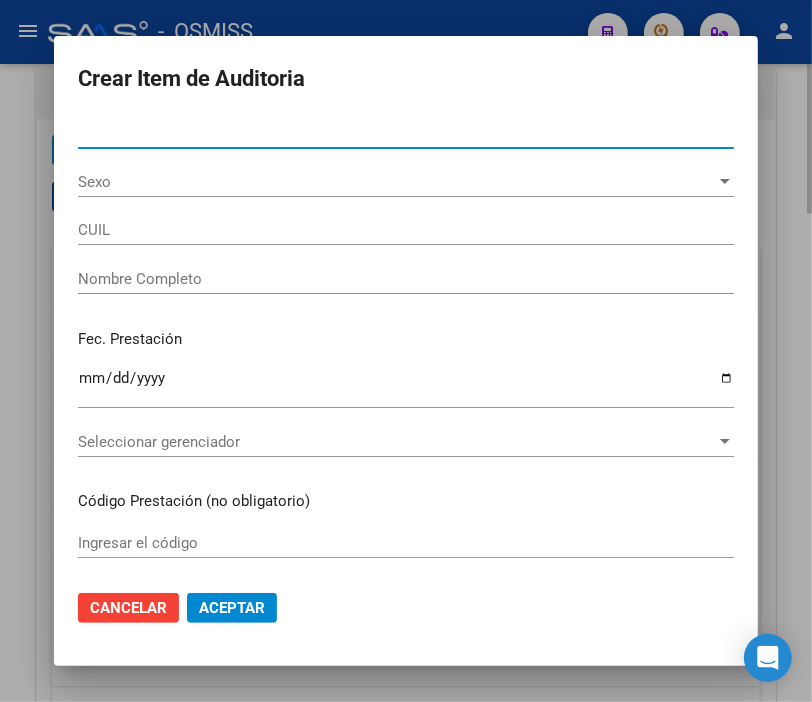 type on "[NUMBER]" 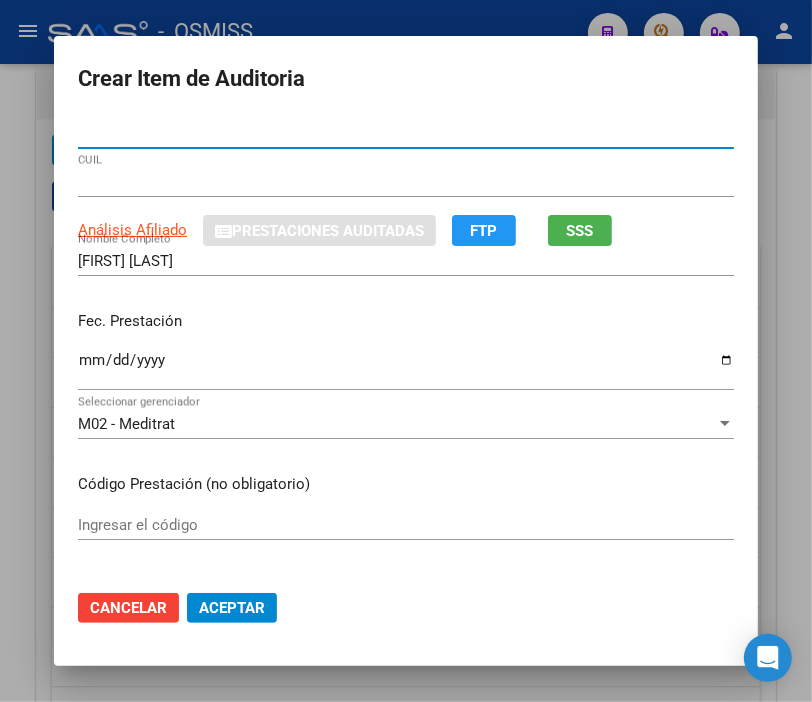 type on "[NUMBER]" 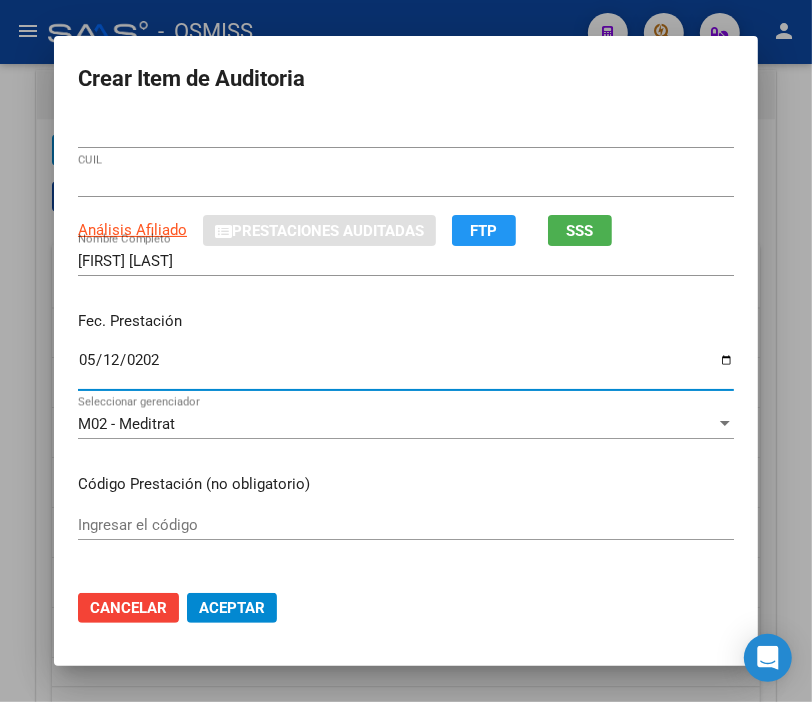 type on "2025-05-12" 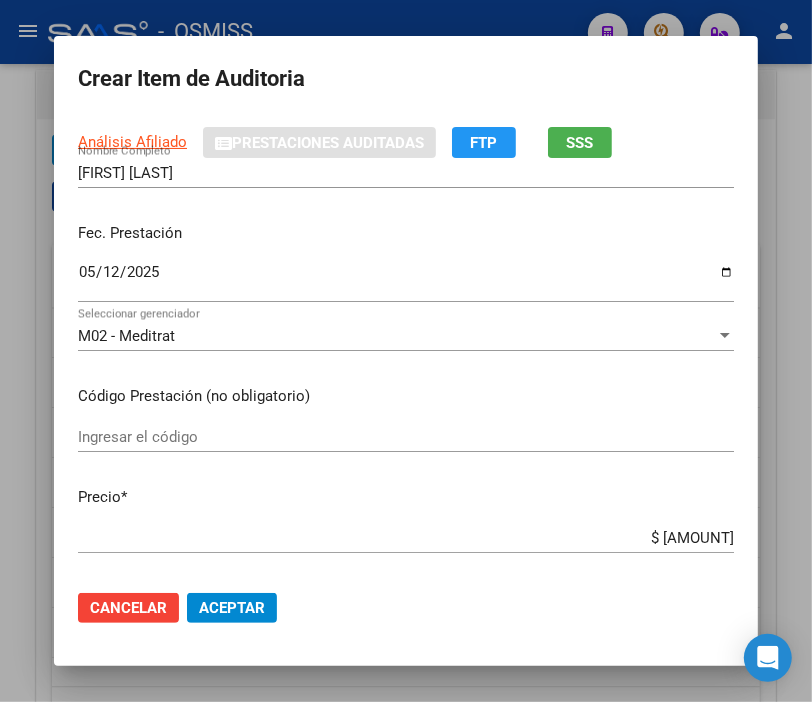scroll, scrollTop: 222, scrollLeft: 0, axis: vertical 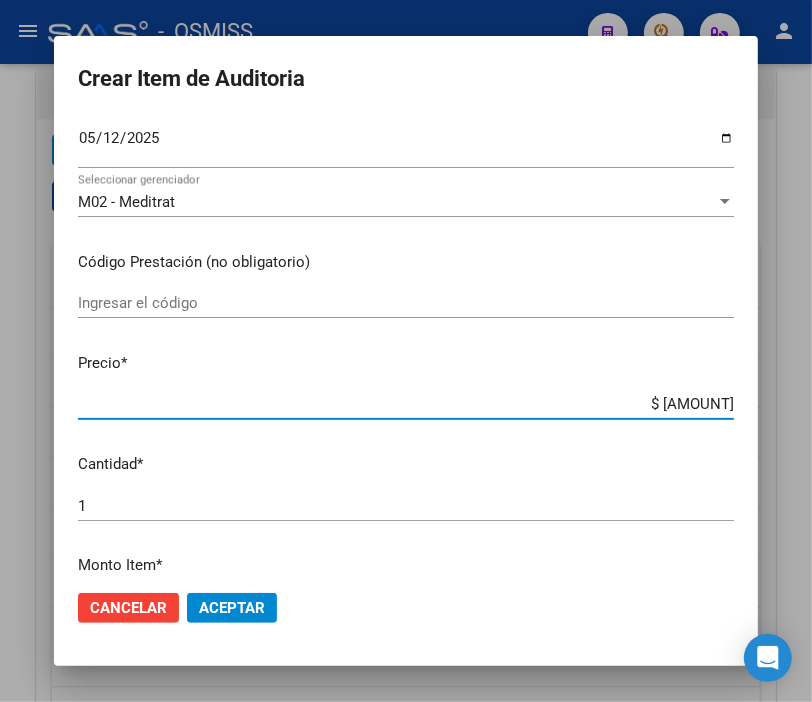 drag, startPoint x: 624, startPoint y: 408, endPoint x: 828, endPoint y: 430, distance: 205.18285 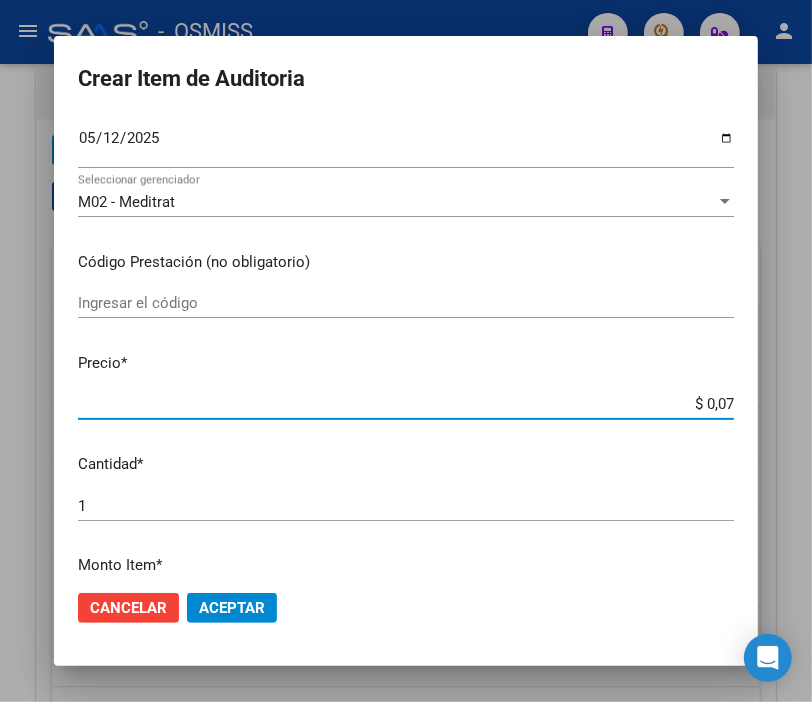 type on "$ 0,76" 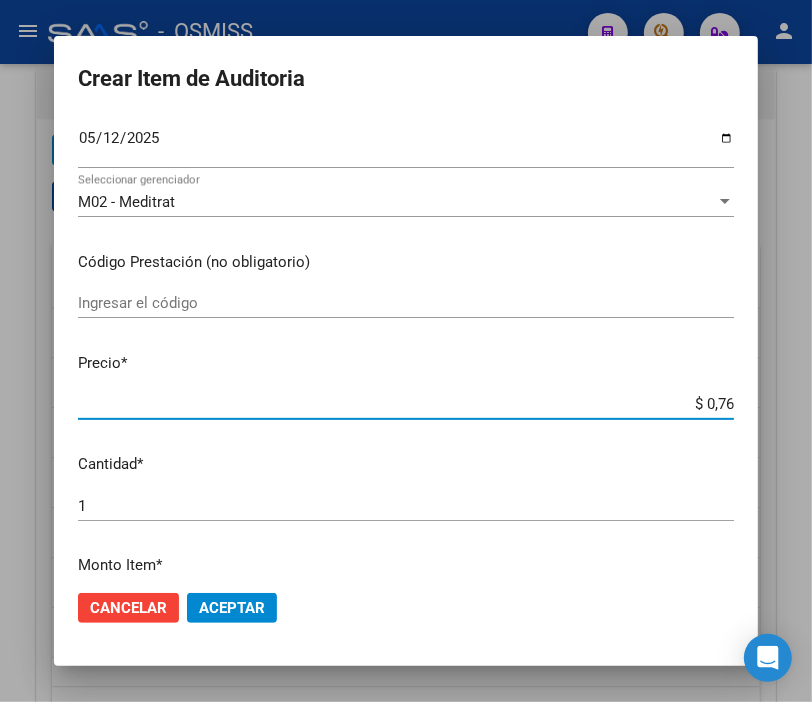 type on "$ 7,60" 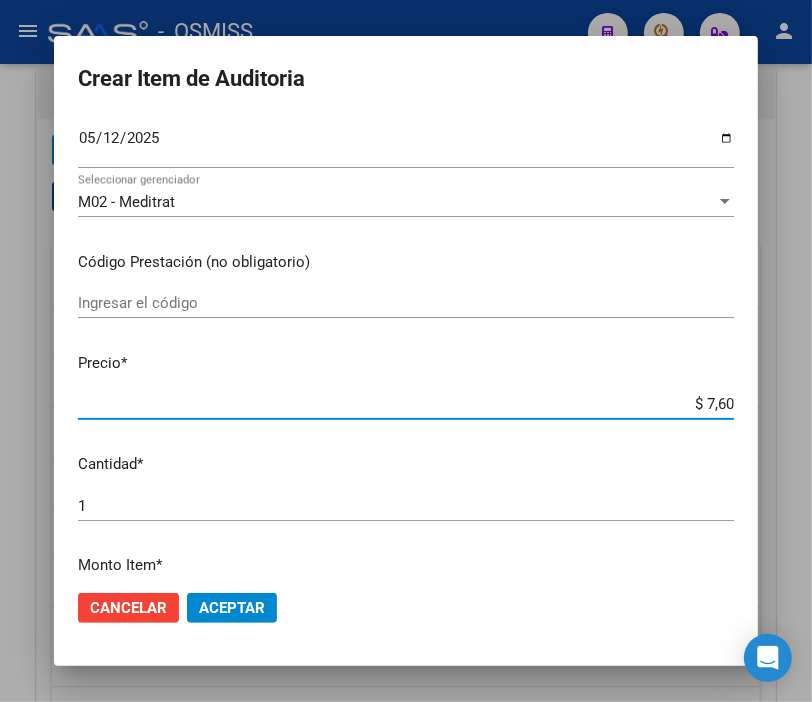 type on "$ 76,09" 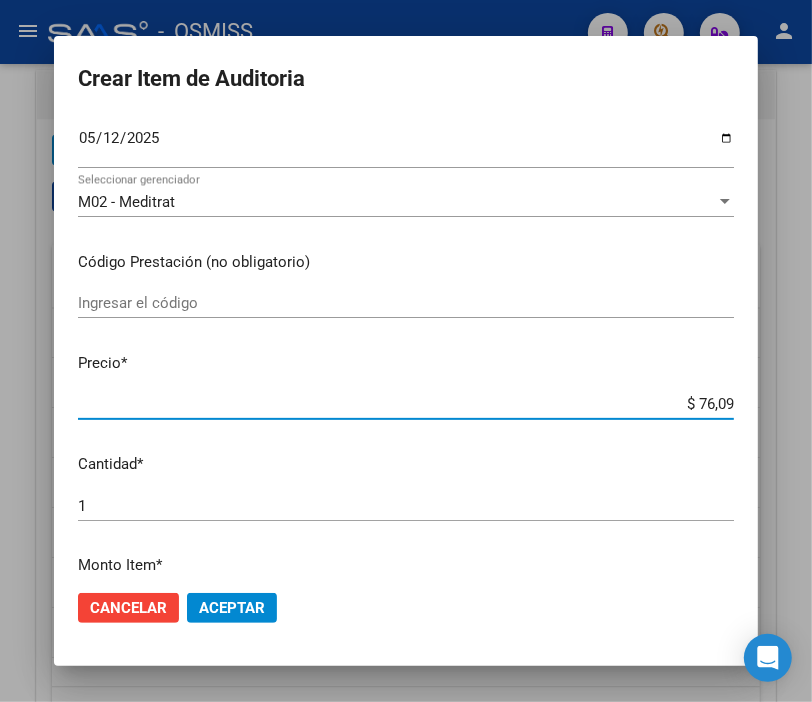 type on "$ 760,90" 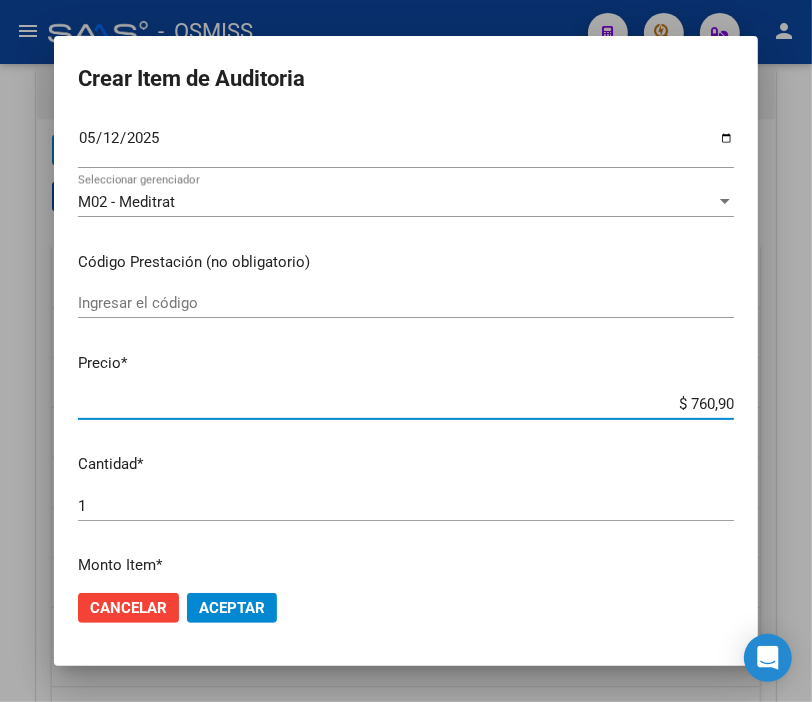 type on "$ 760,90" 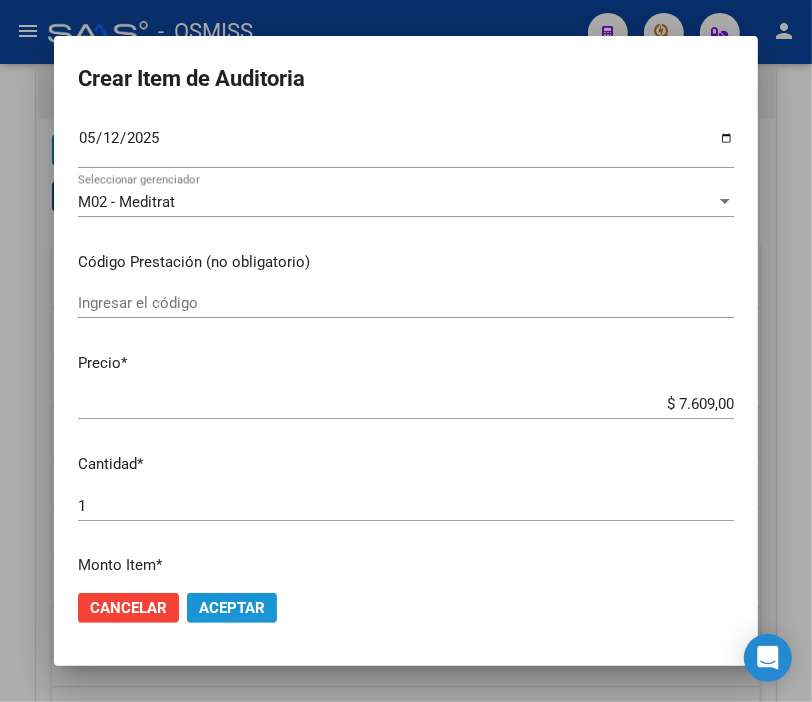 click on "Aceptar" 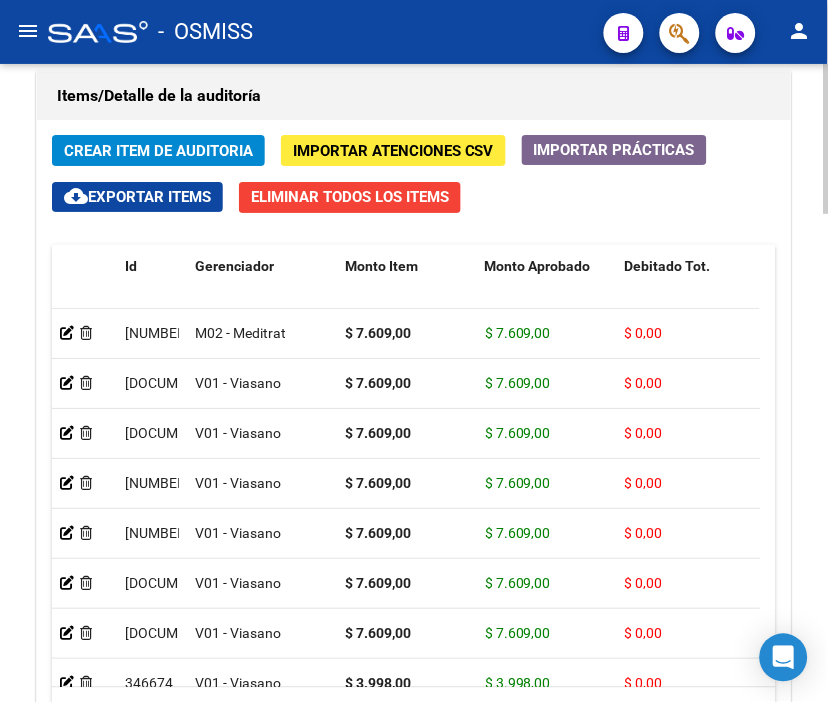 click on "Crear Item de Auditoria" 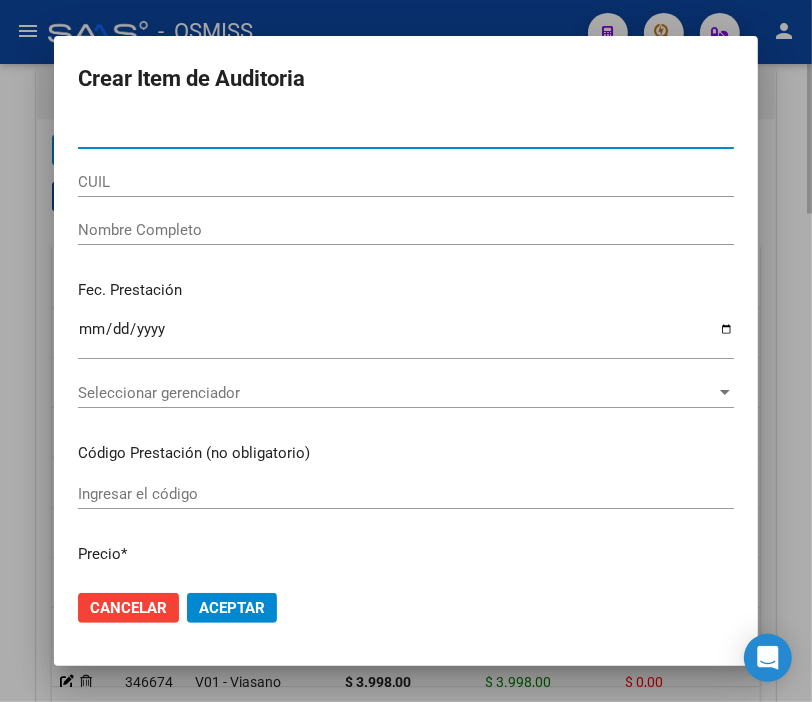 type on "[NUMBER]" 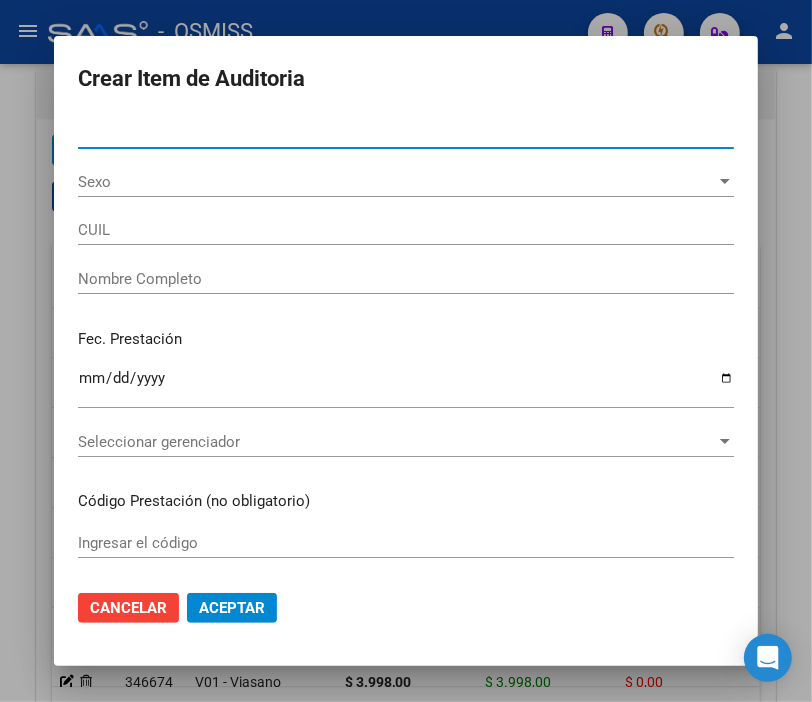 type on "[CUIL]" 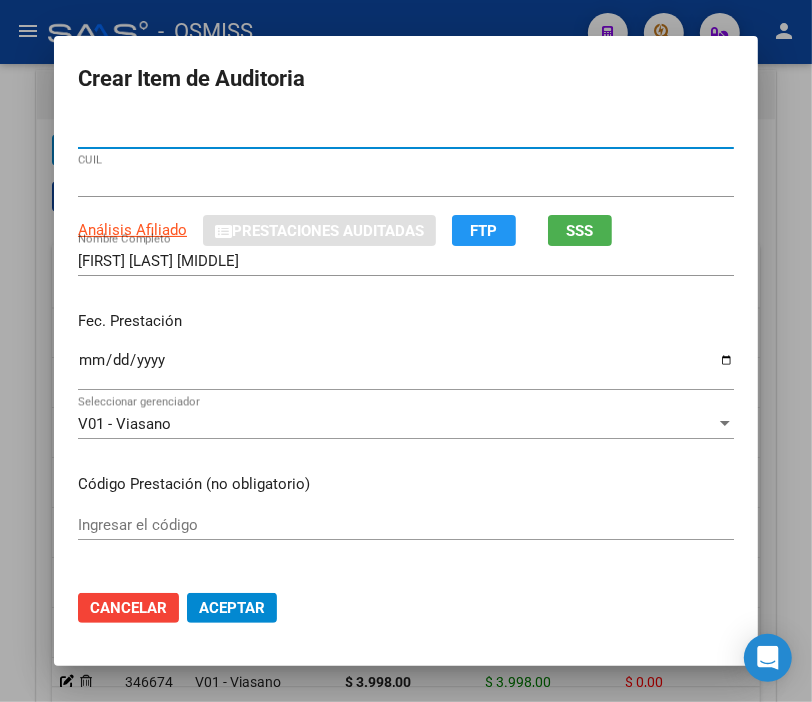 type on "[NUMBER]" 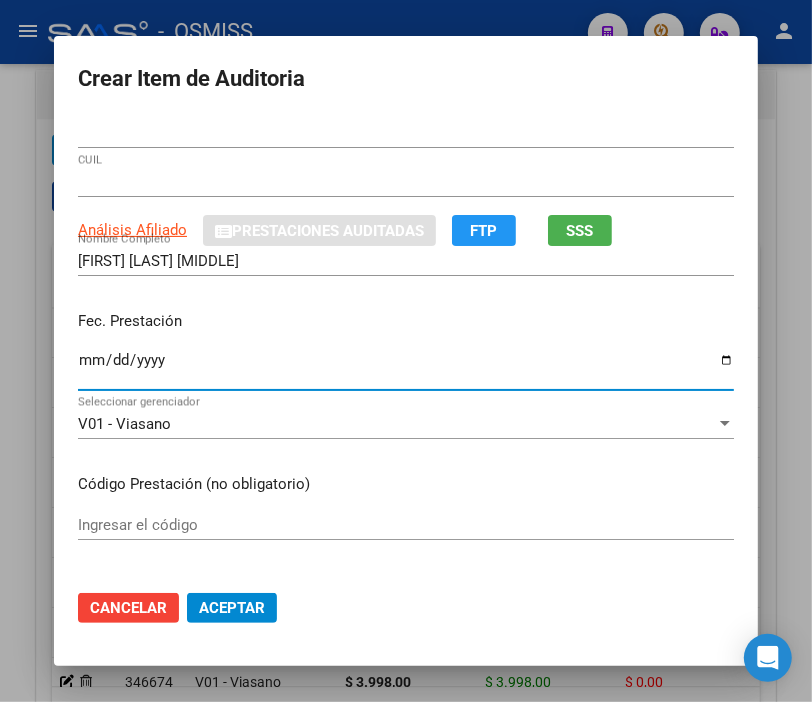 click on "Ingresar la fecha" at bounding box center (406, 368) 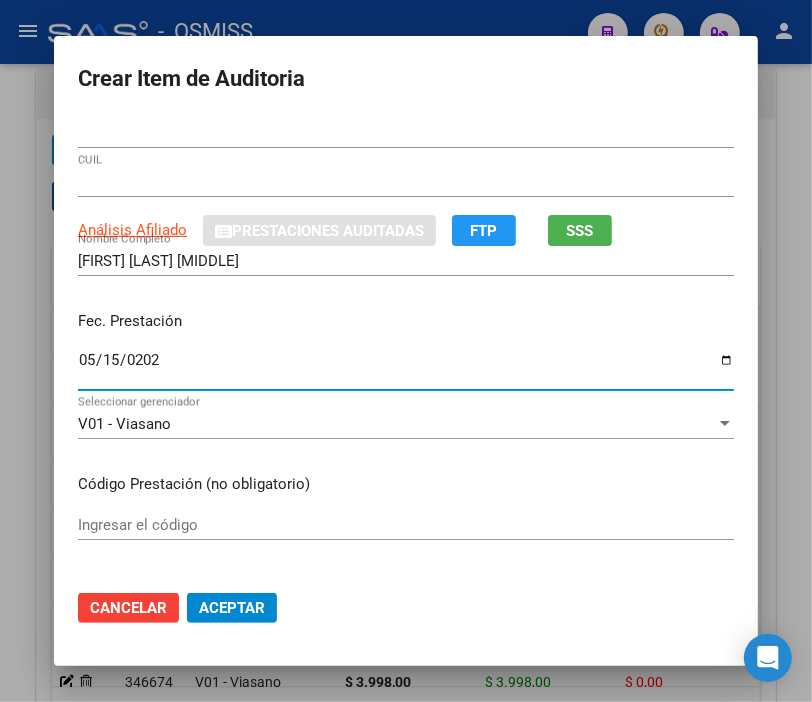 type on "[DATE]" 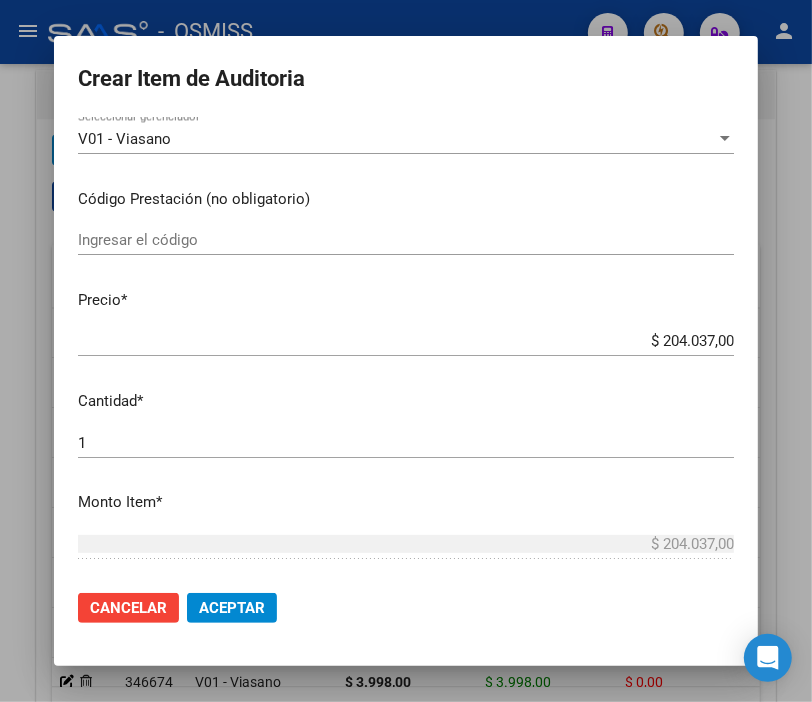 scroll, scrollTop: 333, scrollLeft: 0, axis: vertical 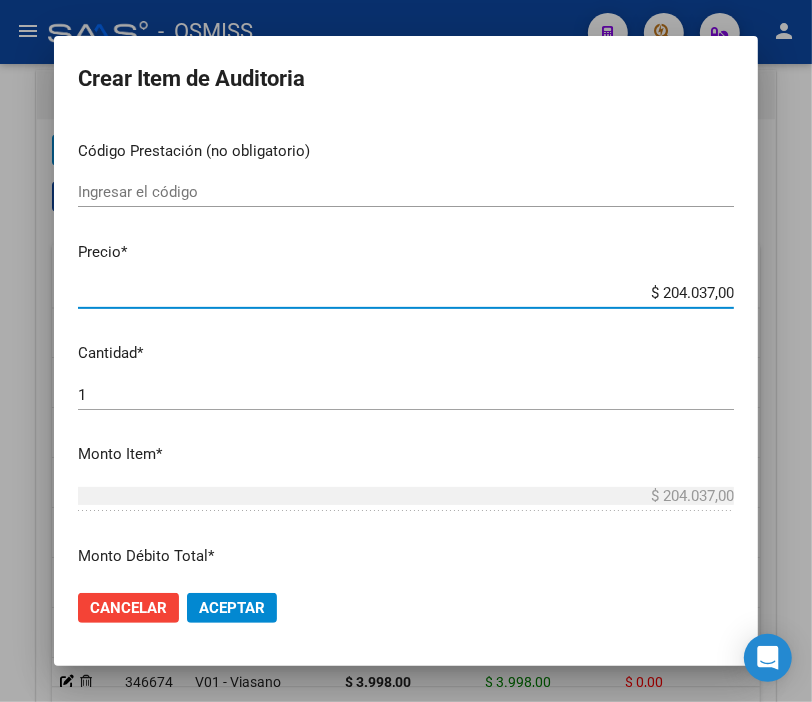 drag, startPoint x: 592, startPoint y: 293, endPoint x: 828, endPoint y: 292, distance: 236.00212 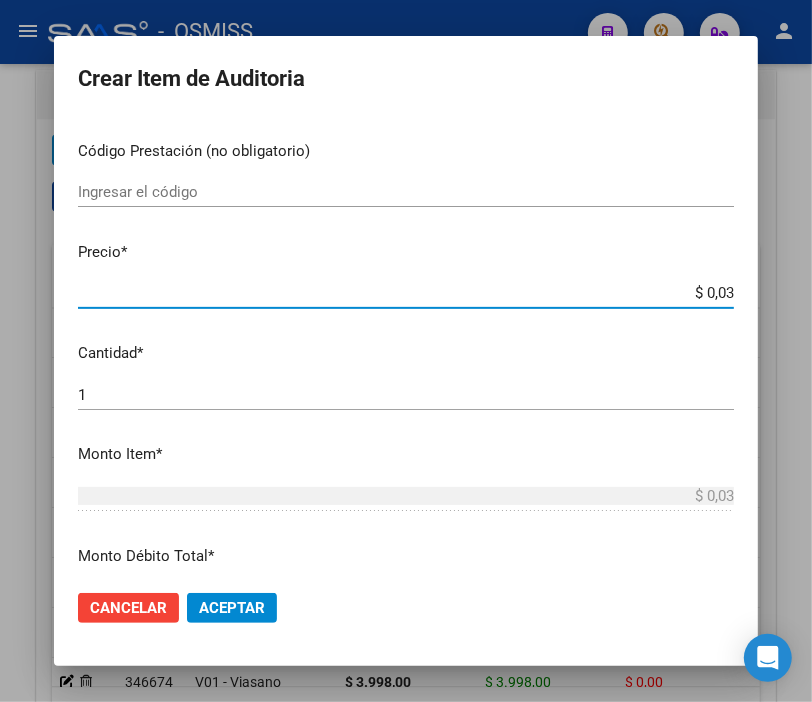 type on "$ 0,39" 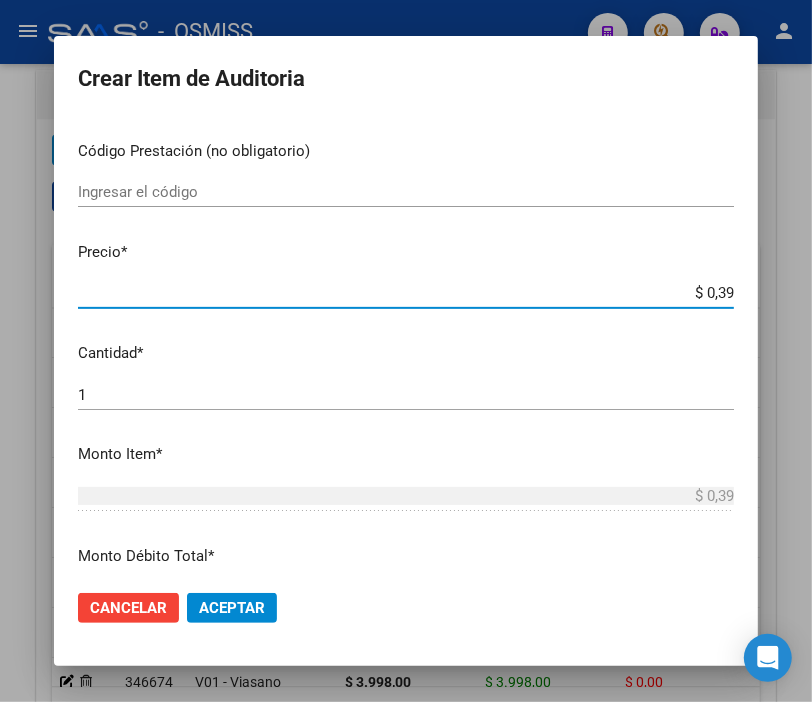 type on "$ 3,99" 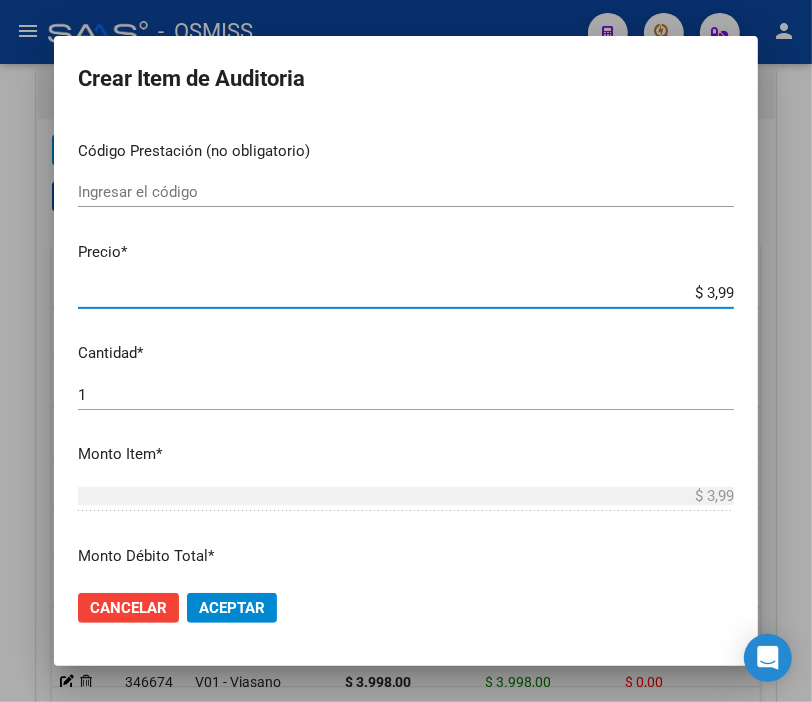 type on "$ 39,98" 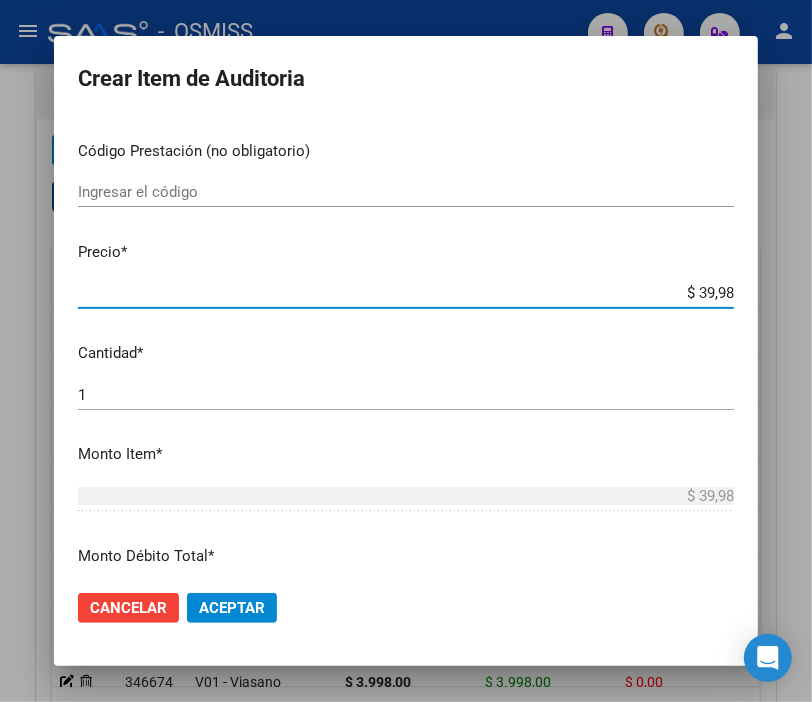 type on "$ 399,80" 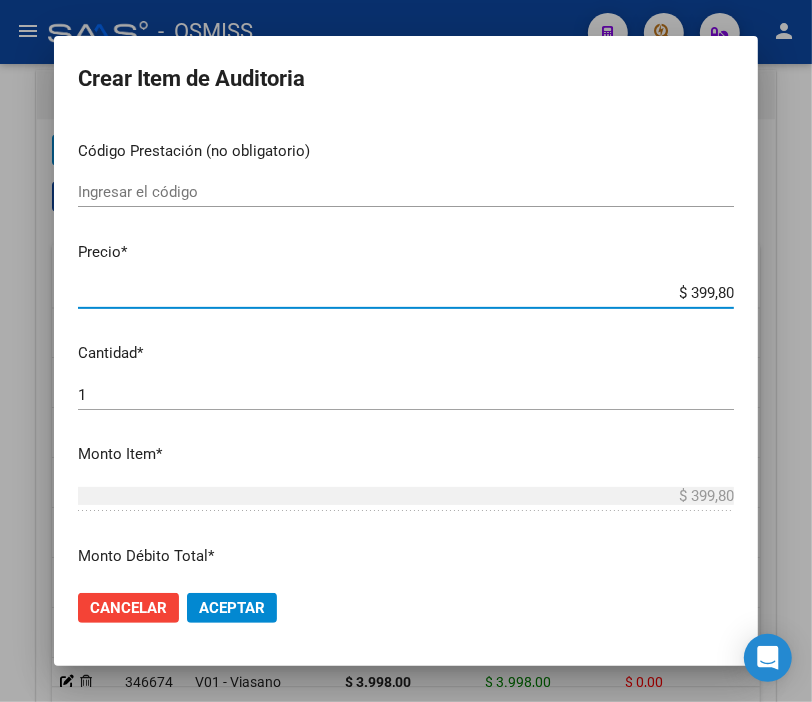type on "$ 3.998,00" 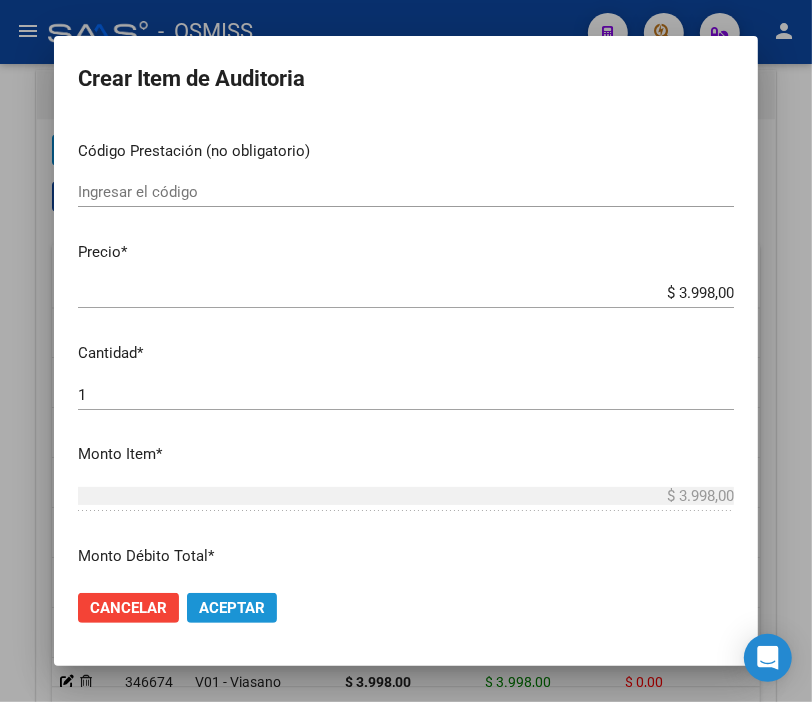 click on "Aceptar" 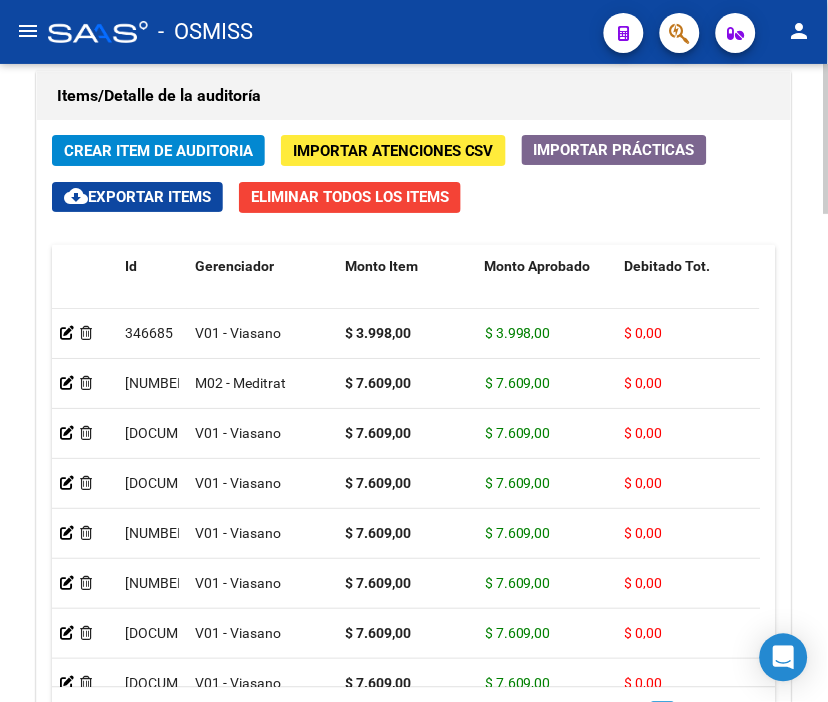 click on "Items/Detalle de la auditoría" 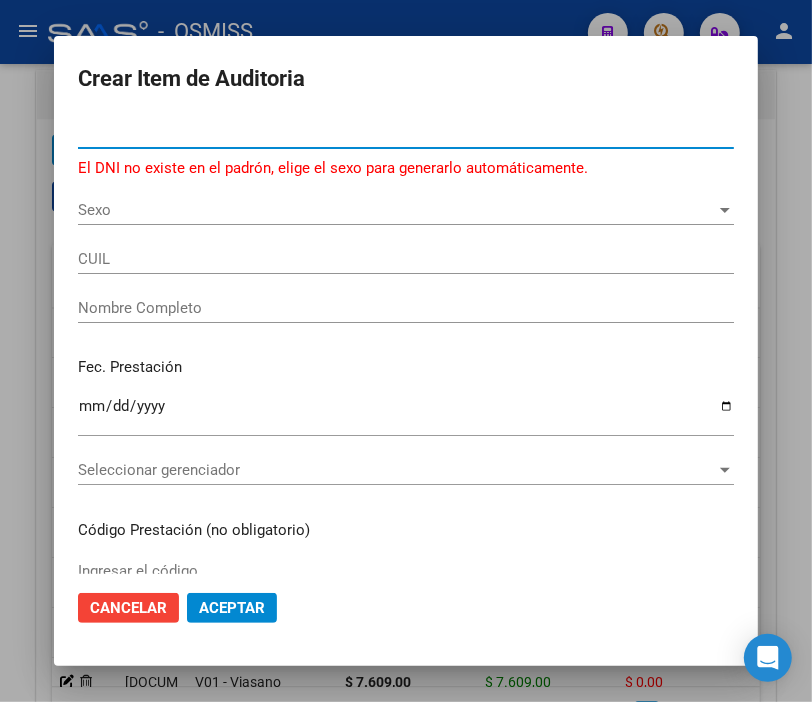 click on "[NUMBER]" at bounding box center [406, 133] 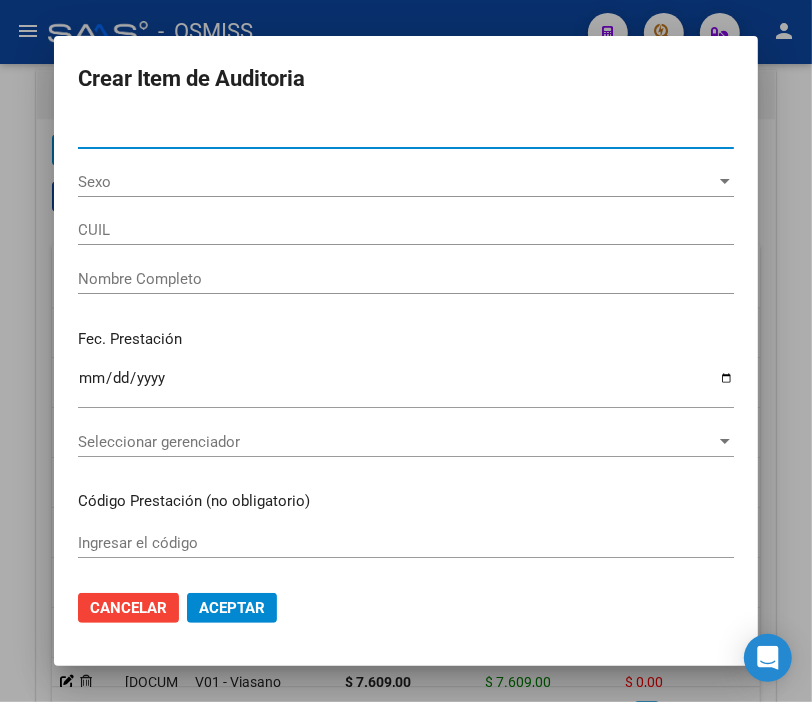 type on "[CUIL]" 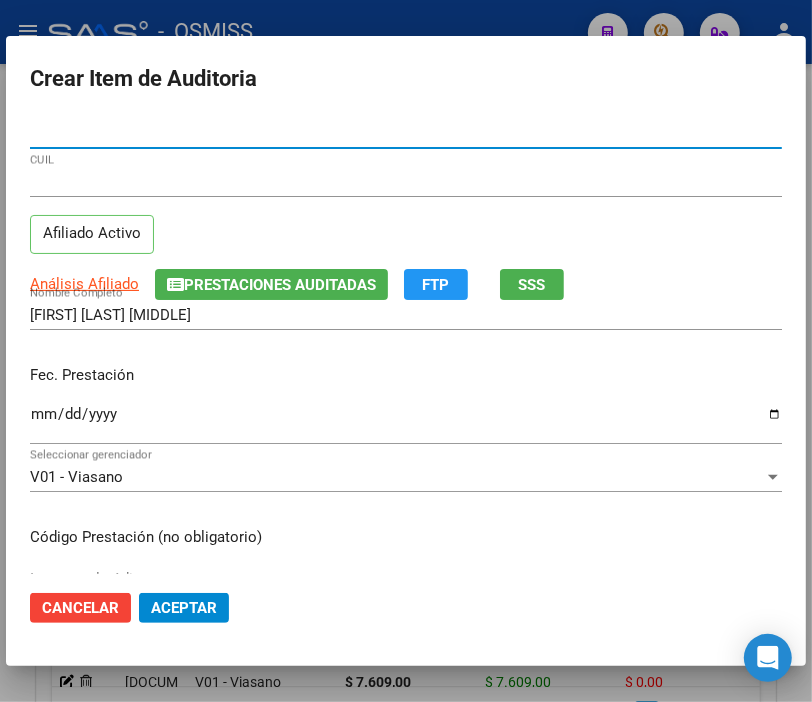 type on "[DOCUMENT_NUMBER]" 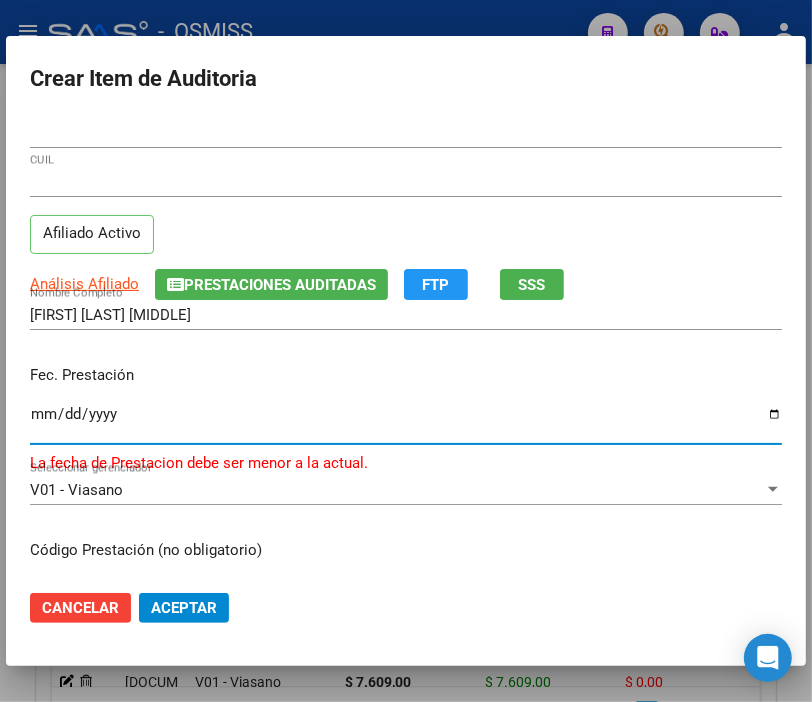 type on "[DATE]" 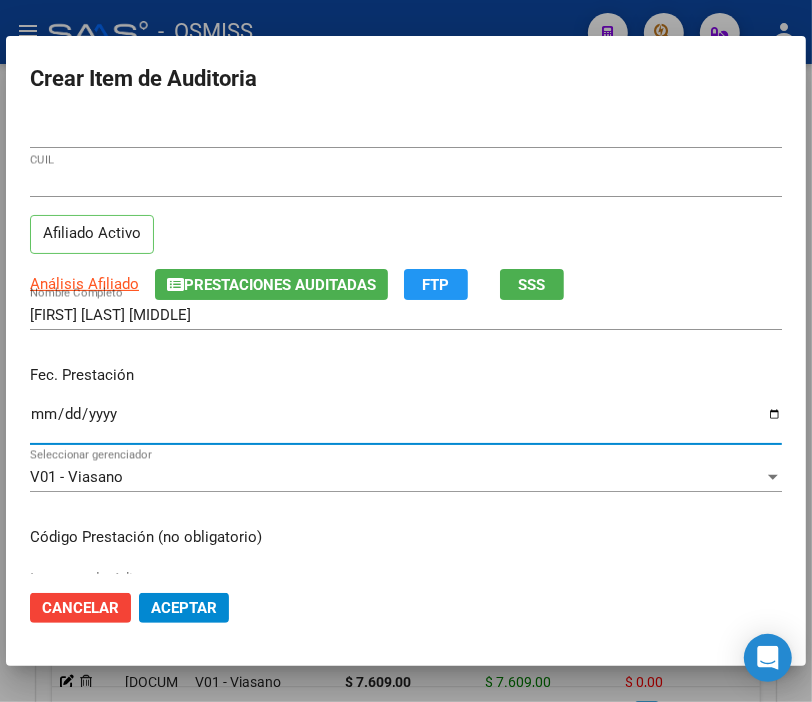 type on "2025-05-16" 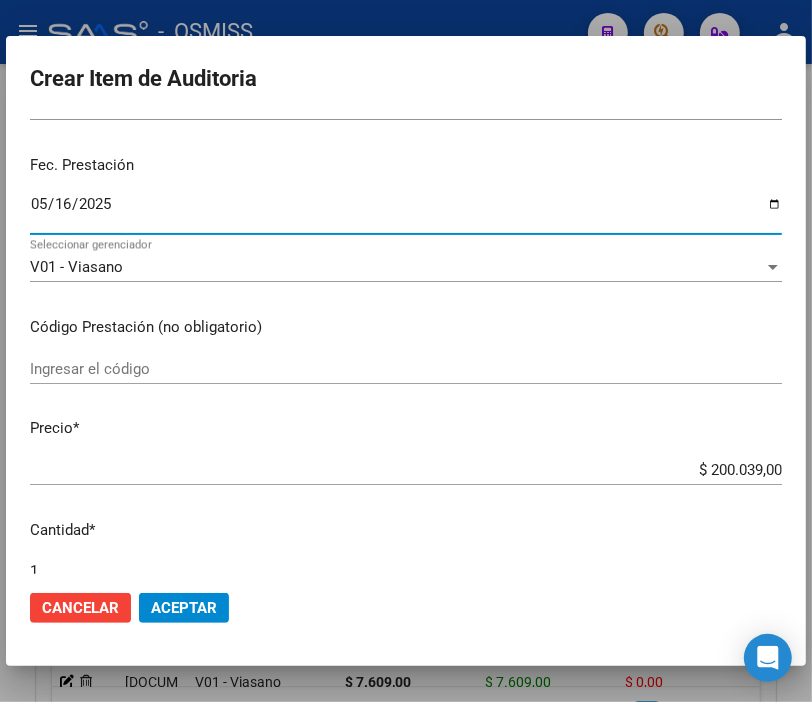 scroll, scrollTop: 222, scrollLeft: 0, axis: vertical 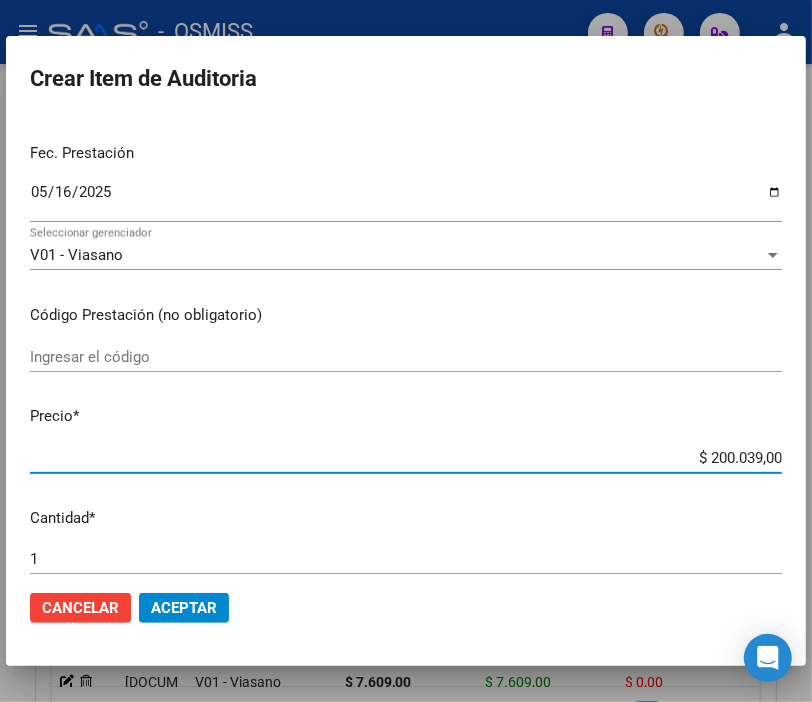 drag, startPoint x: 651, startPoint y: 458, endPoint x: 828, endPoint y: 458, distance: 177 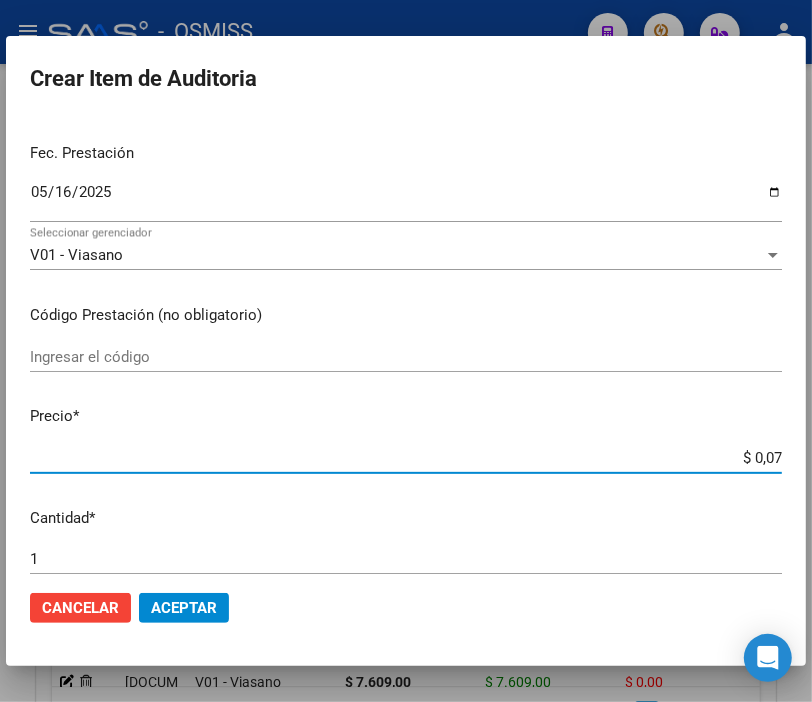 type on "$ 0,76" 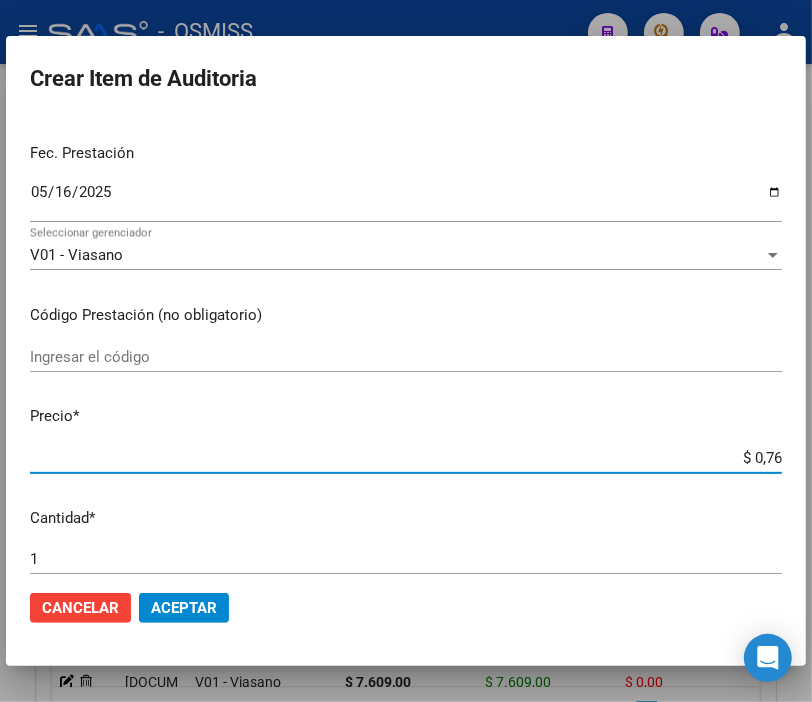 type on "$ 7,60" 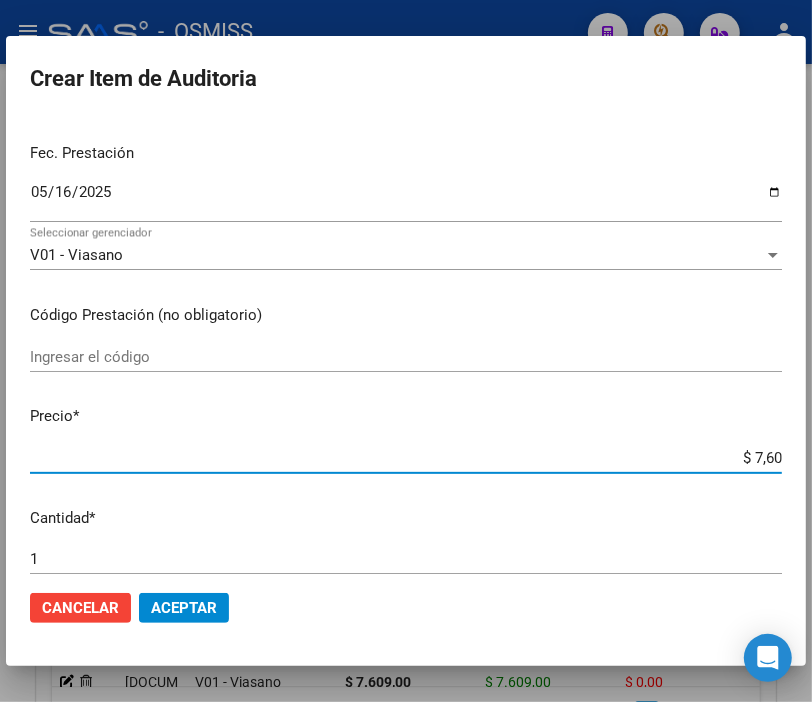 type on "$ 76,09" 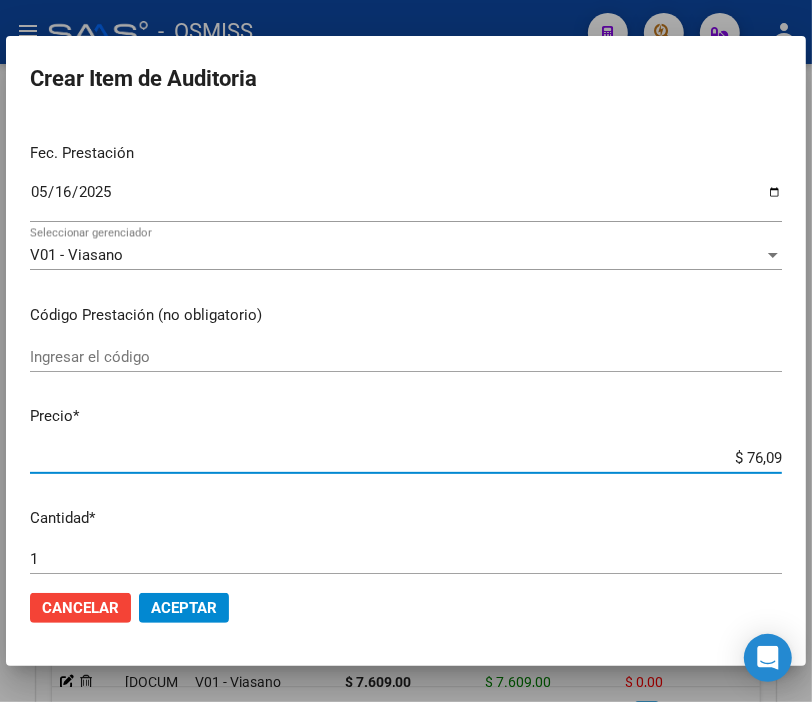 type on "$ 760,90" 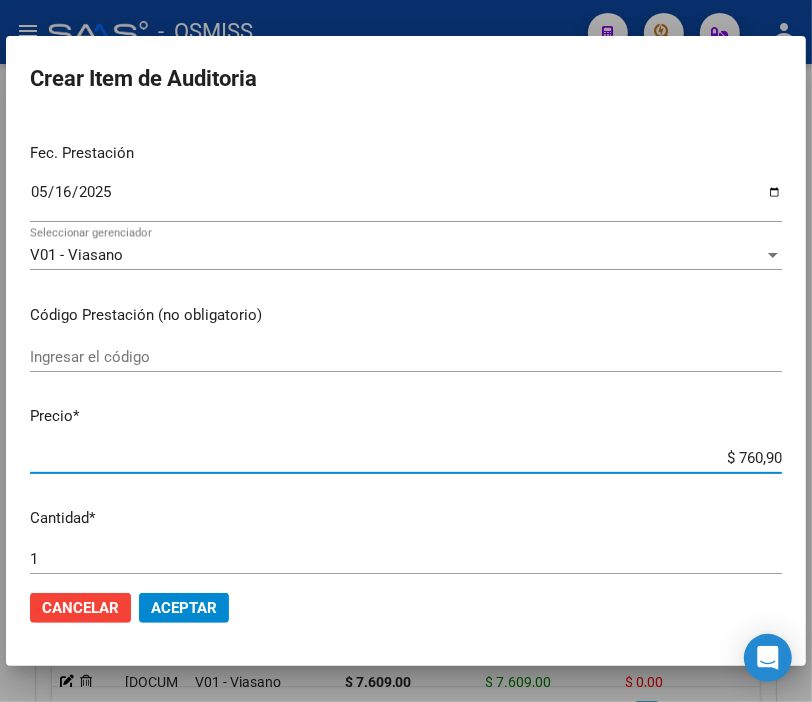 type on "$ 7.609,00" 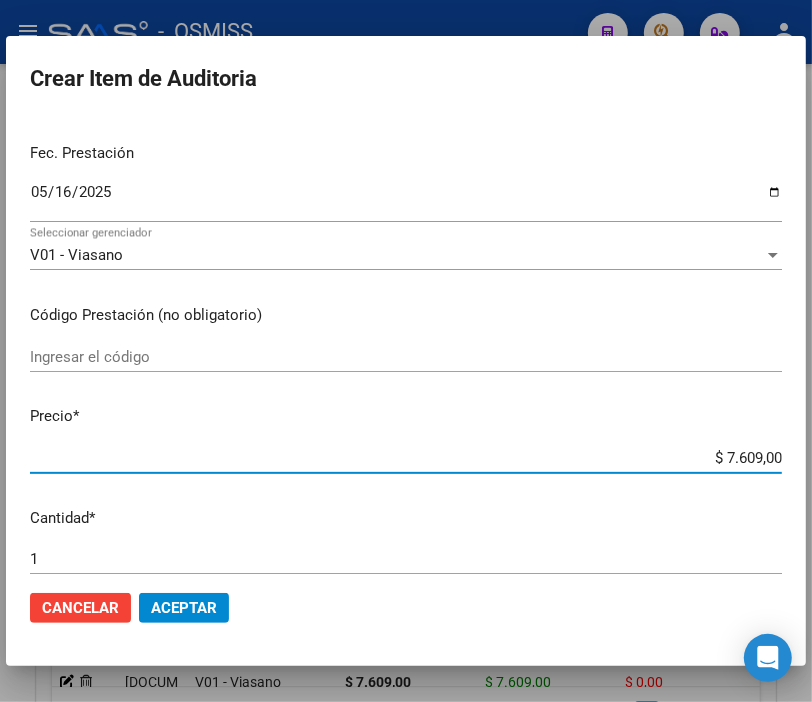 click on "Aceptar" 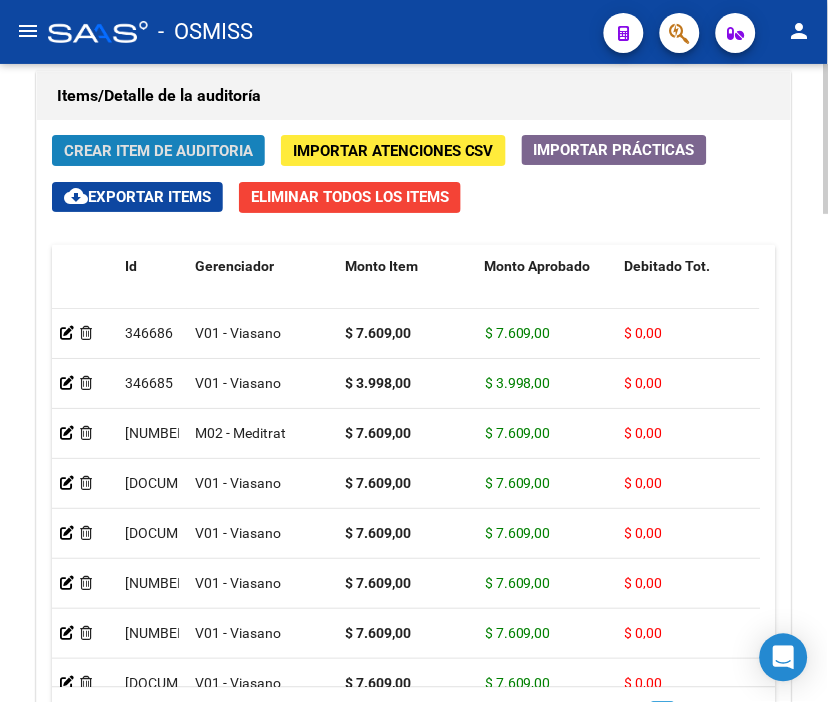 click on "Crear Item de Auditoria" 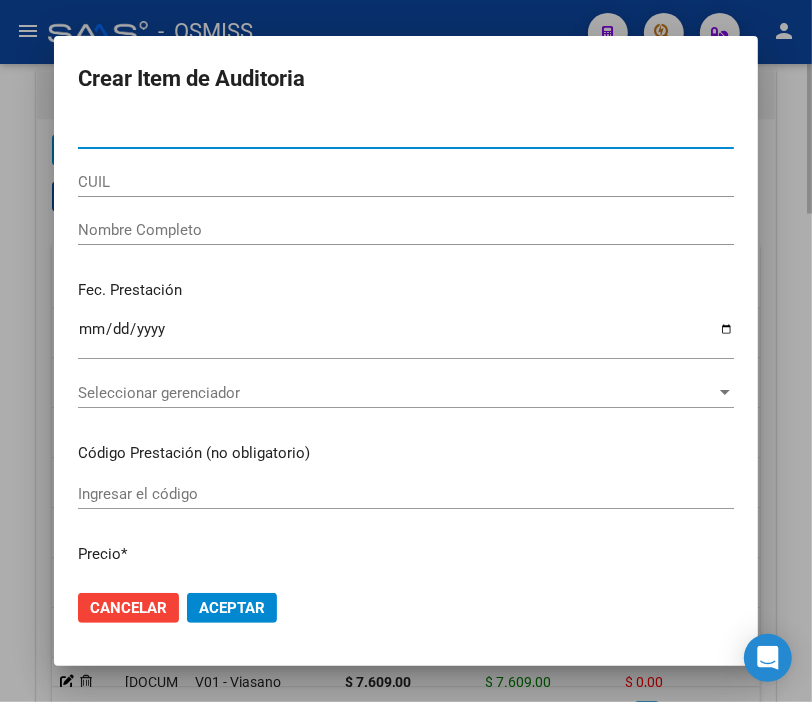 type on "[NUMBER]" 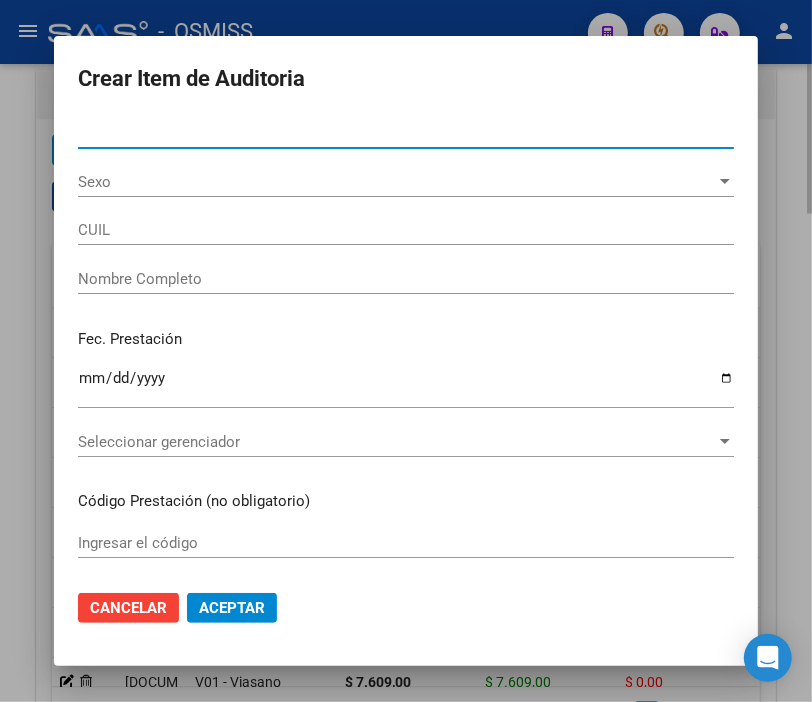 type on "[CUIL]" 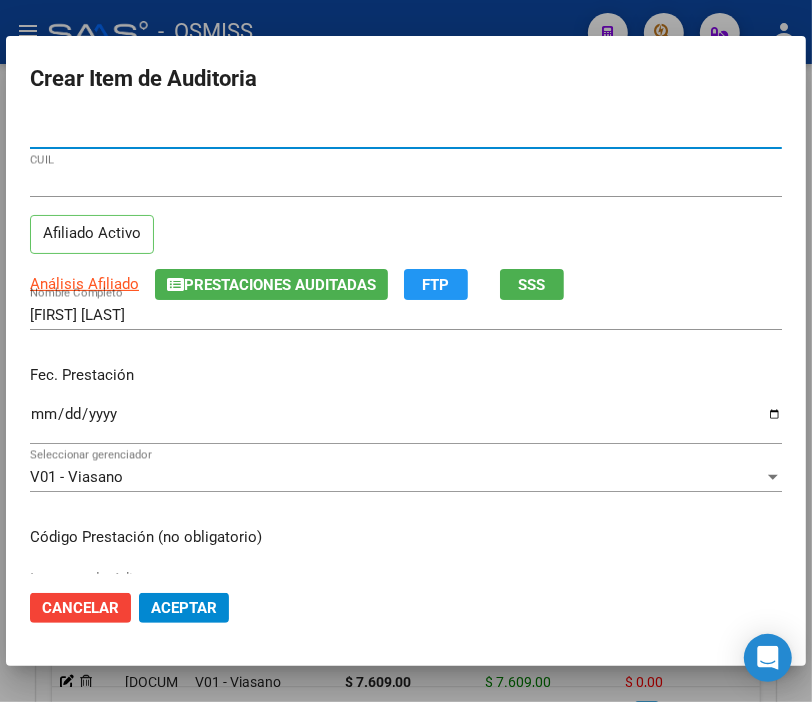 type on "[NUMBER]" 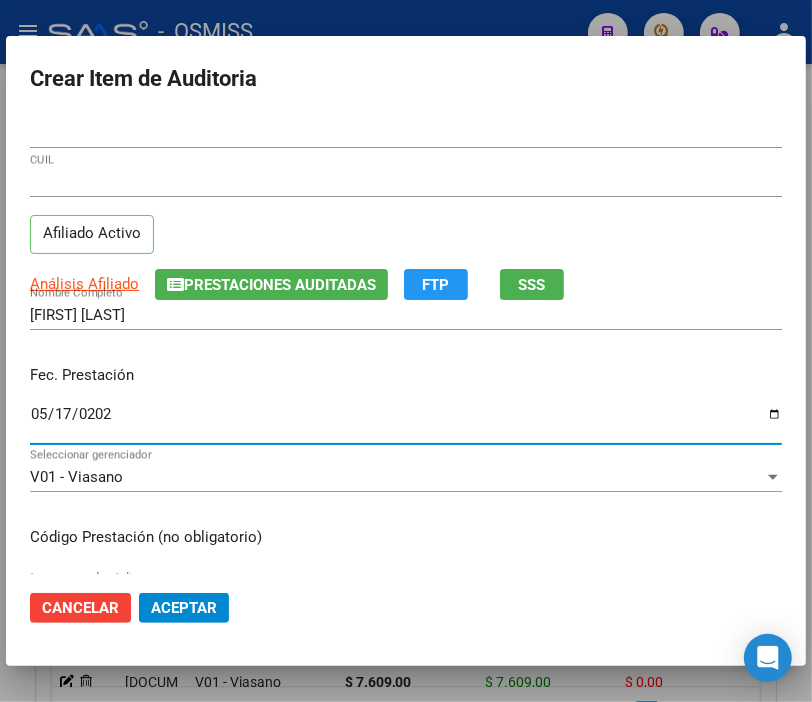 type on "2025-05-17" 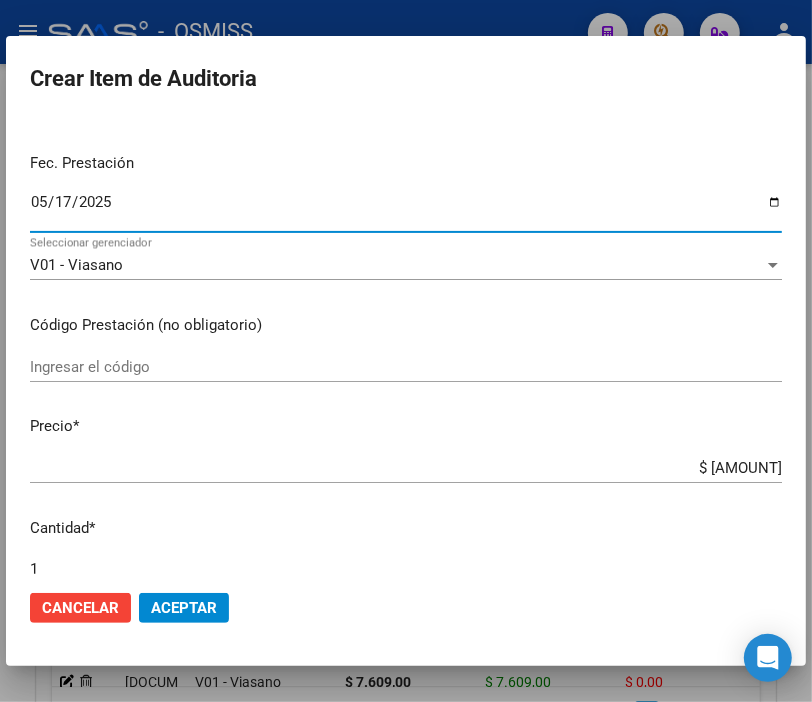 scroll, scrollTop: 222, scrollLeft: 0, axis: vertical 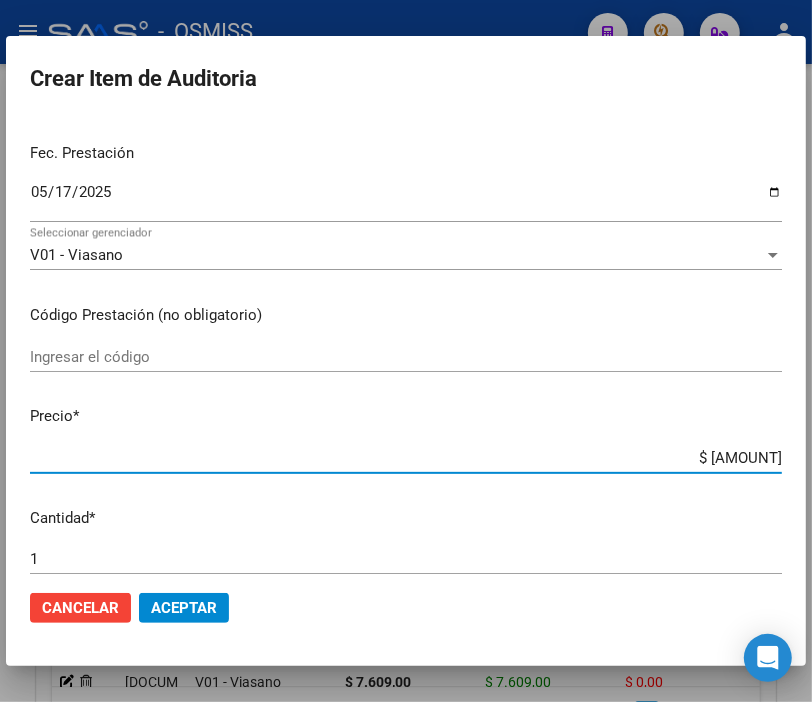 drag, startPoint x: 662, startPoint y: 461, endPoint x: 814, endPoint y: 444, distance: 152.94771 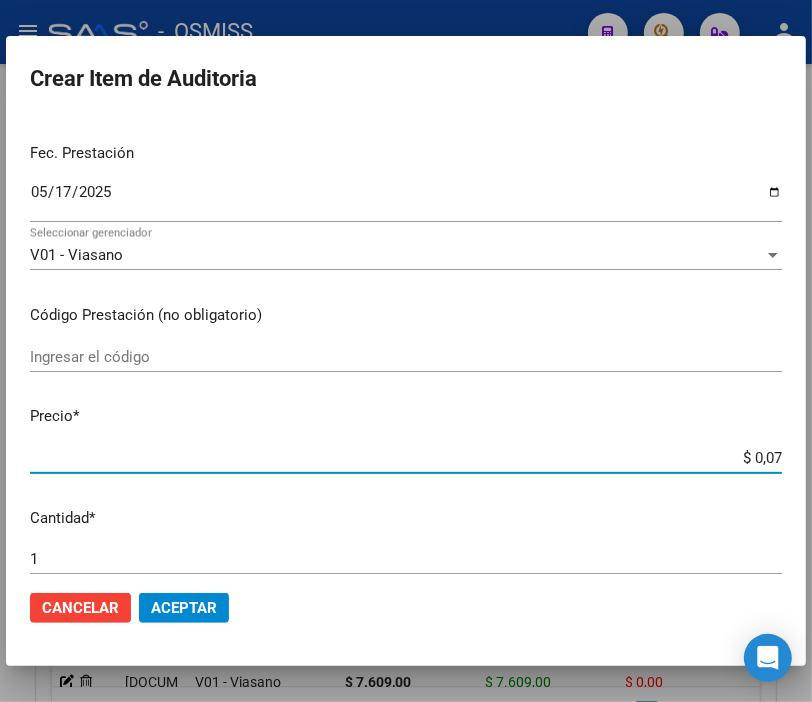 type on "$ 0,76" 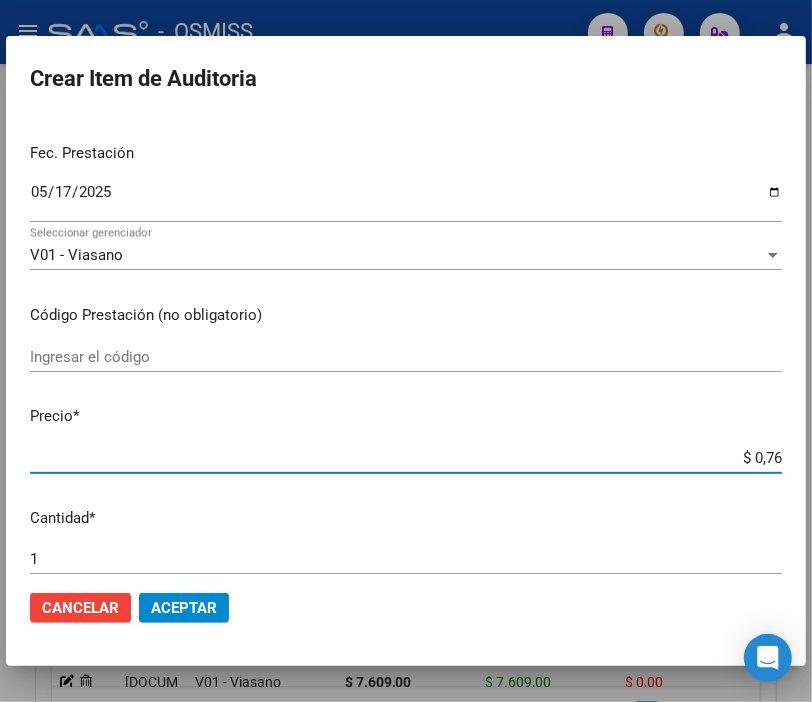 type on "$ 7,60" 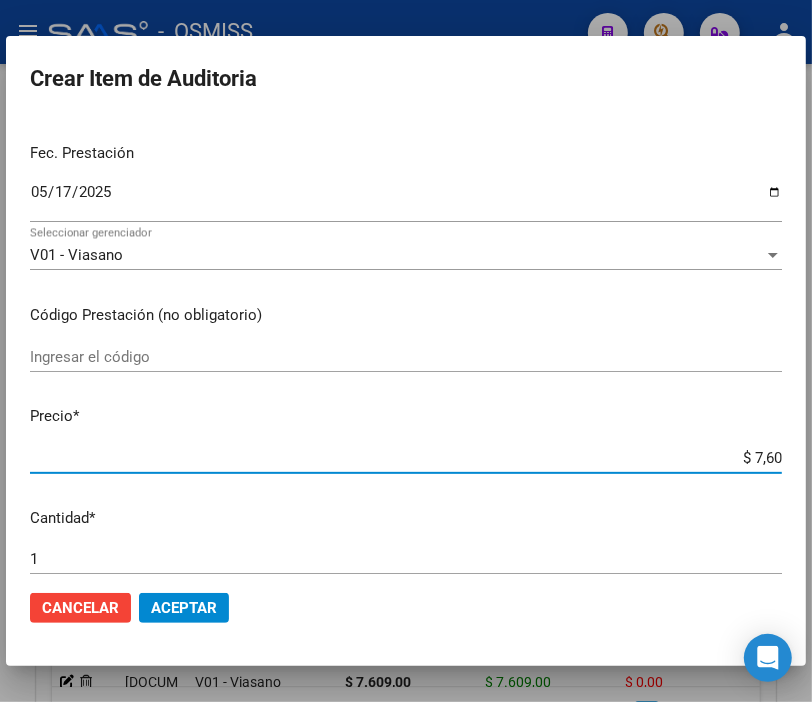 type on "$ 76,09" 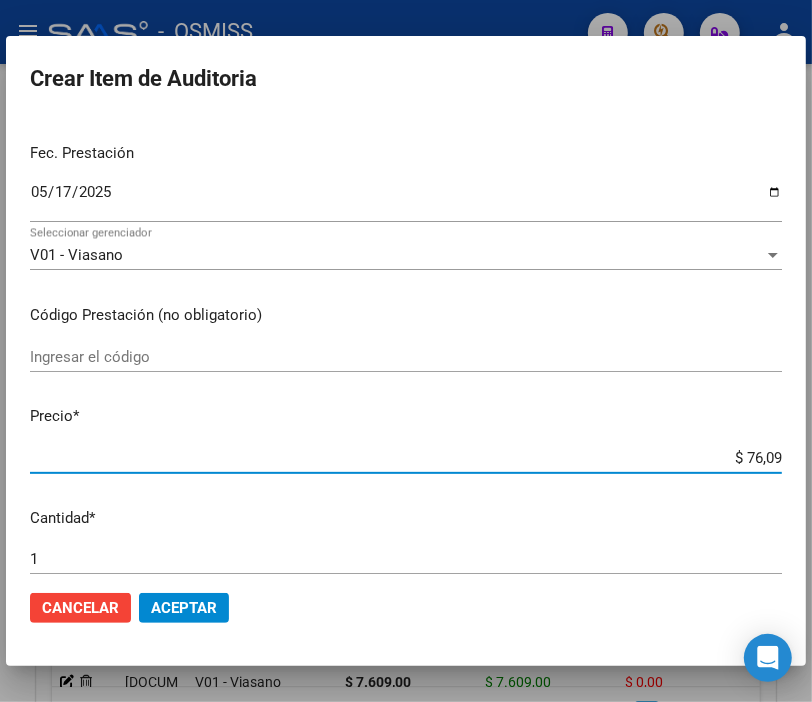 type on "$ 760,90" 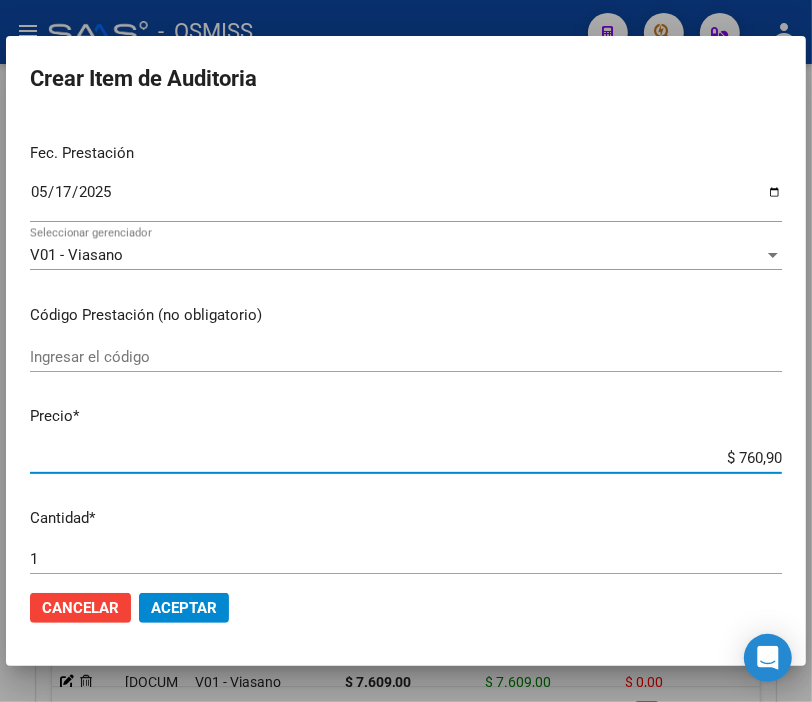 type on "$ 7.609,00" 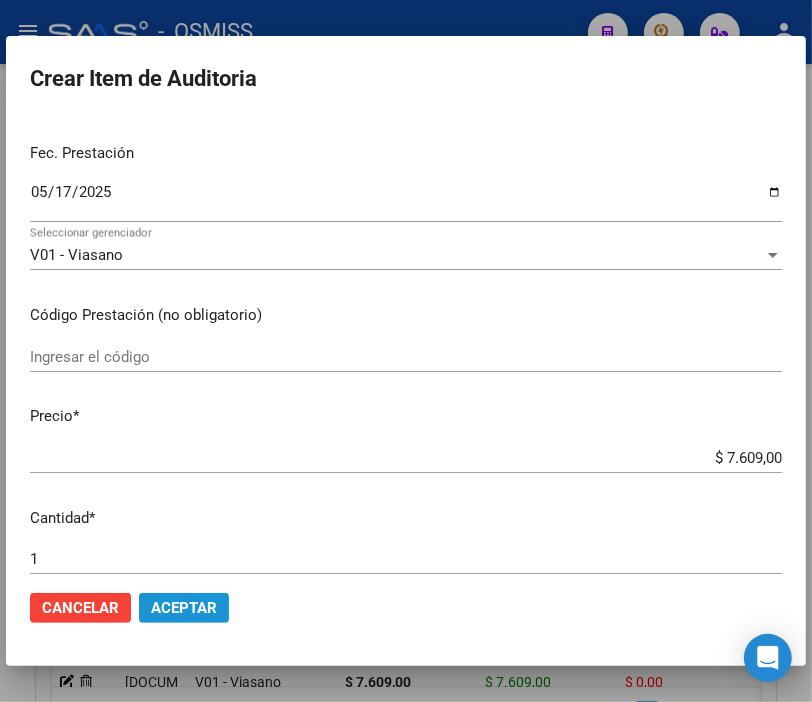 click on "Aceptar" 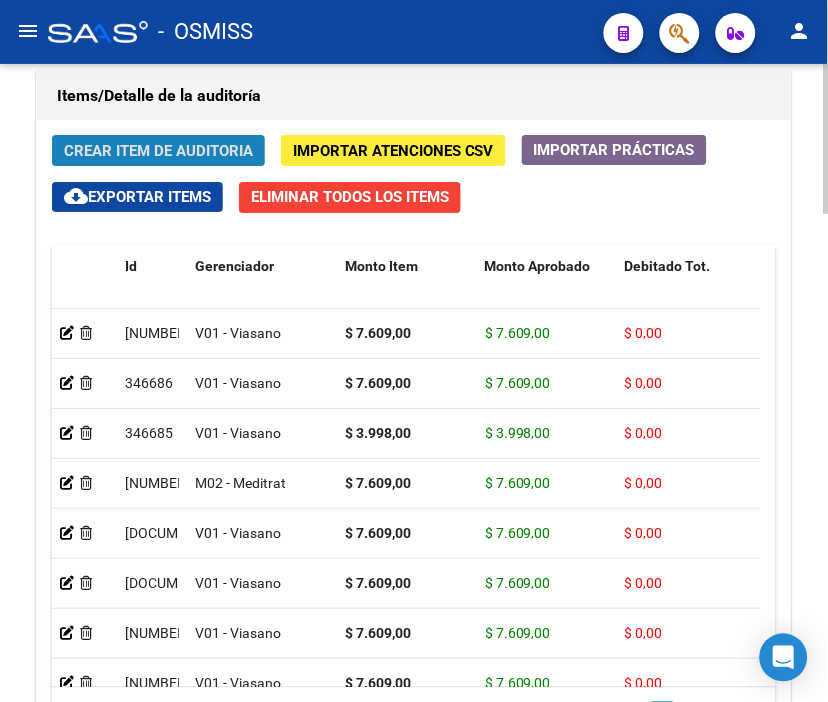click on "Crear Item de Auditoria" 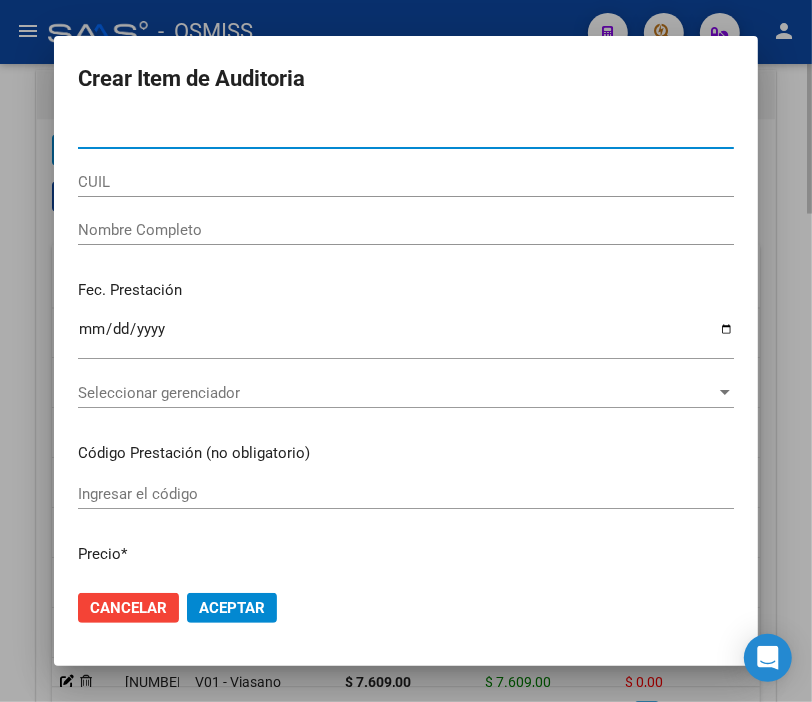 type on "[NUMBER]" 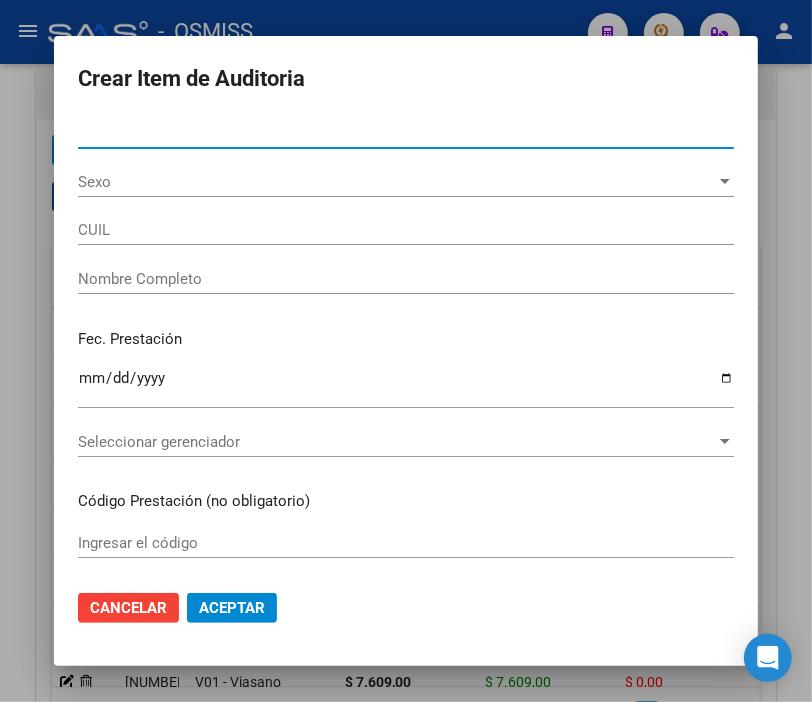 type on "[CUIL]" 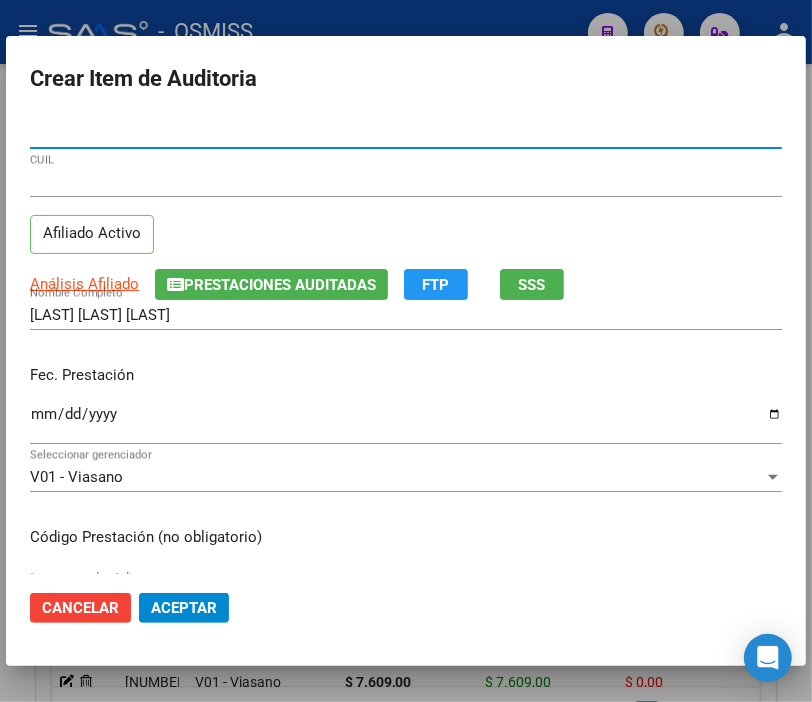 type on "[NUMBER]" 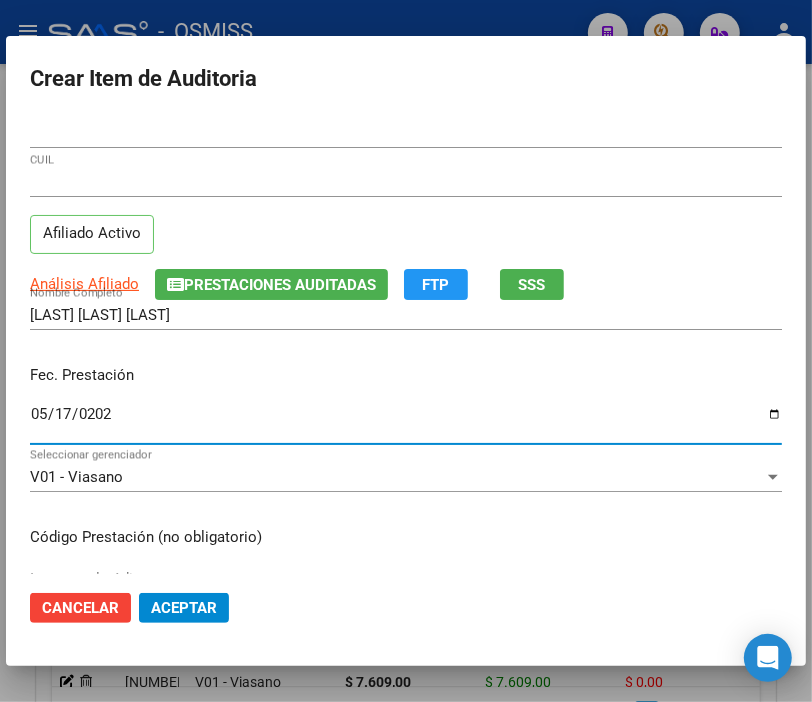 type on "2025-05-17" 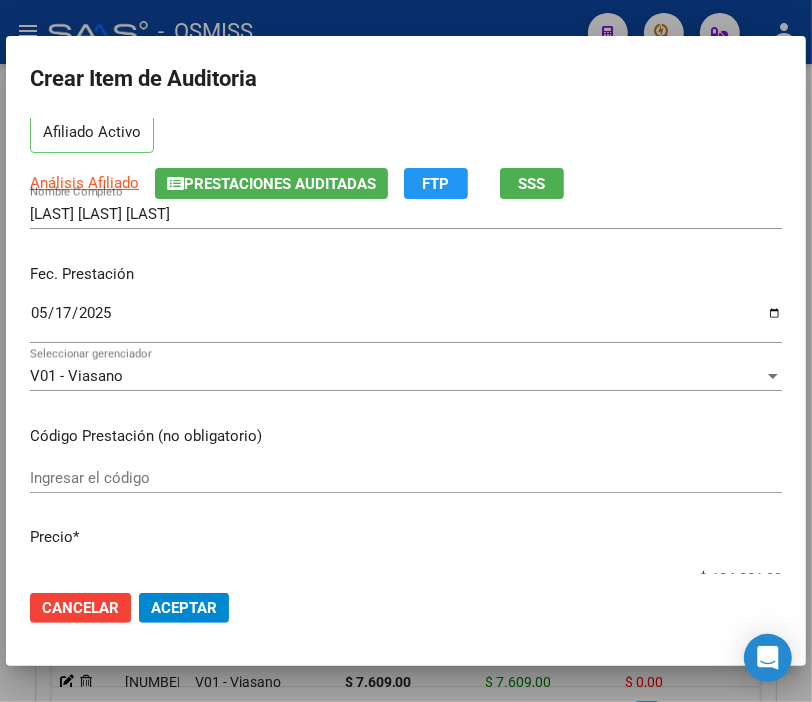 scroll, scrollTop: 222, scrollLeft: 0, axis: vertical 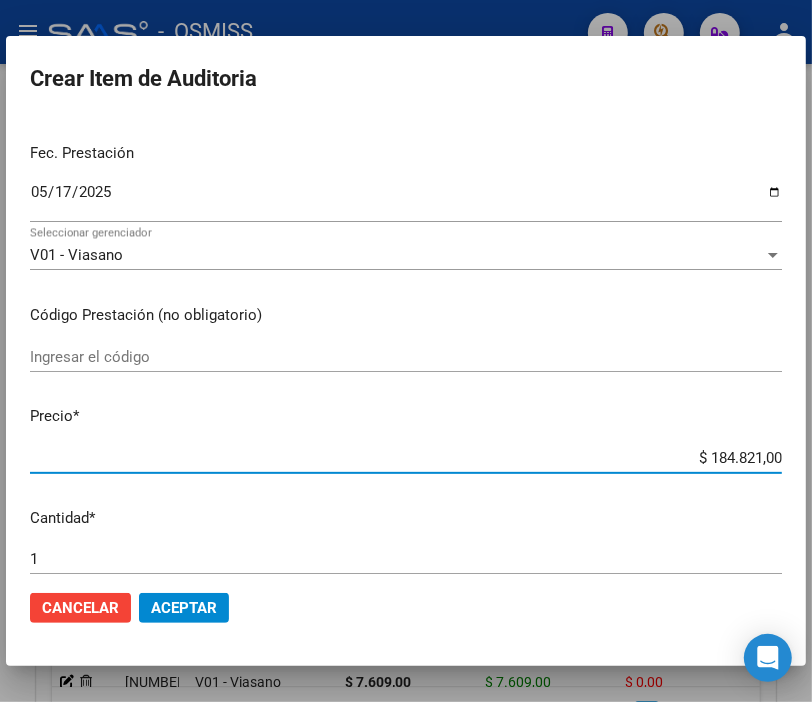 drag, startPoint x: 647, startPoint y: 456, endPoint x: 828, endPoint y: 456, distance: 181 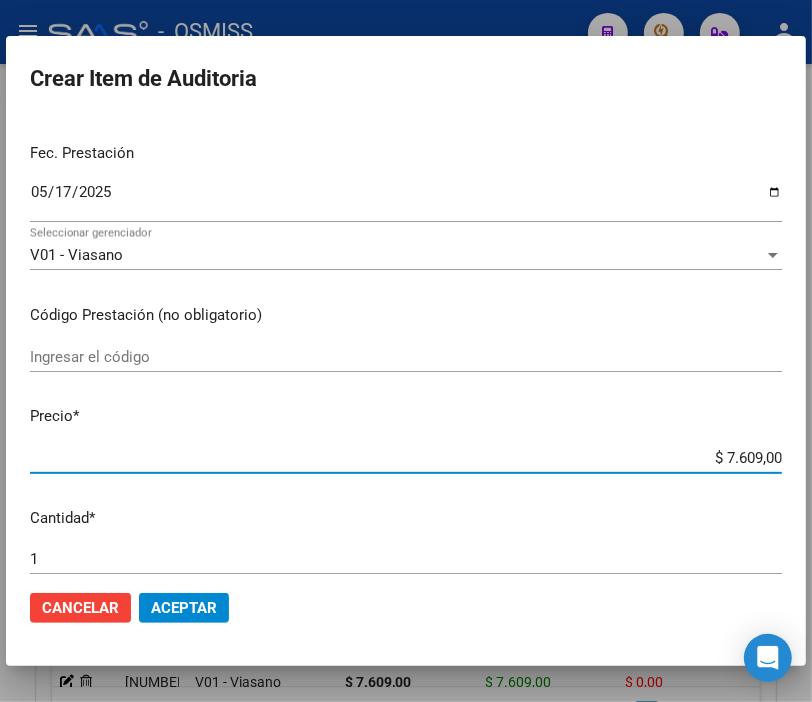 click on "Aceptar" 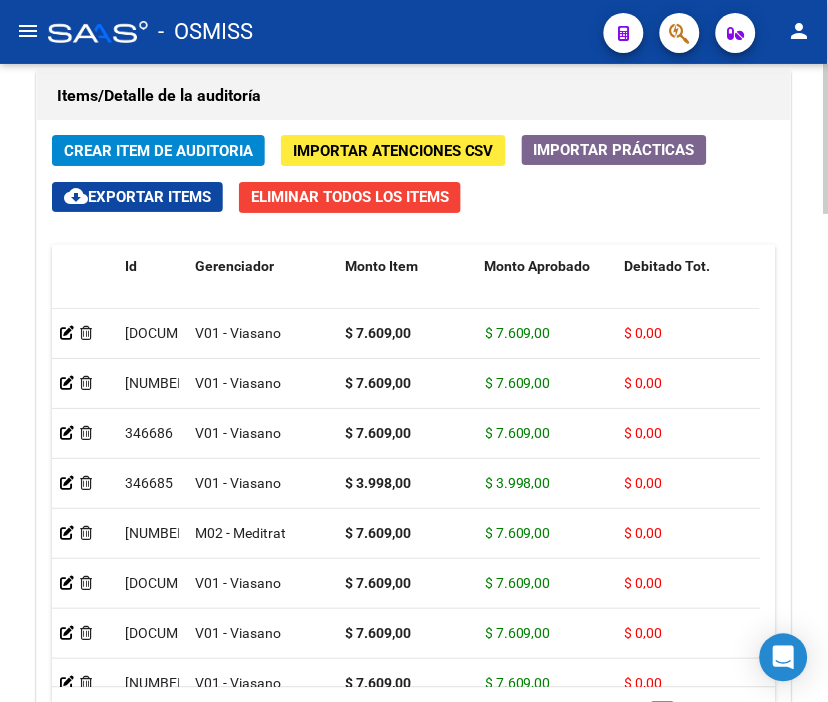 click on "Crear Item de Auditoria" 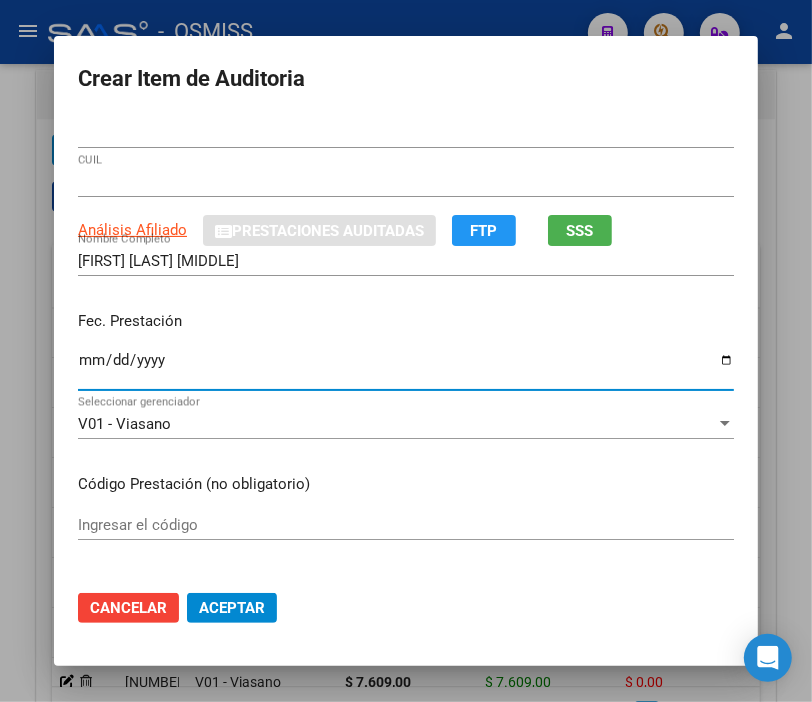 click on "Ingresar la fecha" at bounding box center [406, 368] 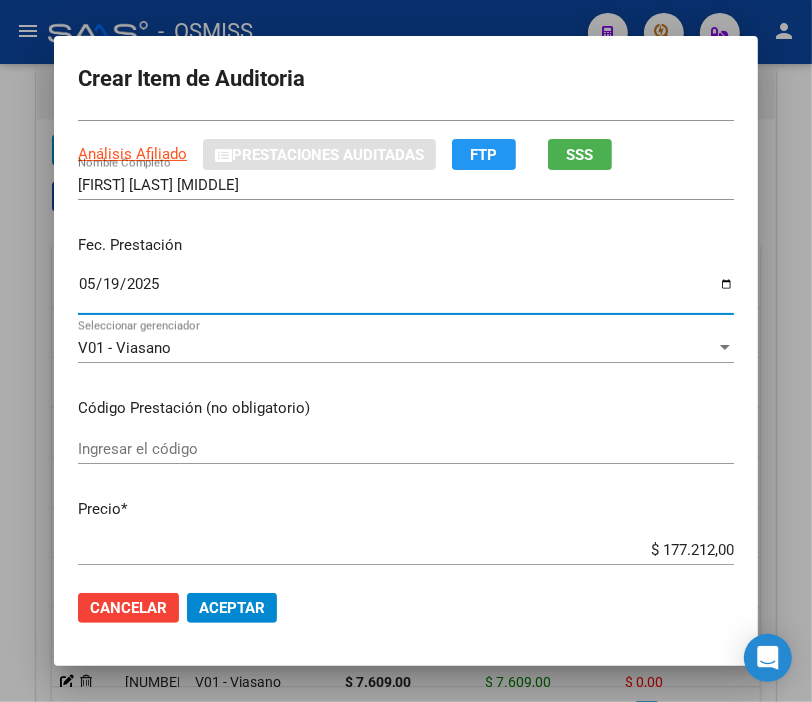 scroll, scrollTop: 333, scrollLeft: 0, axis: vertical 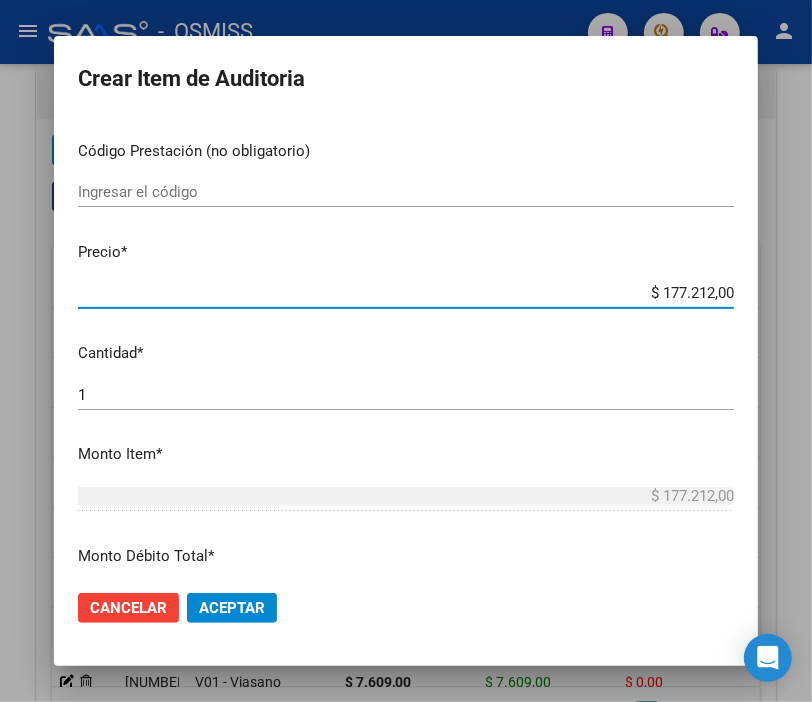 drag, startPoint x: 588, startPoint y: 288, endPoint x: 828, endPoint y: 288, distance: 240 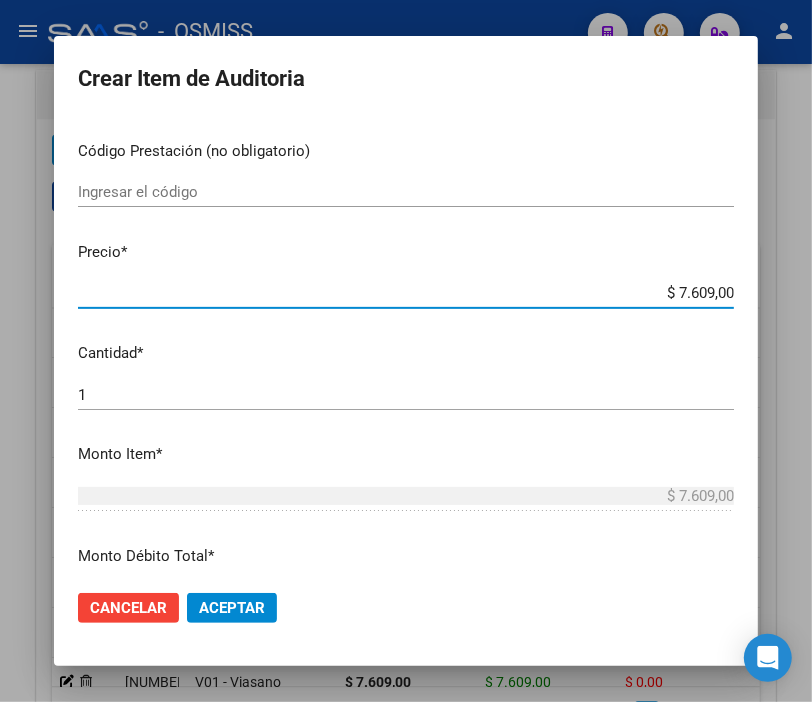 click on "Aceptar" 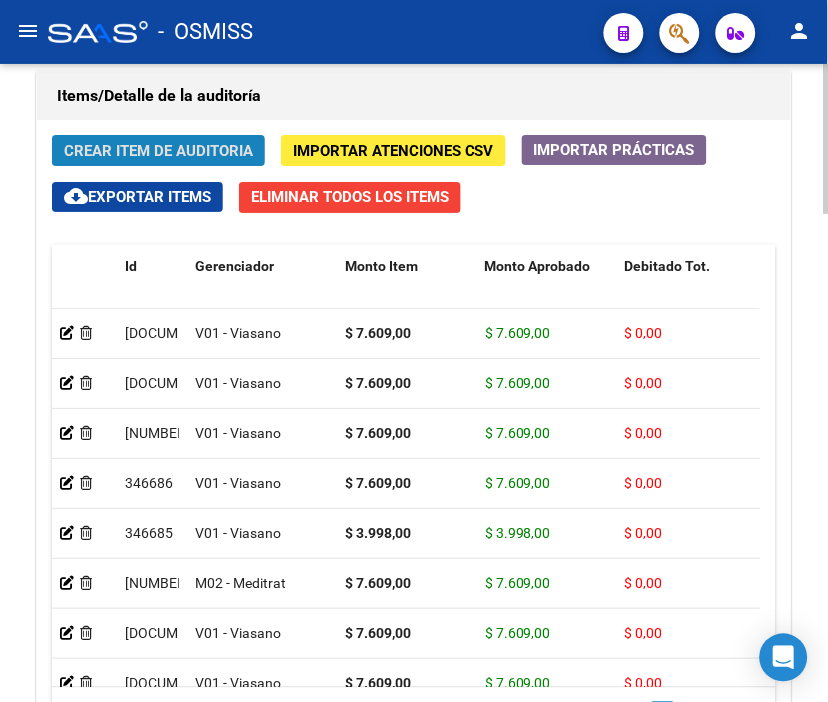 click on "Crear Item de Auditoria" 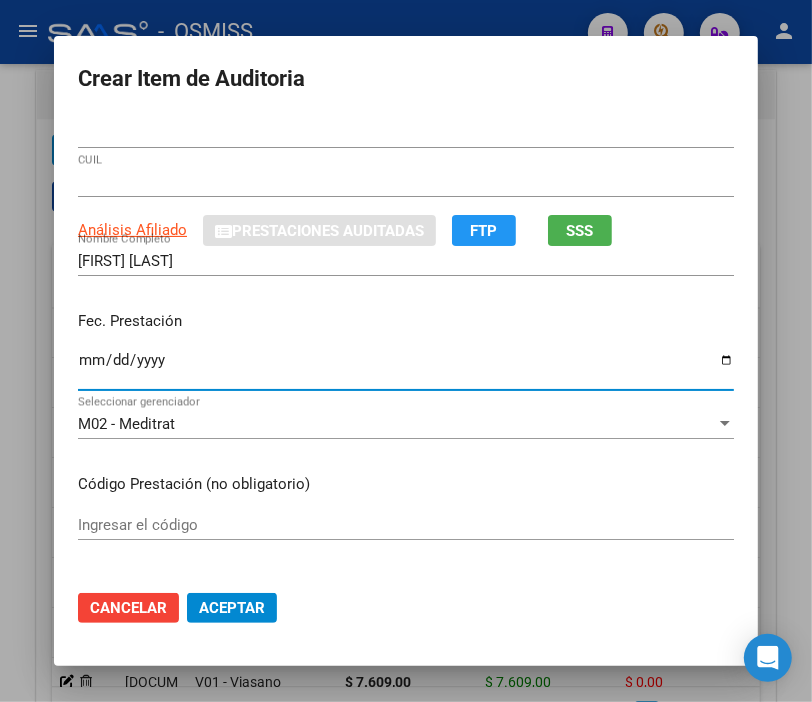 click on "Ingresar la fecha" at bounding box center (406, 368) 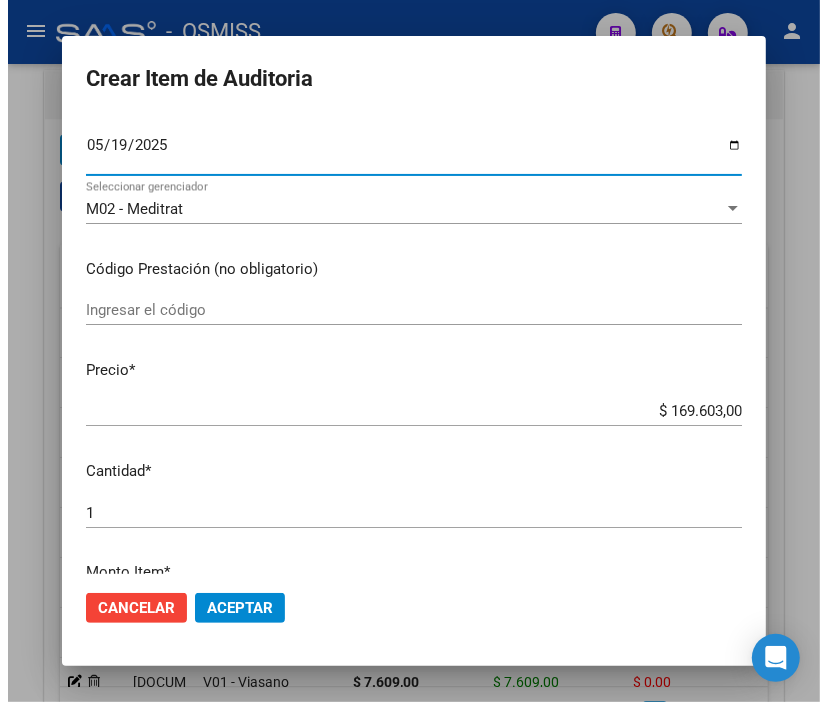 scroll, scrollTop: 222, scrollLeft: 0, axis: vertical 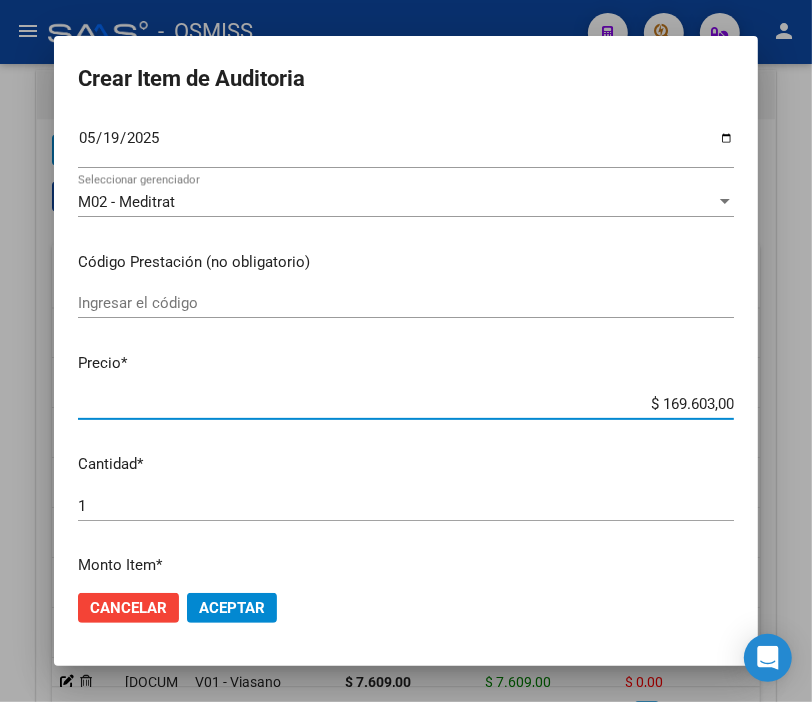 drag, startPoint x: 605, startPoint y: 408, endPoint x: 794, endPoint y: 404, distance: 189.04233 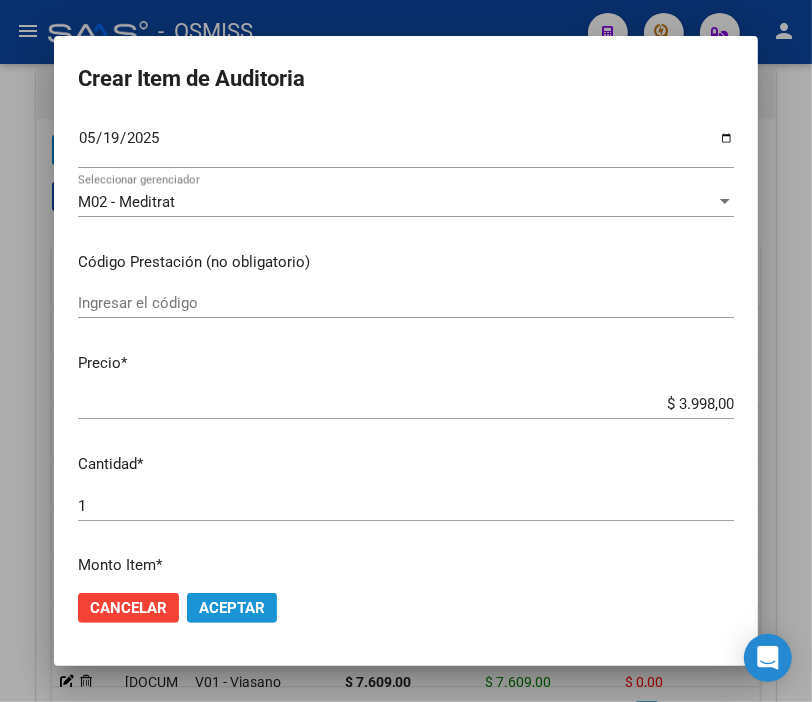 click on "Aceptar" 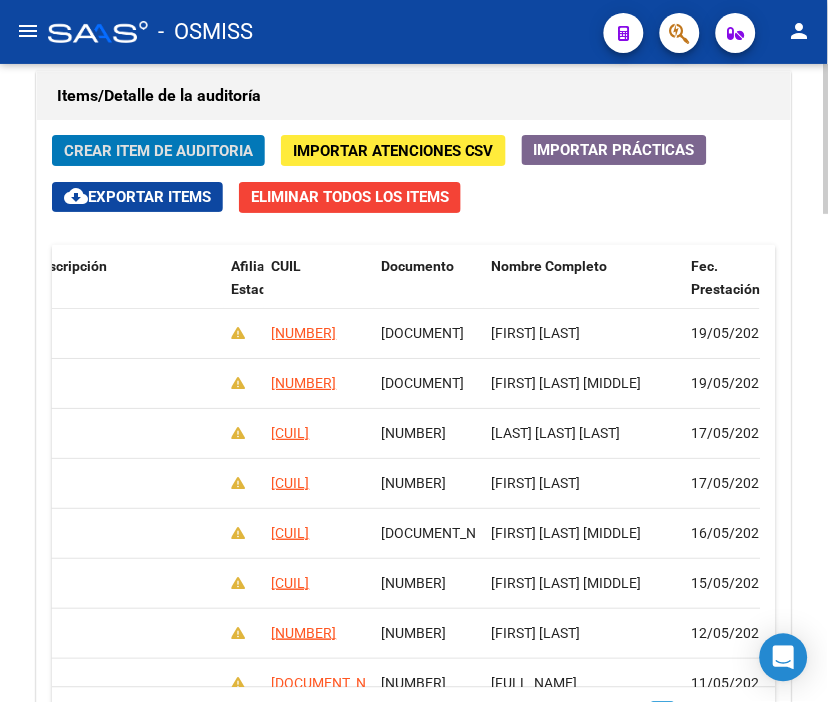 scroll, scrollTop: 0, scrollLeft: 213, axis: horizontal 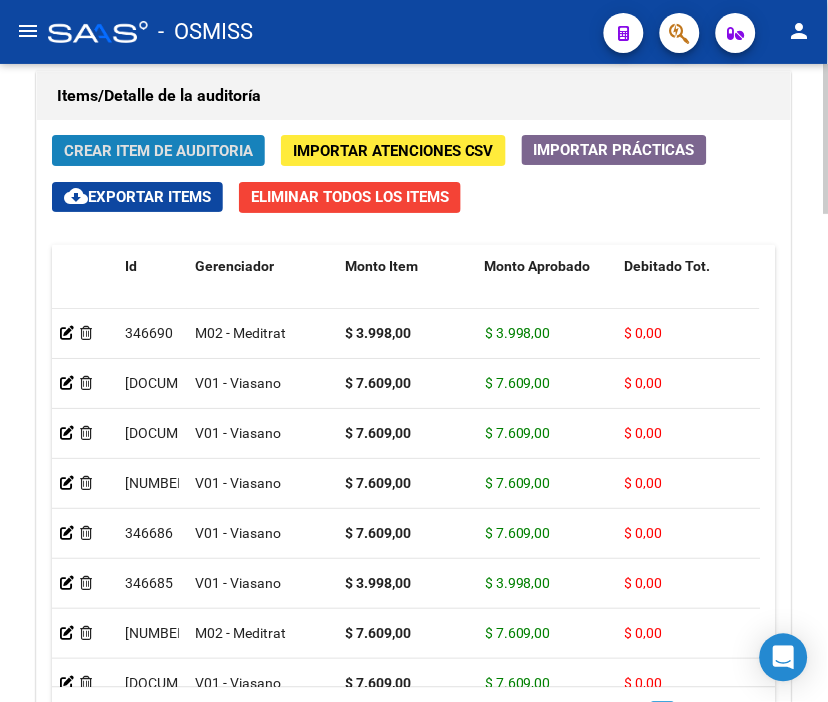 click on "Crear Item de Auditoria" 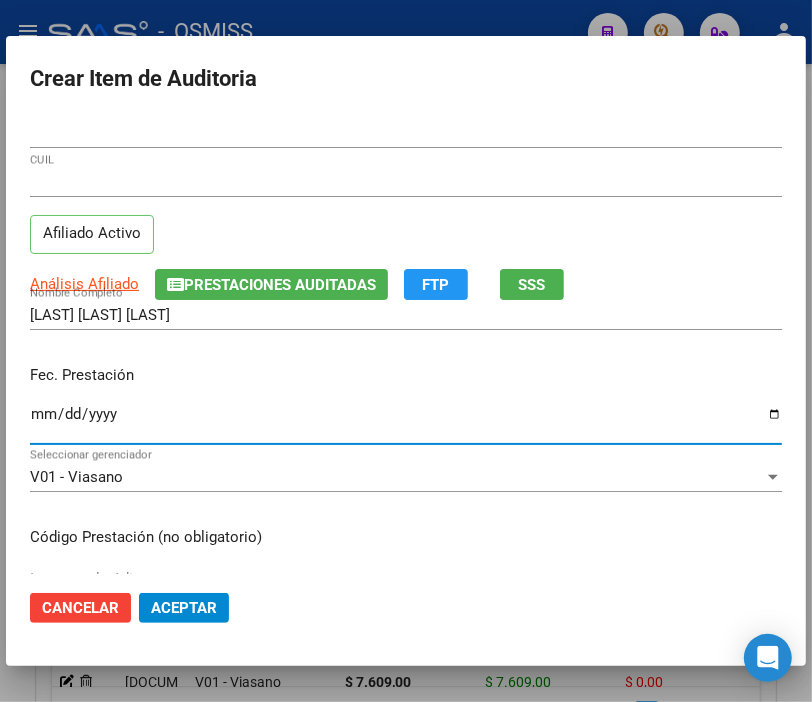 click on "Ingresar la fecha" at bounding box center (406, 422) 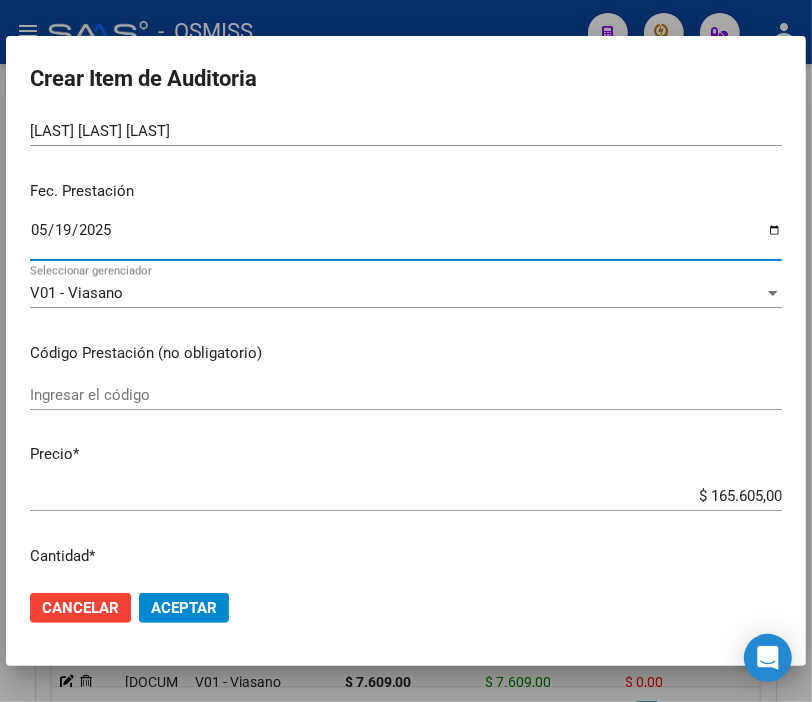 scroll, scrollTop: 222, scrollLeft: 0, axis: vertical 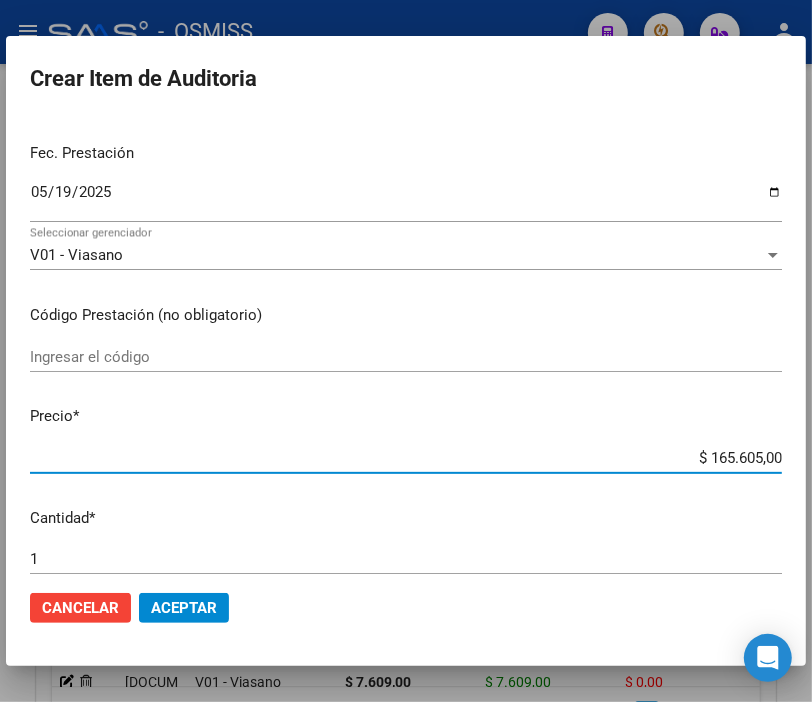 drag, startPoint x: 665, startPoint y: 457, endPoint x: 828, endPoint y: 460, distance: 163.0276 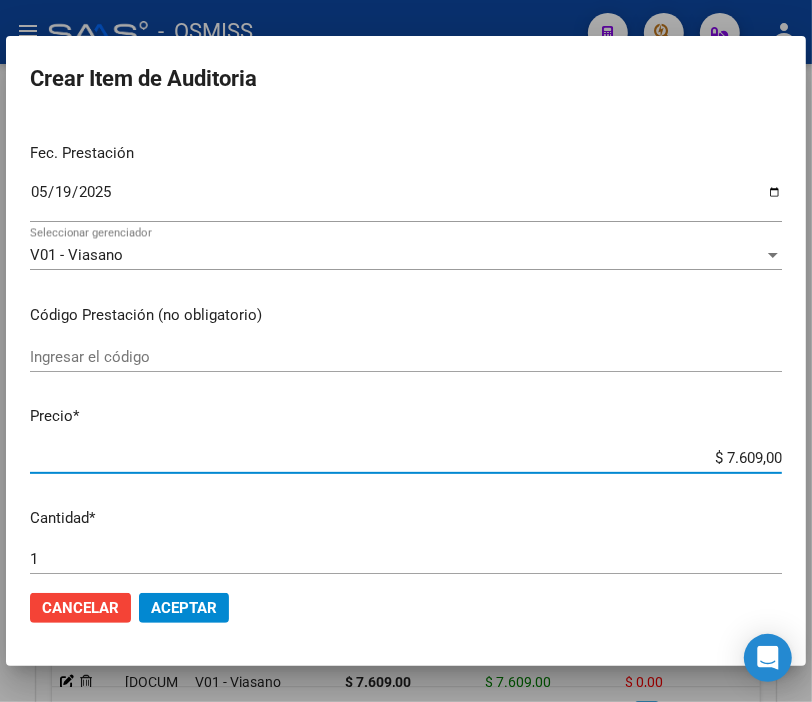 click on "Aceptar" 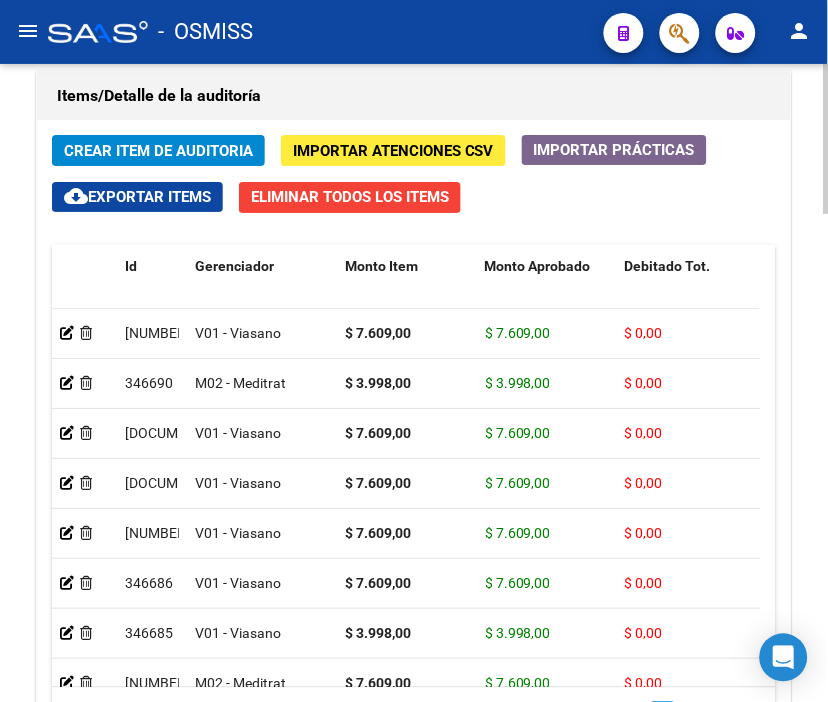 click on "Crear Item de Auditoria" 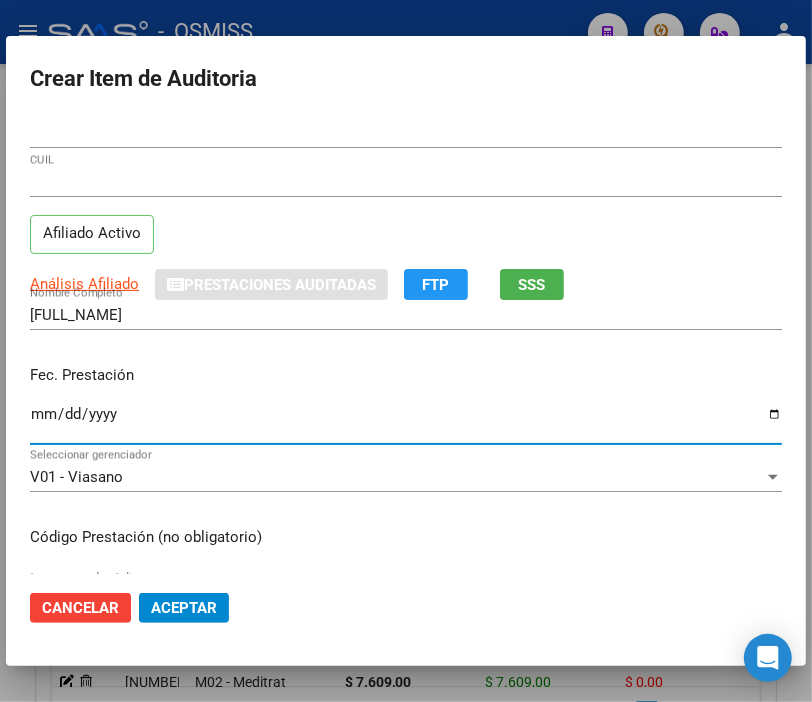 click on "Ingresar la fecha" at bounding box center (406, 422) 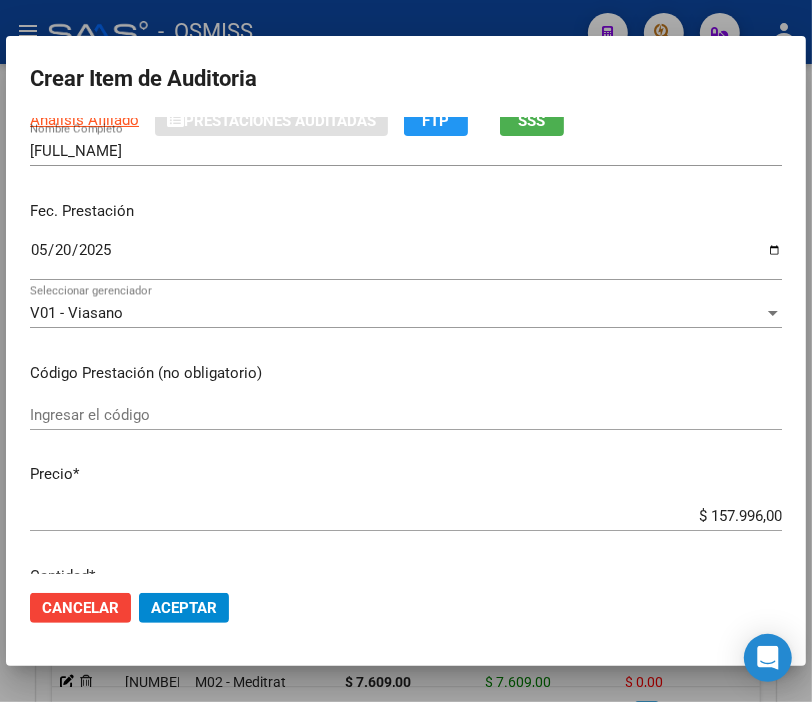 scroll, scrollTop: 222, scrollLeft: 0, axis: vertical 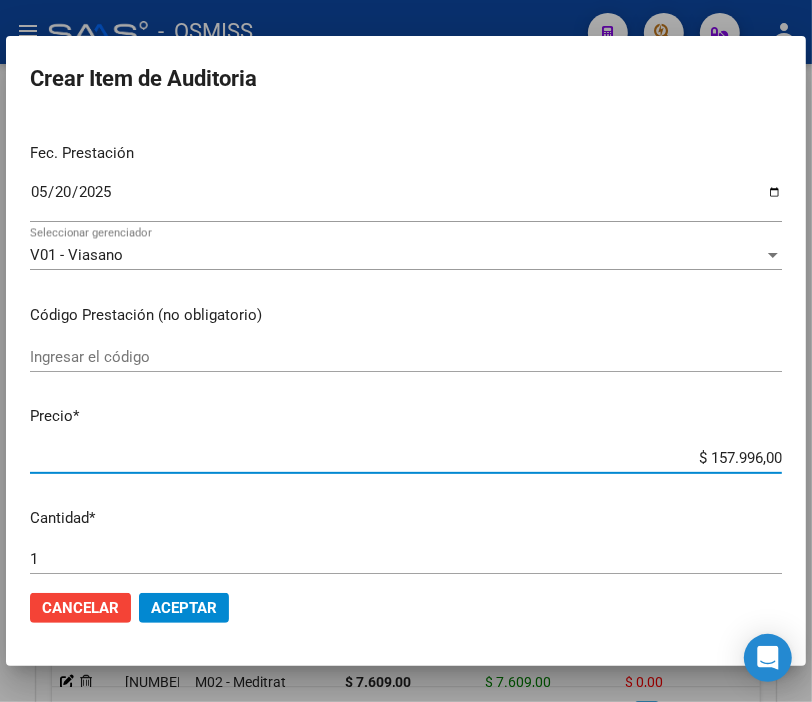 drag, startPoint x: 658, startPoint y: 453, endPoint x: 435, endPoint y: 401, distance: 228.98253 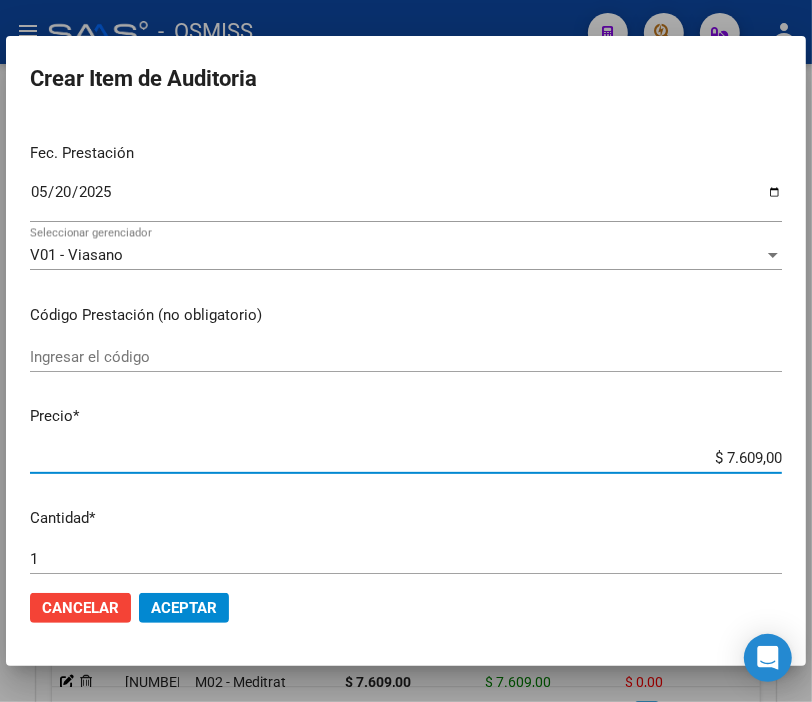 click on "Aceptar" 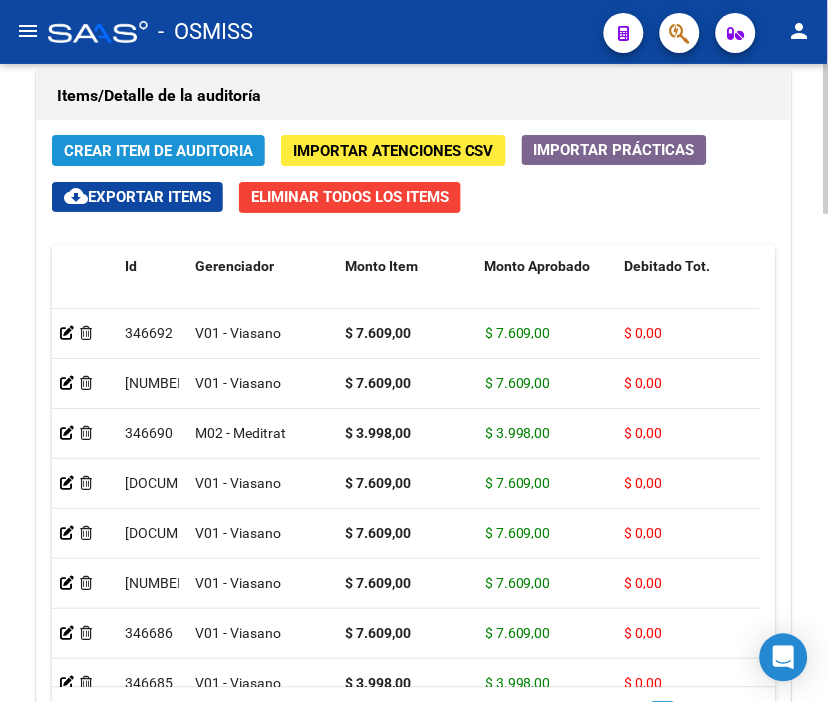 click on "Crear Item de Auditoria" 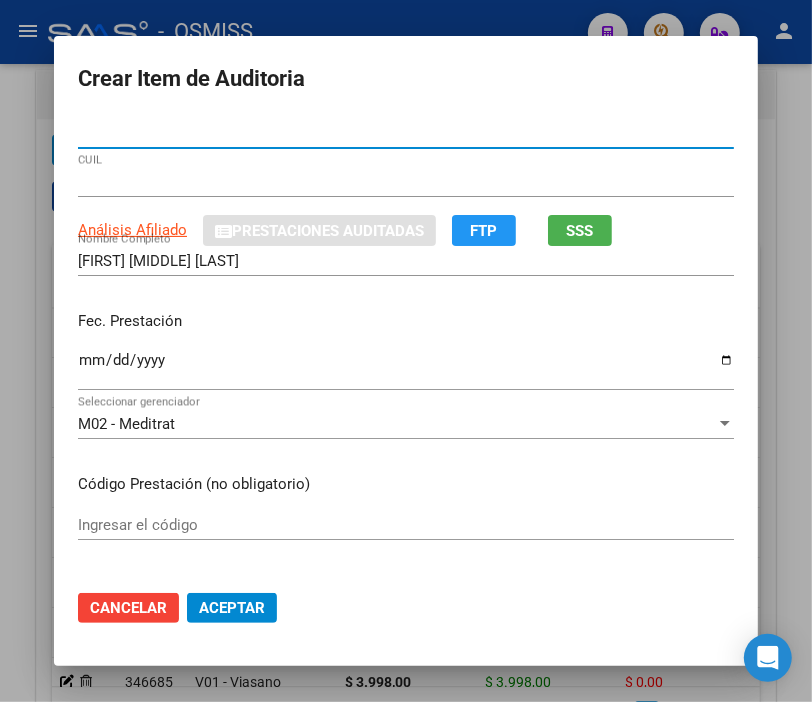 click on "Ingresar la fecha" at bounding box center (406, 368) 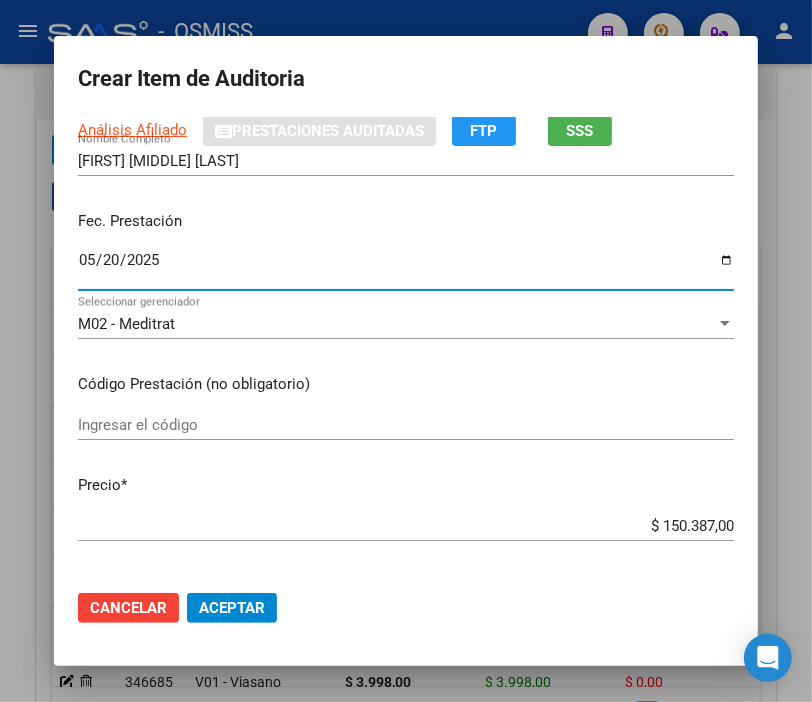 scroll, scrollTop: 222, scrollLeft: 0, axis: vertical 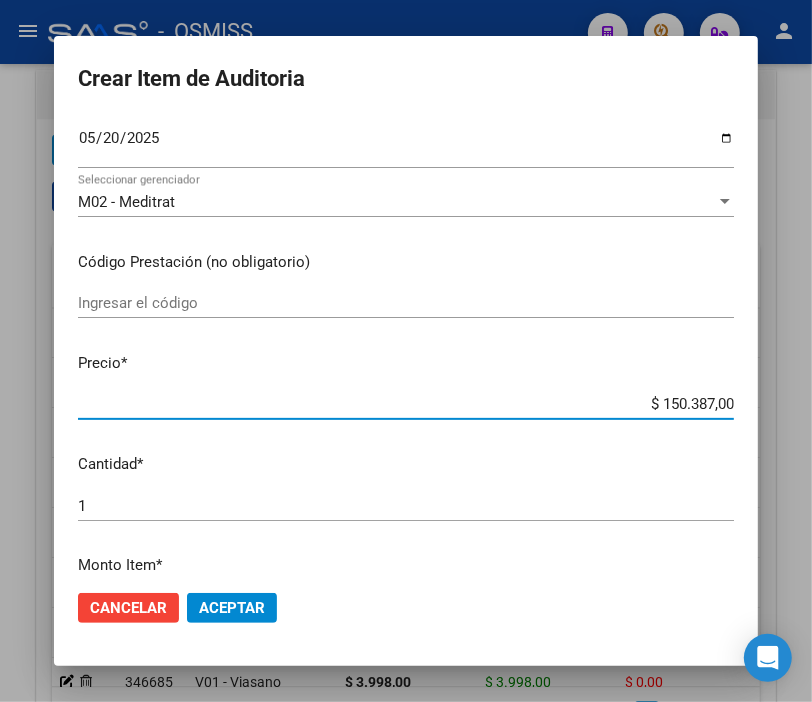 drag, startPoint x: 595, startPoint y: 398, endPoint x: 798, endPoint y: 398, distance: 203 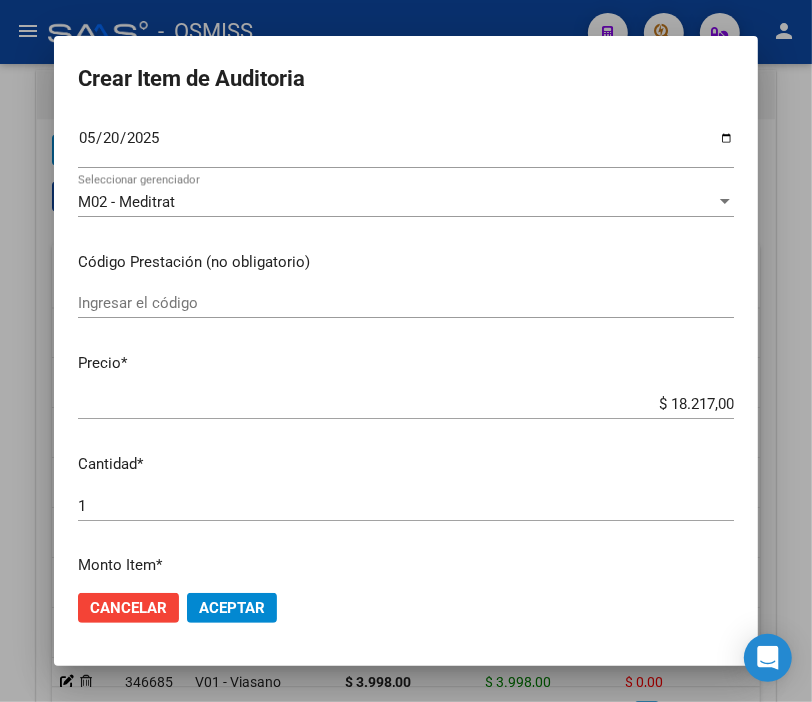 click on "Cancelar Aceptar" 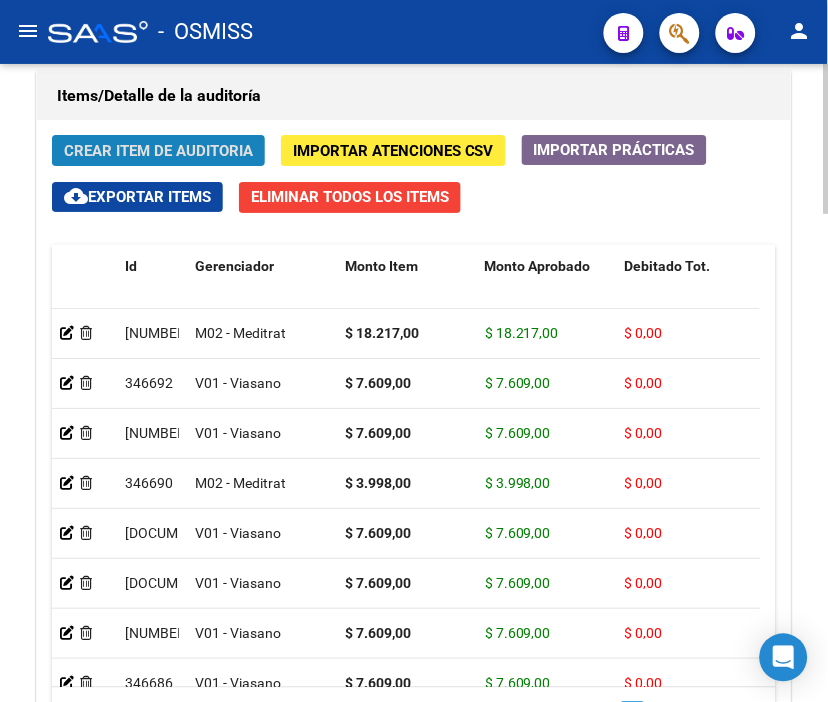 click on "Crear Item de Auditoria" 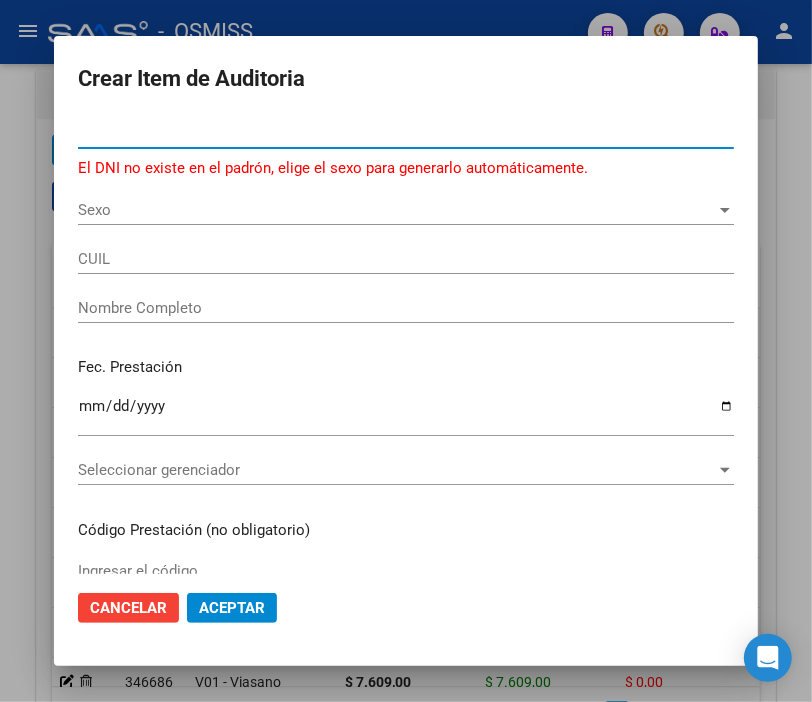 click on "[NUMBER]" at bounding box center (406, 133) 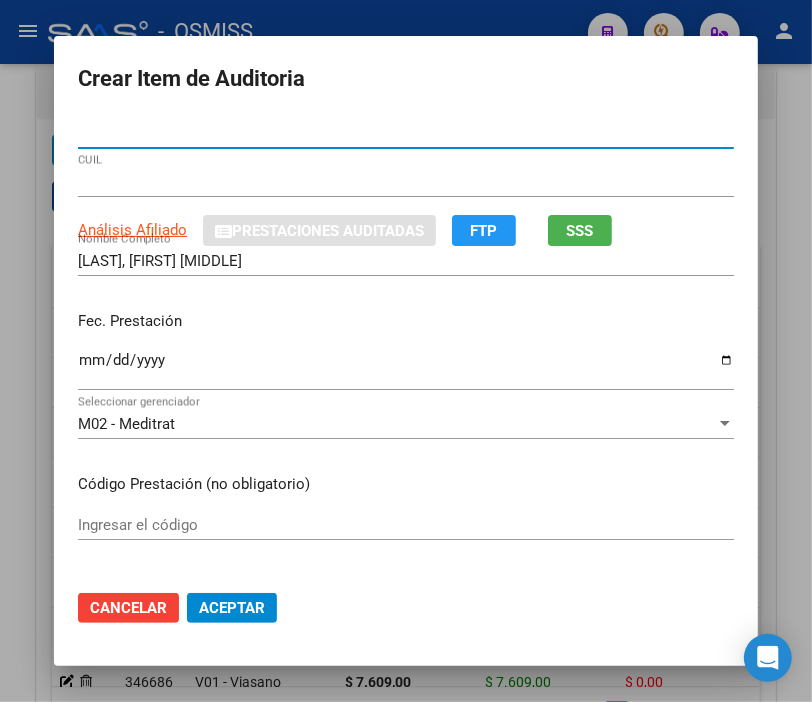 click on "Ingresar la fecha" at bounding box center [406, 368] 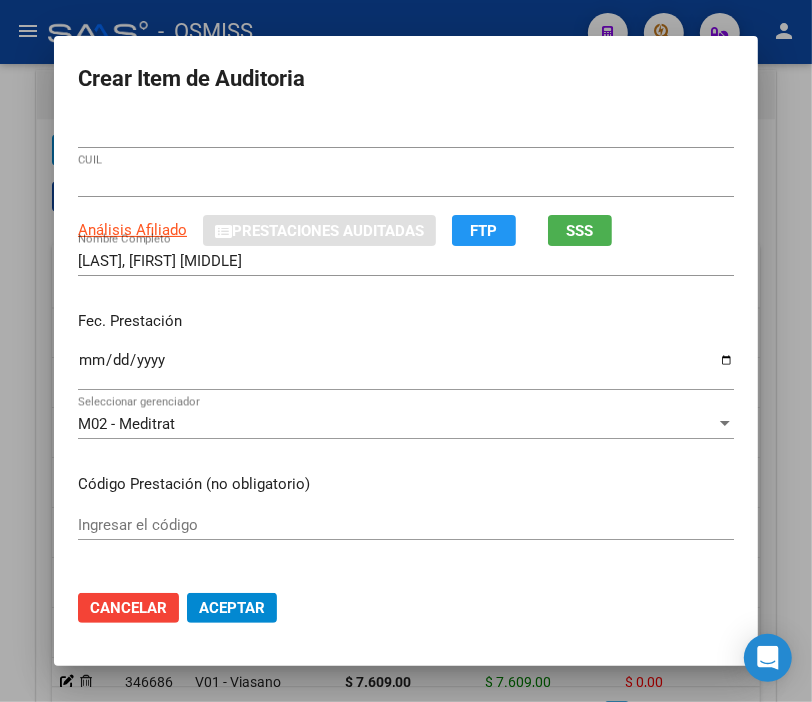 scroll, scrollTop: 222, scrollLeft: 0, axis: vertical 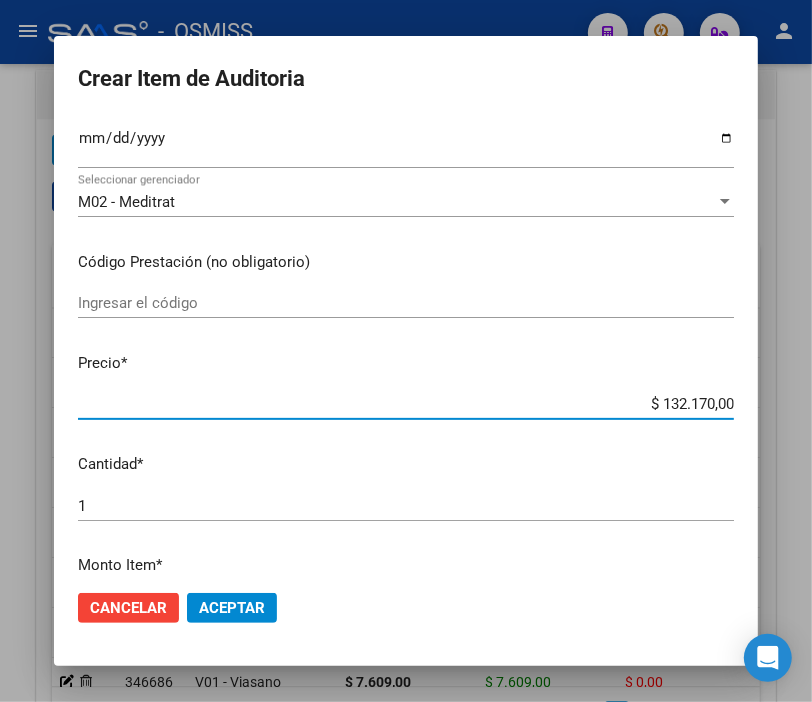 drag, startPoint x: 616, startPoint y: 397, endPoint x: 782, endPoint y: 398, distance: 166.003 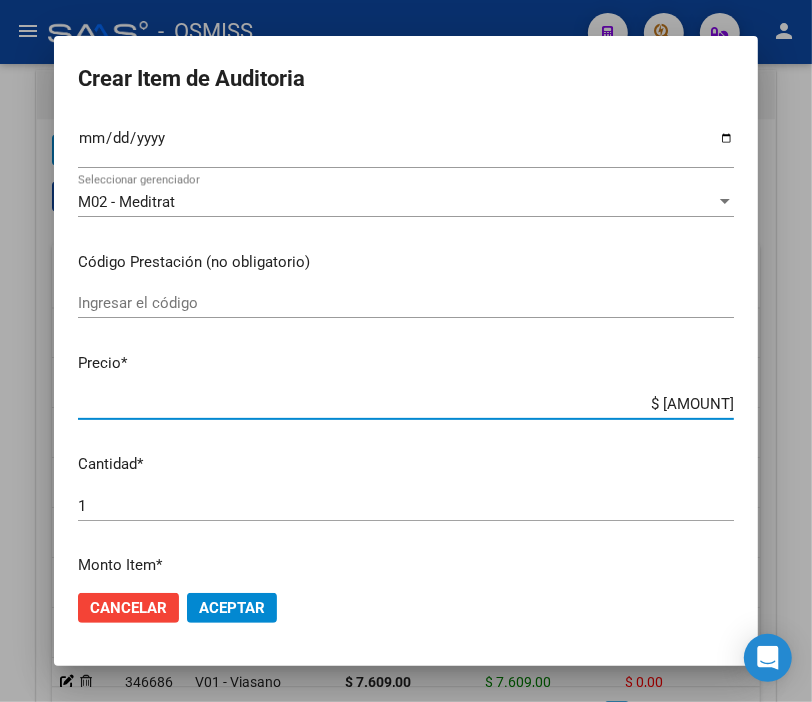 click on "Aceptar" 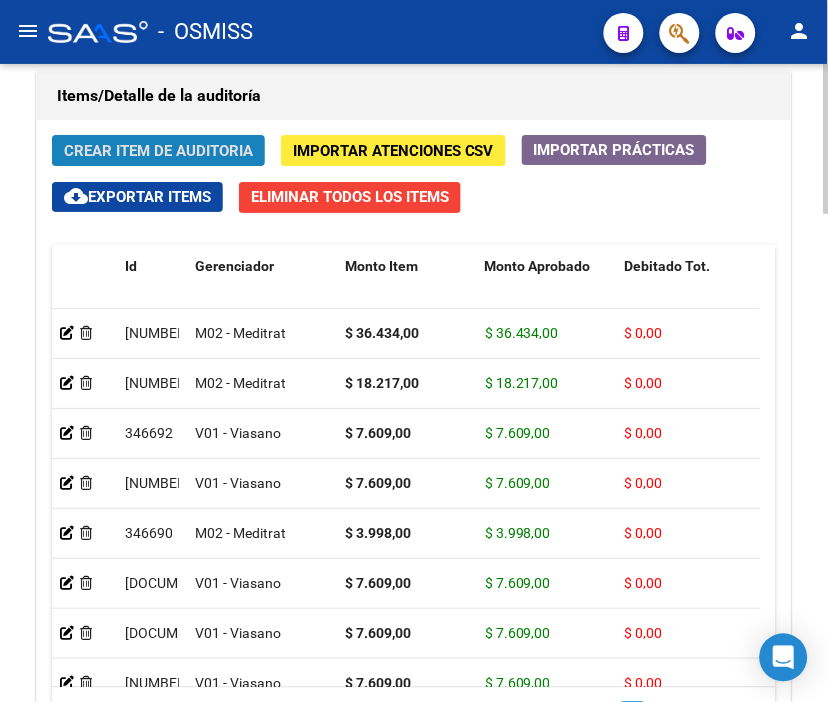 click on "Crear Item de Auditoria" 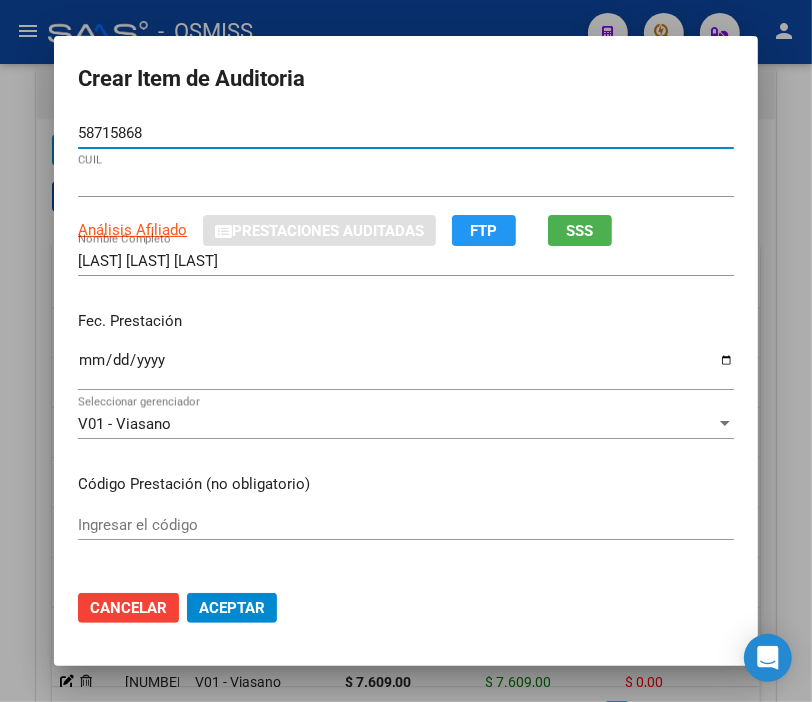 click on "Ingresar la fecha" at bounding box center (406, 368) 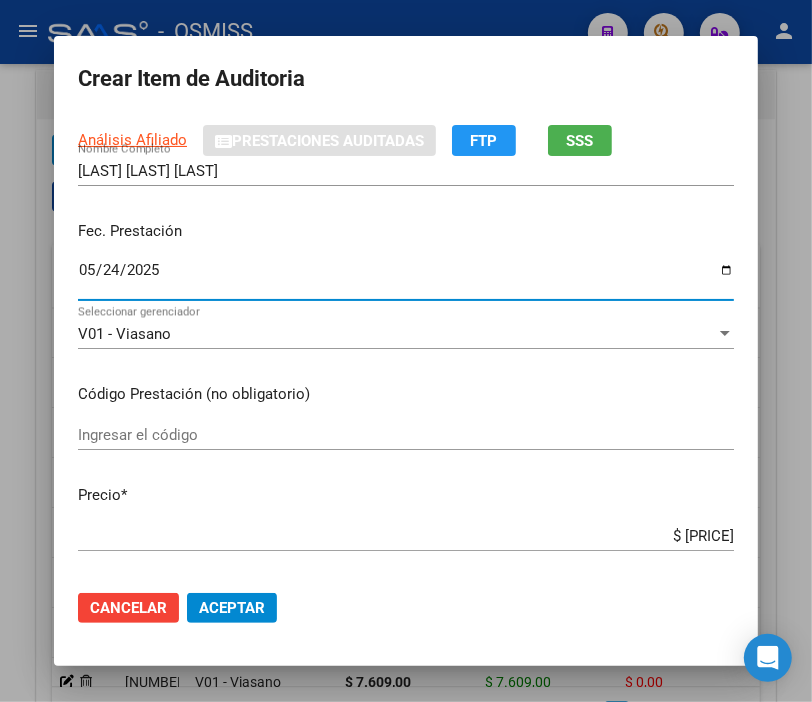 scroll, scrollTop: 222, scrollLeft: 0, axis: vertical 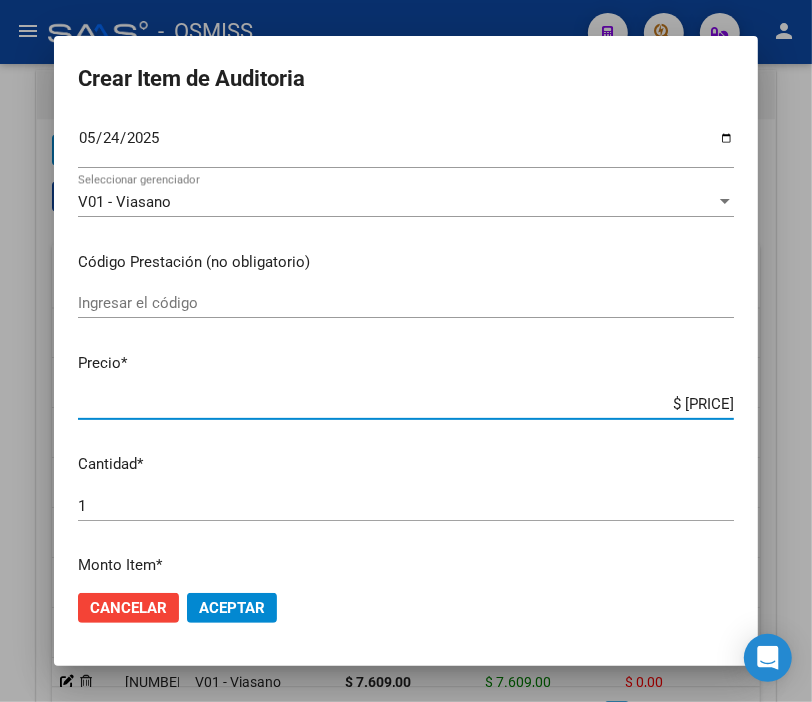 drag, startPoint x: 615, startPoint y: 403, endPoint x: 828, endPoint y: 406, distance: 213.02112 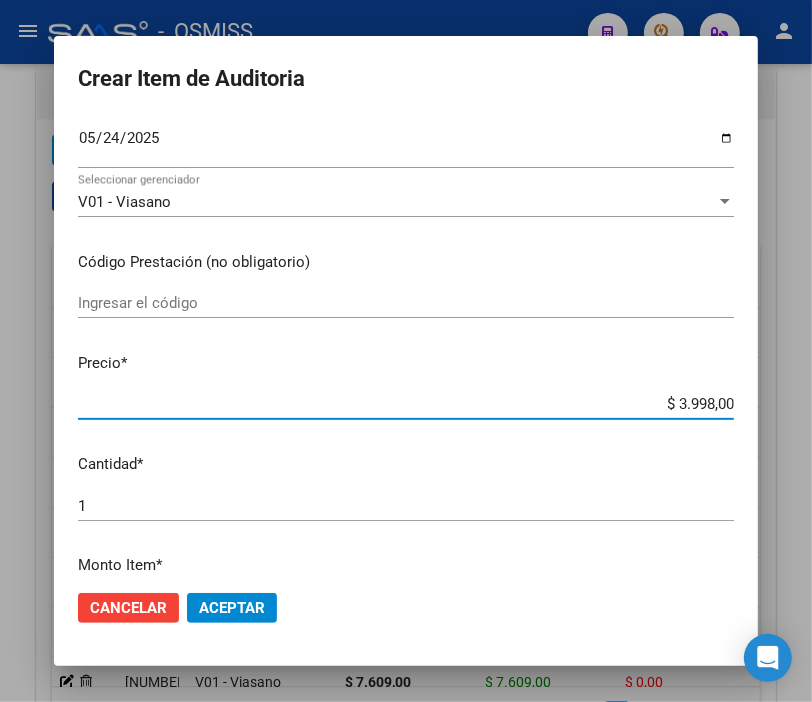 click on "Aceptar" 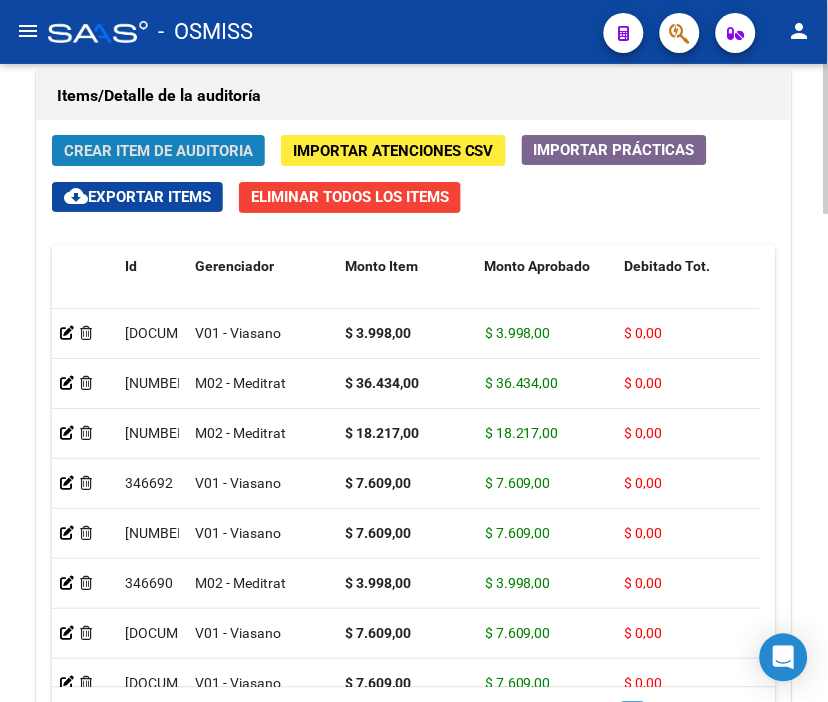click on "Crear Item de Auditoria" 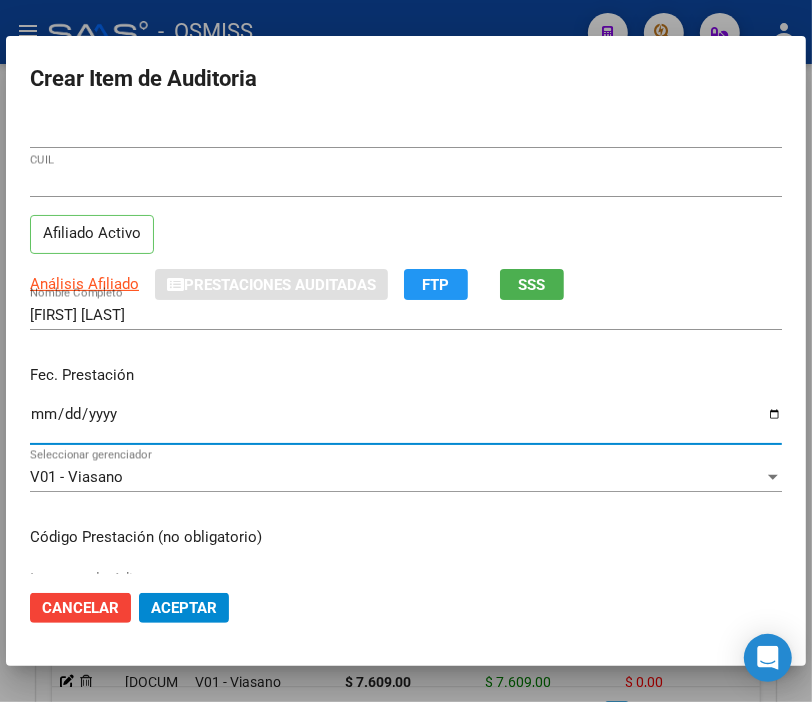 click on "Ingresar la fecha" at bounding box center (406, 422) 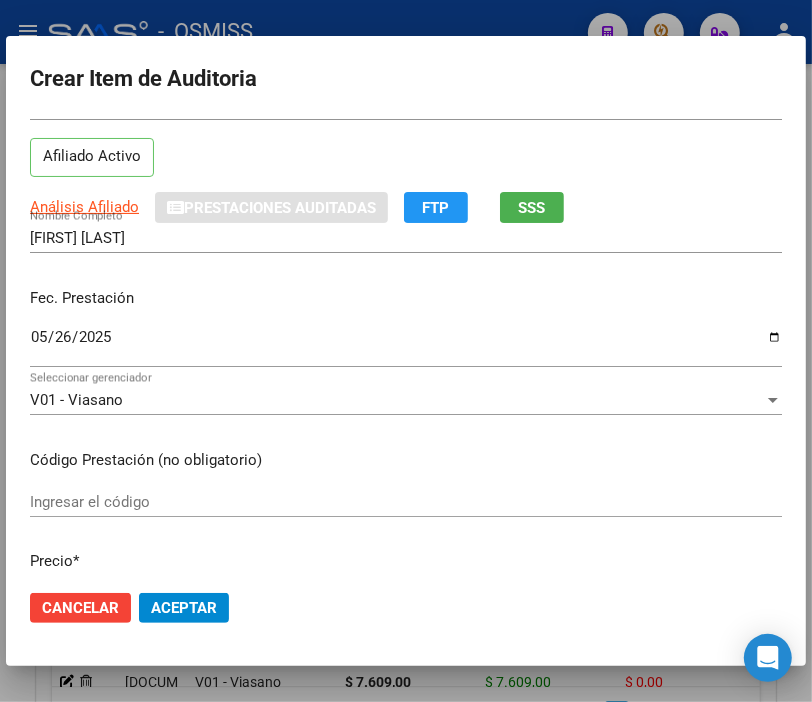 scroll, scrollTop: 333, scrollLeft: 0, axis: vertical 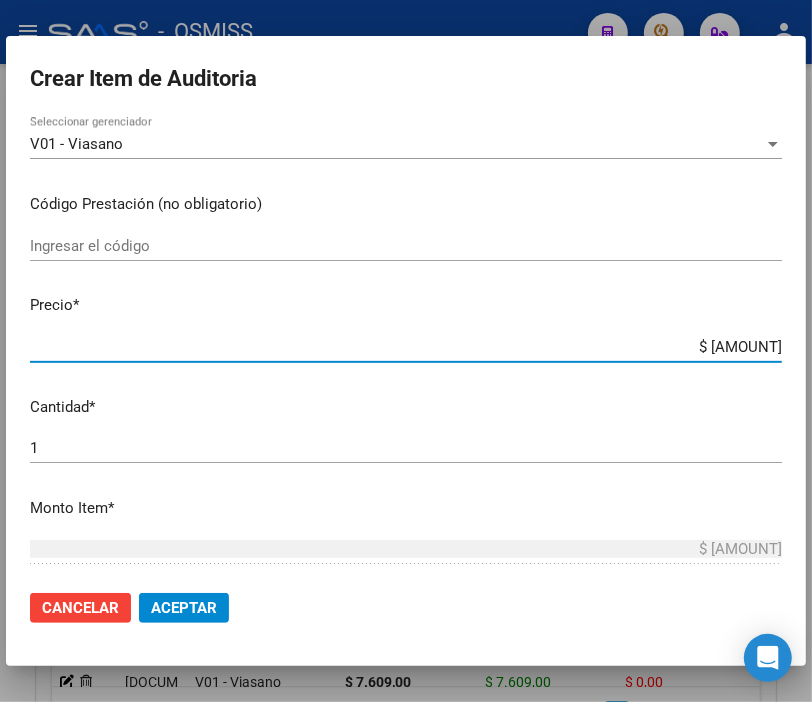 drag, startPoint x: 657, startPoint y: 337, endPoint x: 431, endPoint y: 313, distance: 227.27077 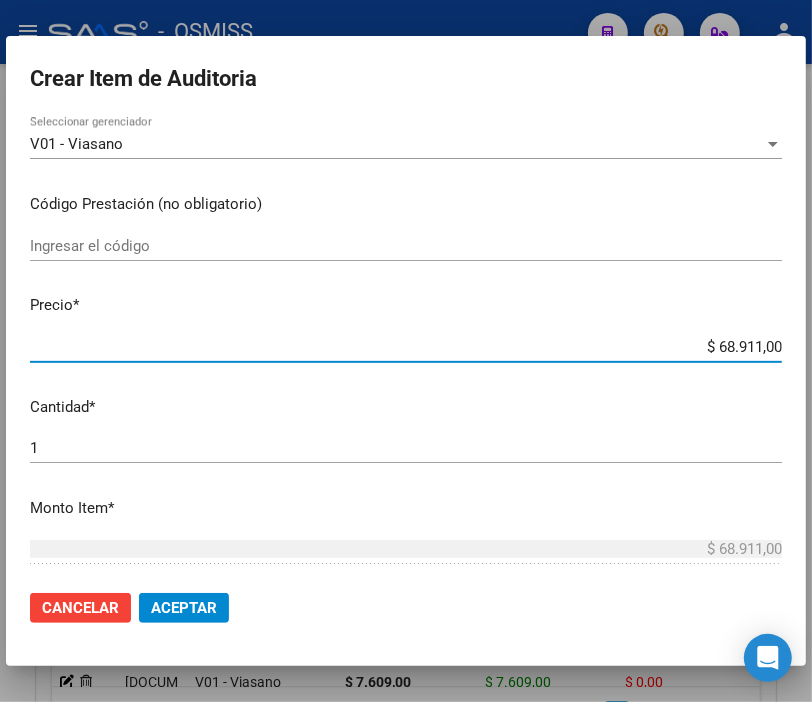 click on "Aceptar" 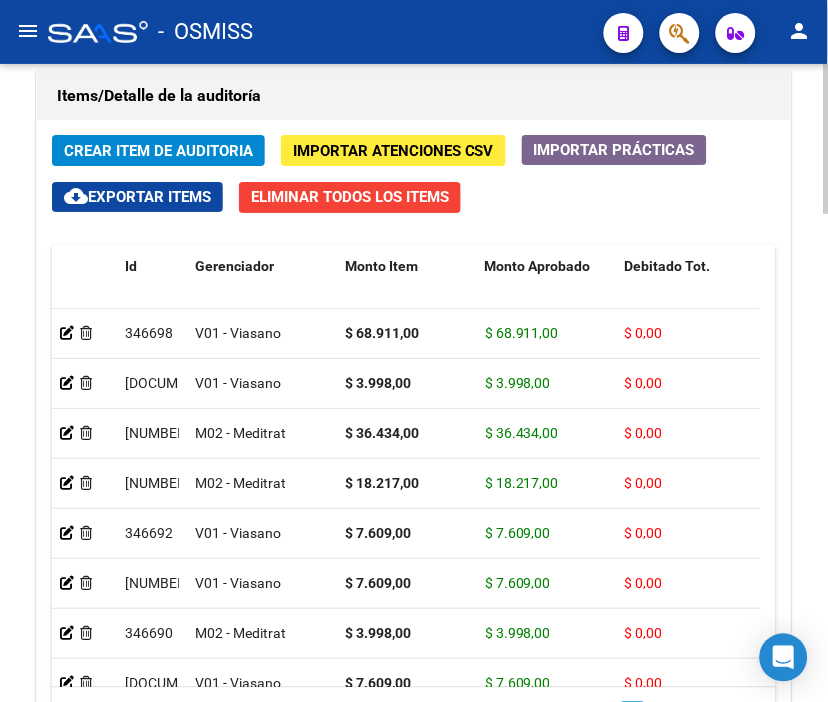 click on "Crear Item de Auditoria" 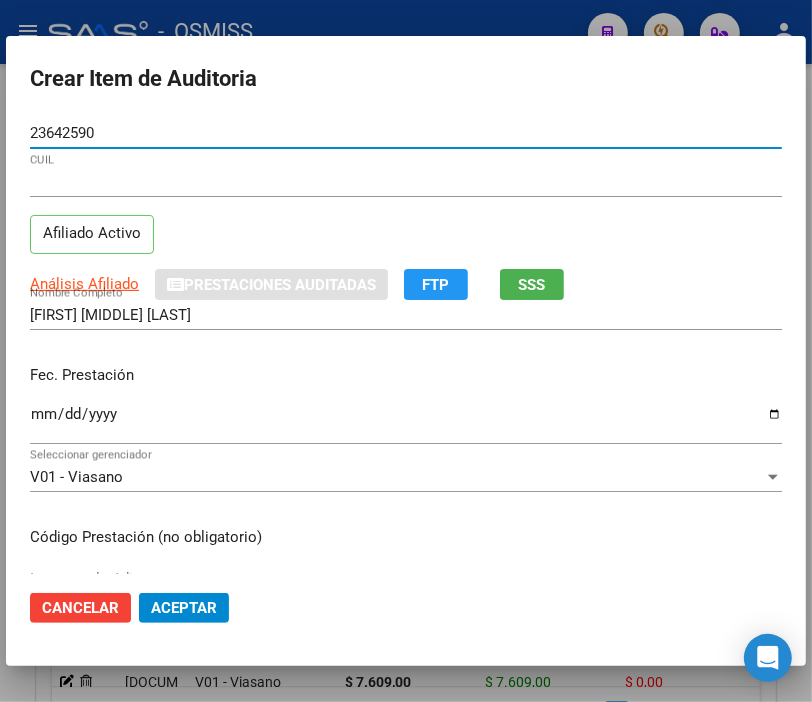 click on "Ingresar la fecha" at bounding box center [406, 422] 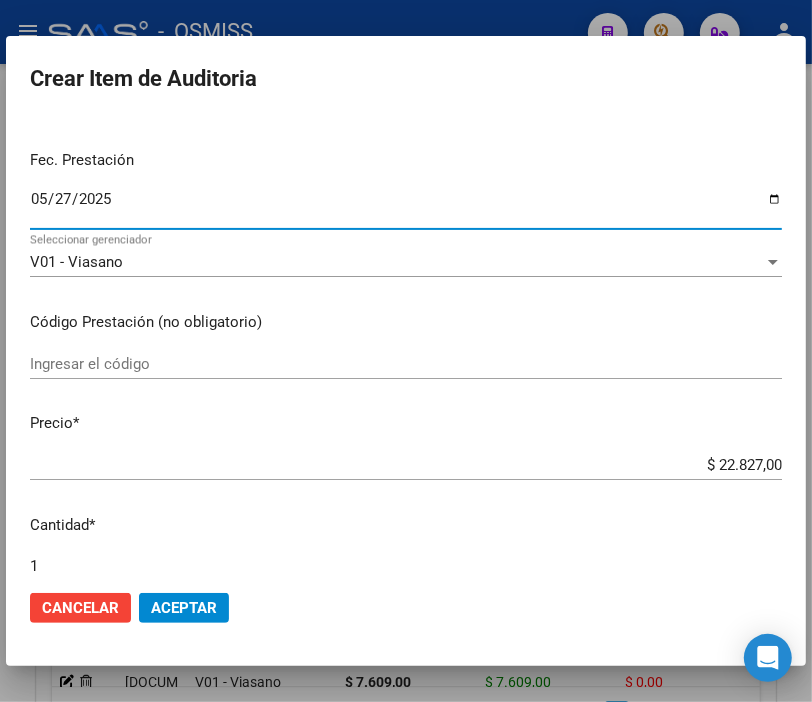 scroll, scrollTop: 222, scrollLeft: 0, axis: vertical 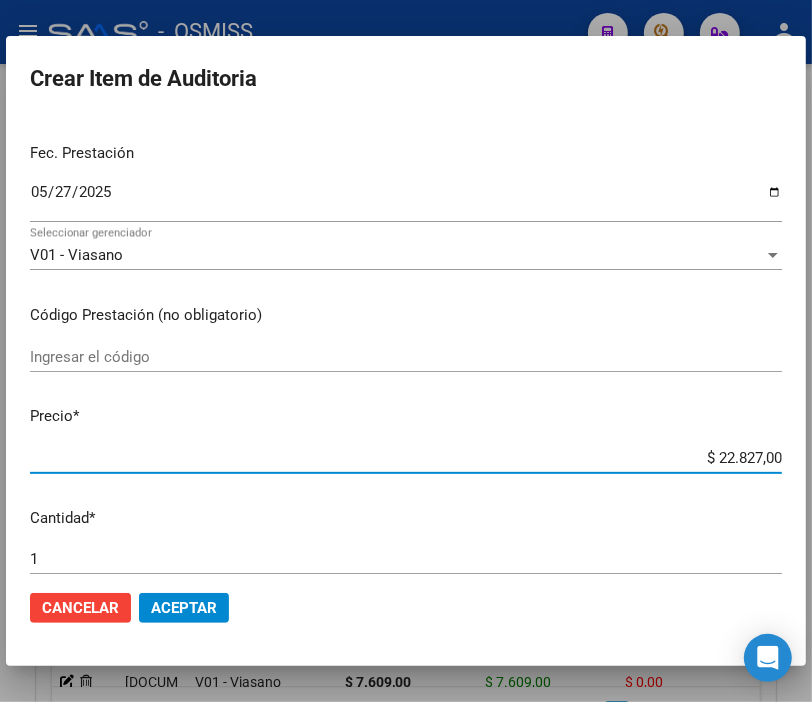 drag, startPoint x: 652, startPoint y: 448, endPoint x: 498, endPoint y: 258, distance: 244.5731 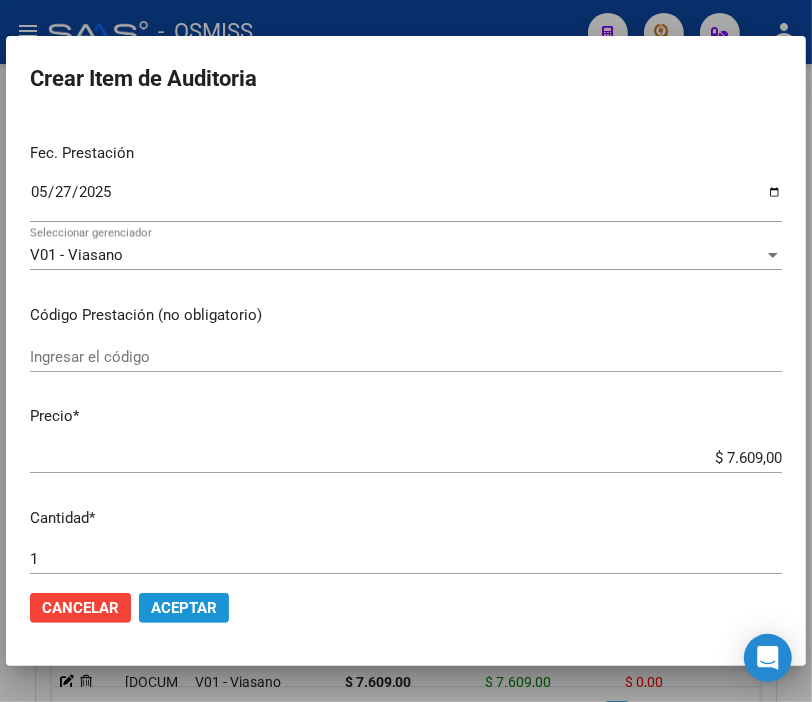 click on "Aceptar" 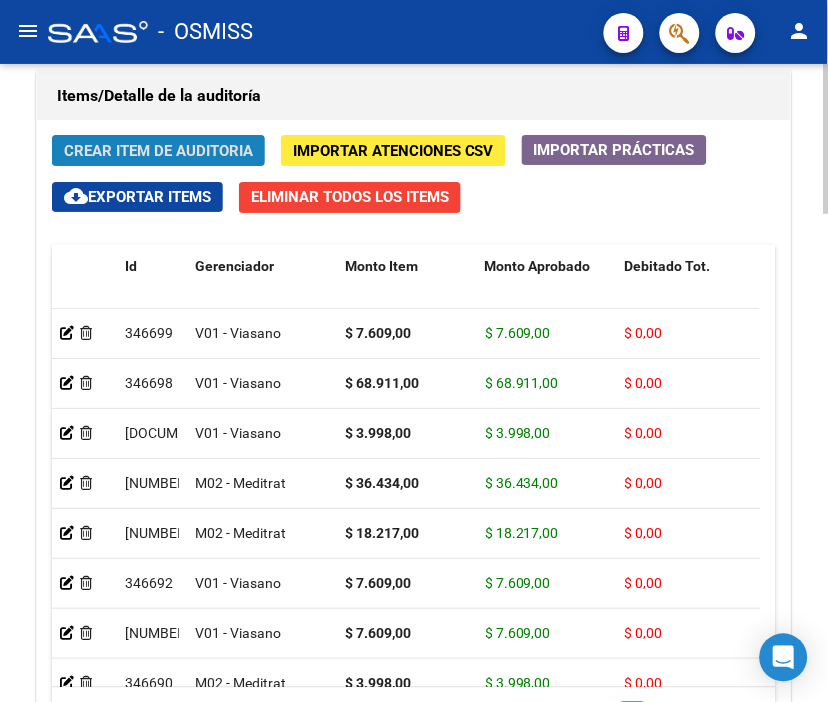 click on "Crear Item de Auditoria" 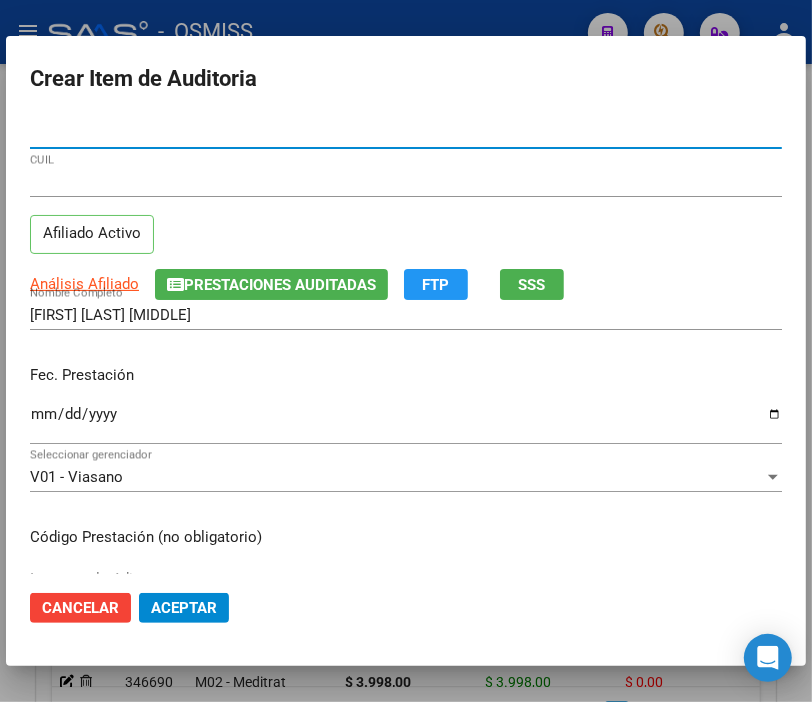 click on "Ingresar la fecha" at bounding box center [406, 422] 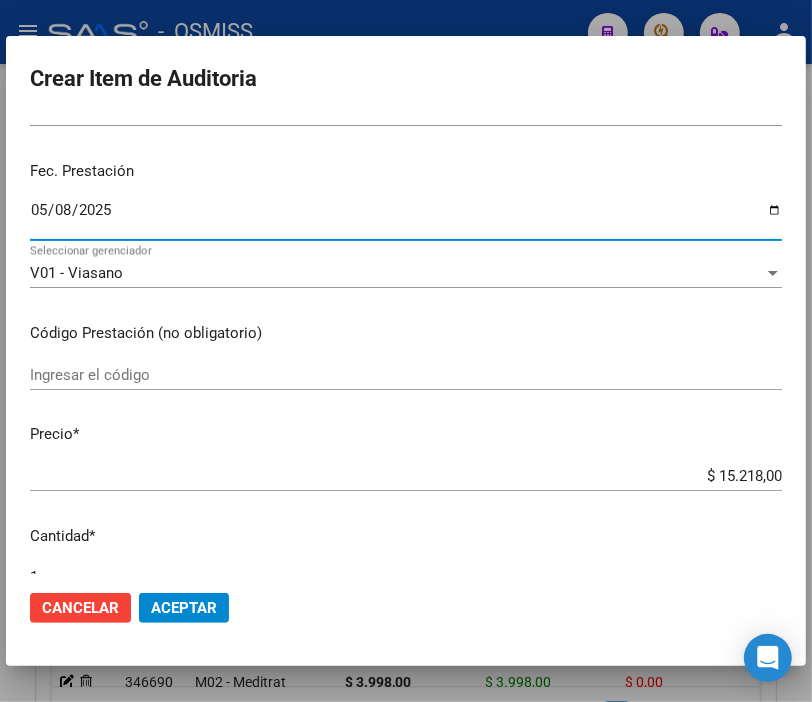 scroll, scrollTop: 222, scrollLeft: 0, axis: vertical 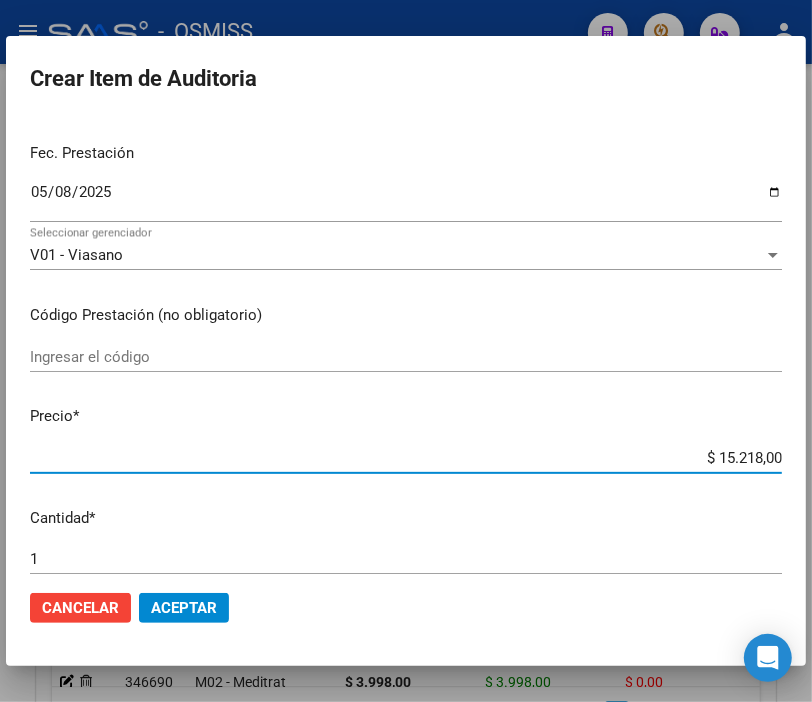 drag, startPoint x: 661, startPoint y: 466, endPoint x: 828, endPoint y: 458, distance: 167.19151 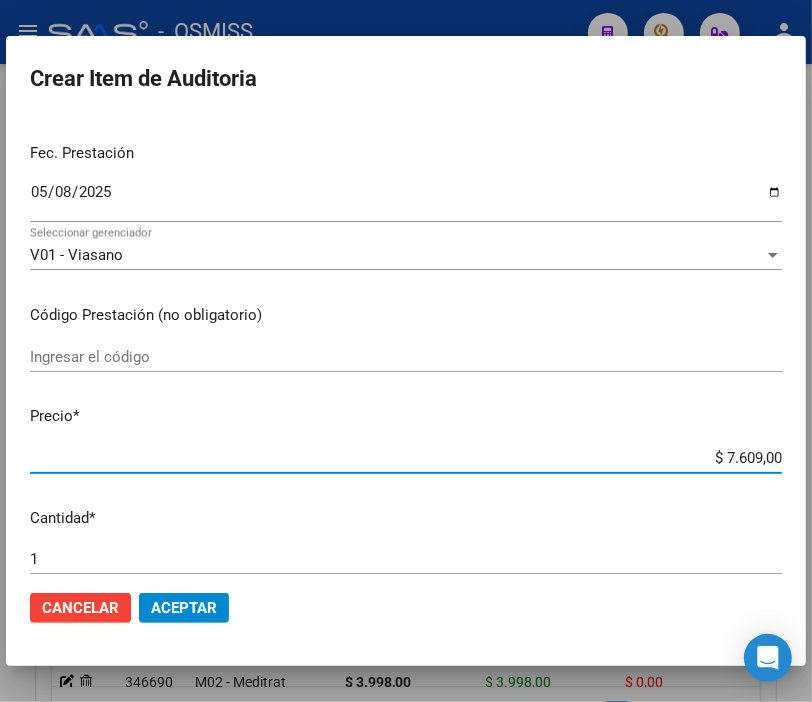 click on "Aceptar" 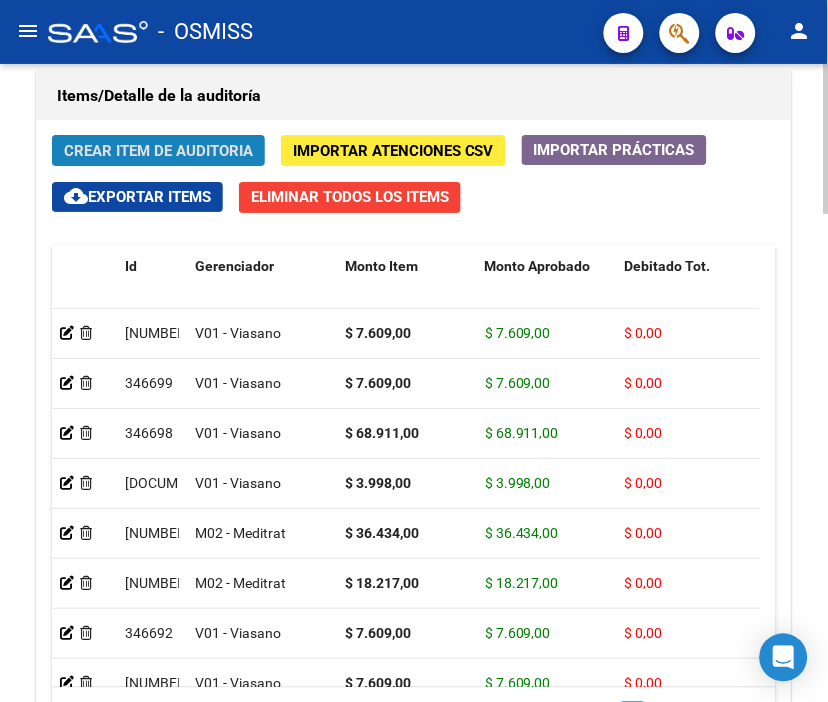 click on "Crear Item de Auditoria" 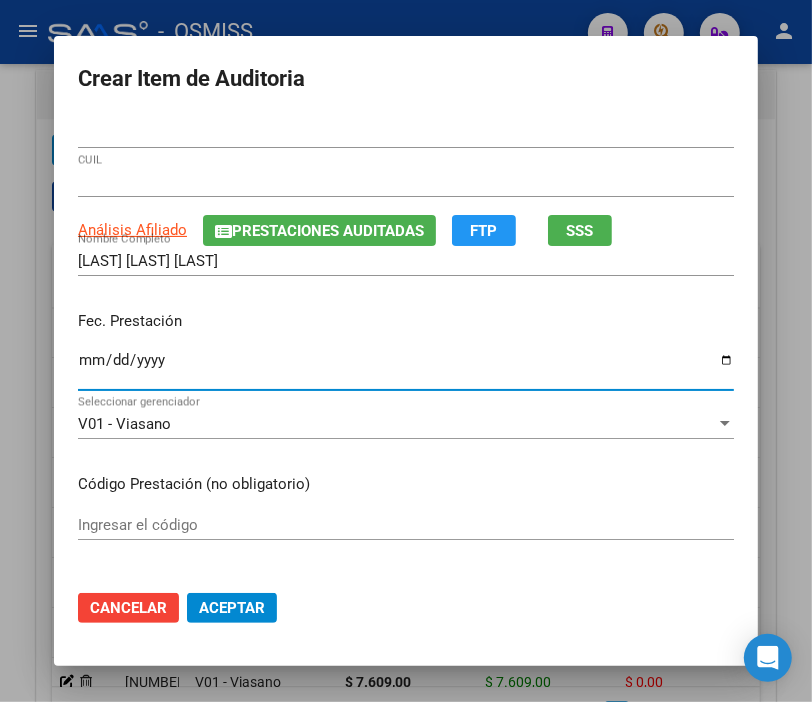 click on "Ingresar la fecha" at bounding box center [406, 368] 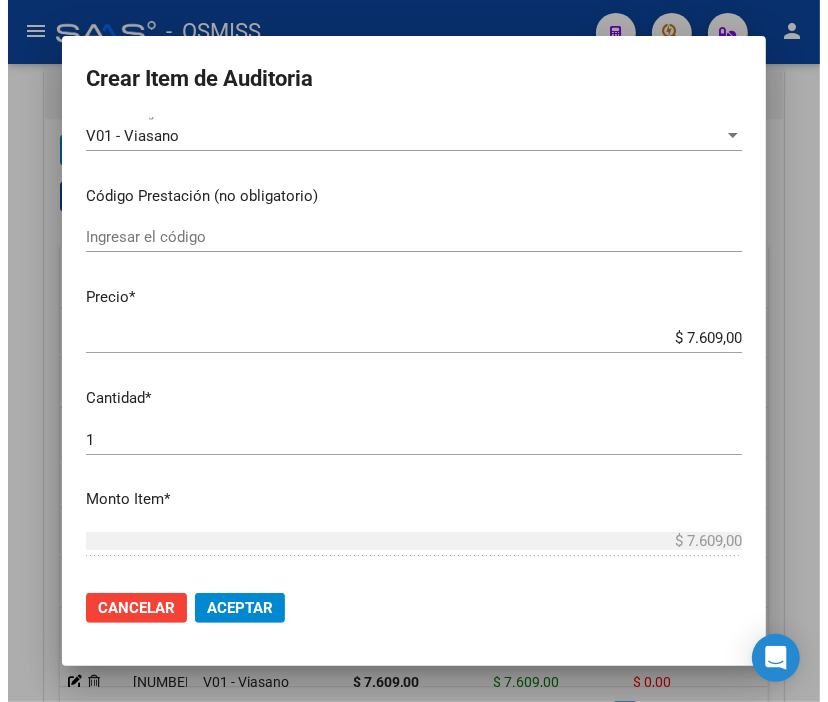 scroll, scrollTop: 333, scrollLeft: 0, axis: vertical 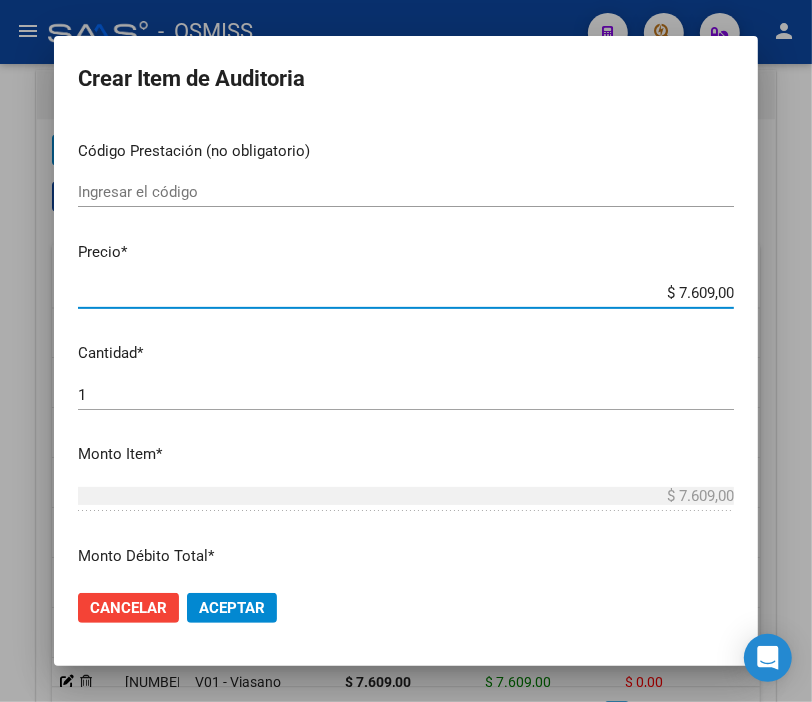 drag, startPoint x: 625, startPoint y: 298, endPoint x: 822, endPoint y: 302, distance: 197.0406 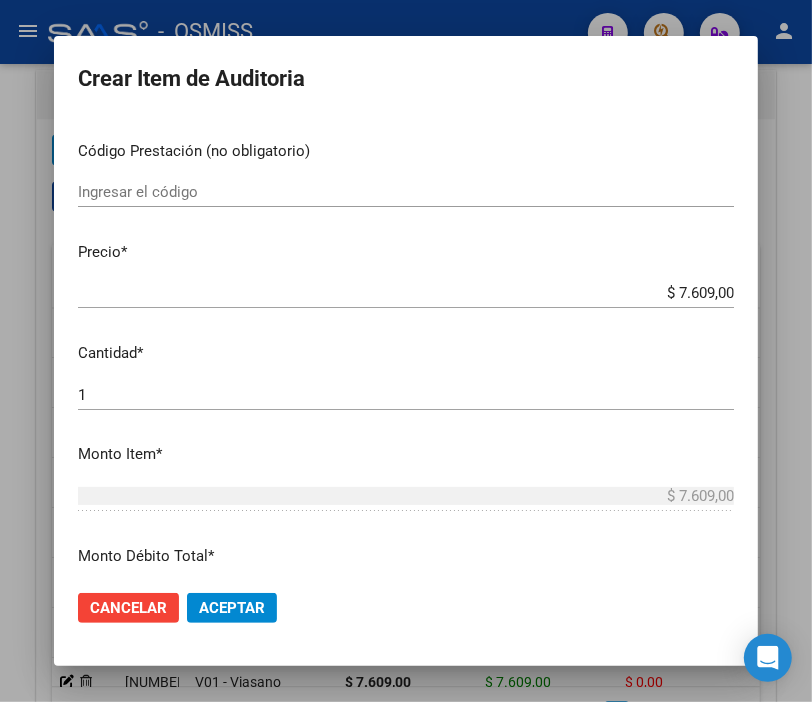 click on "Precio  *" at bounding box center [406, 252] 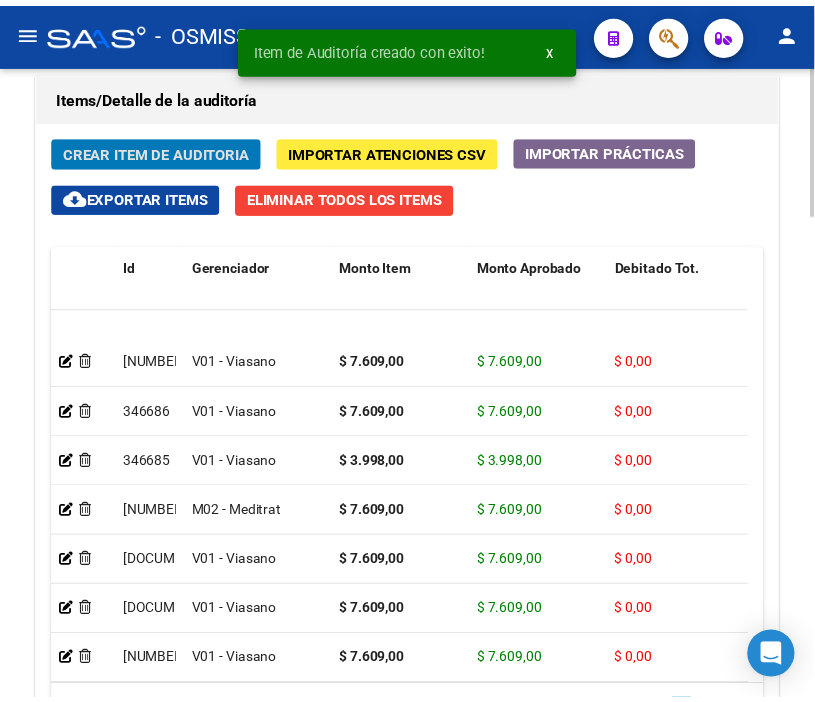 scroll, scrollTop: 795, scrollLeft: 0, axis: vertical 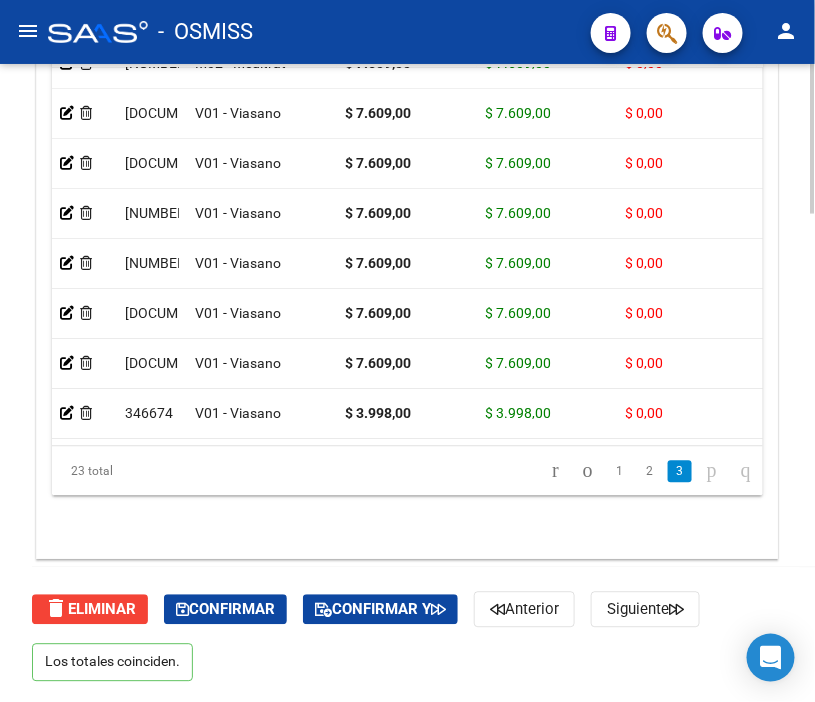 click 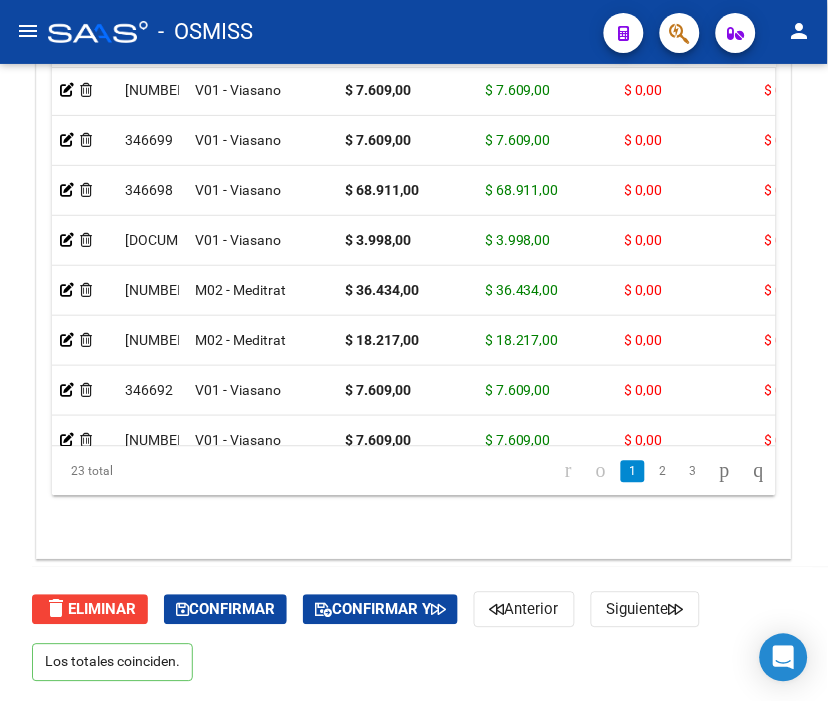 scroll, scrollTop: 0, scrollLeft: 0, axis: both 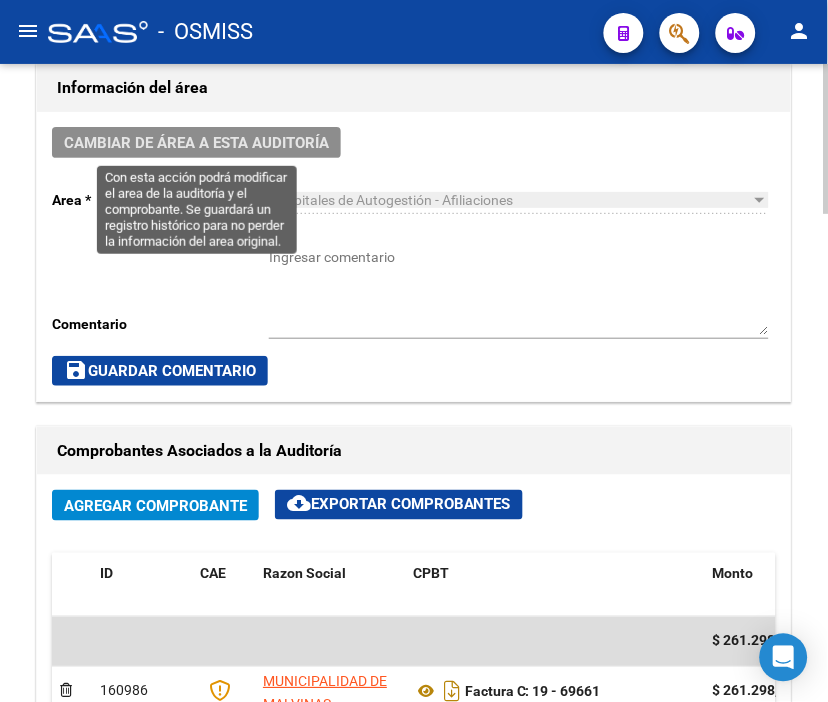 click on "Cambiar de área a esta auditoría" 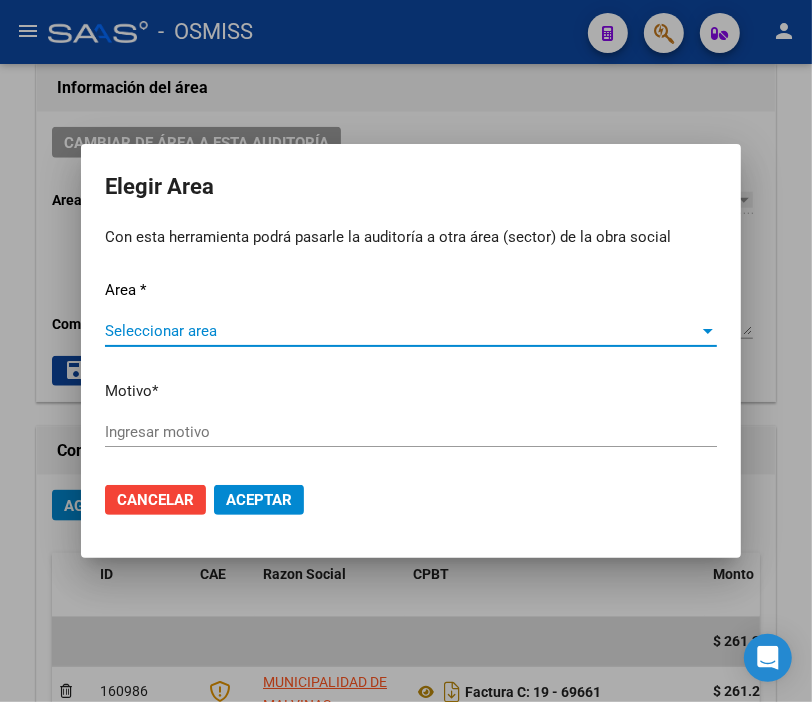 click on "Seleccionar area" at bounding box center (402, 331) 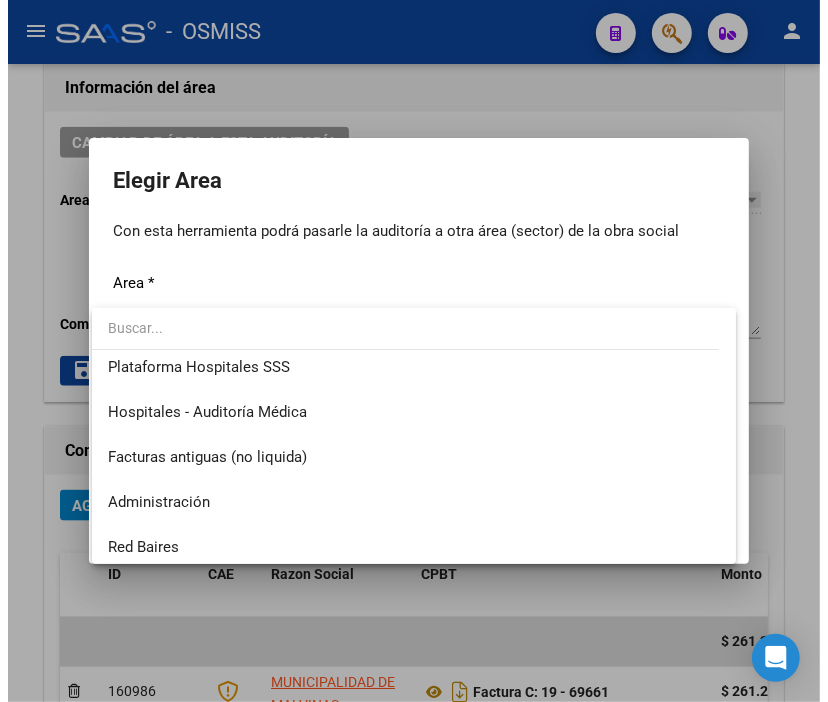 scroll, scrollTop: 333, scrollLeft: 0, axis: vertical 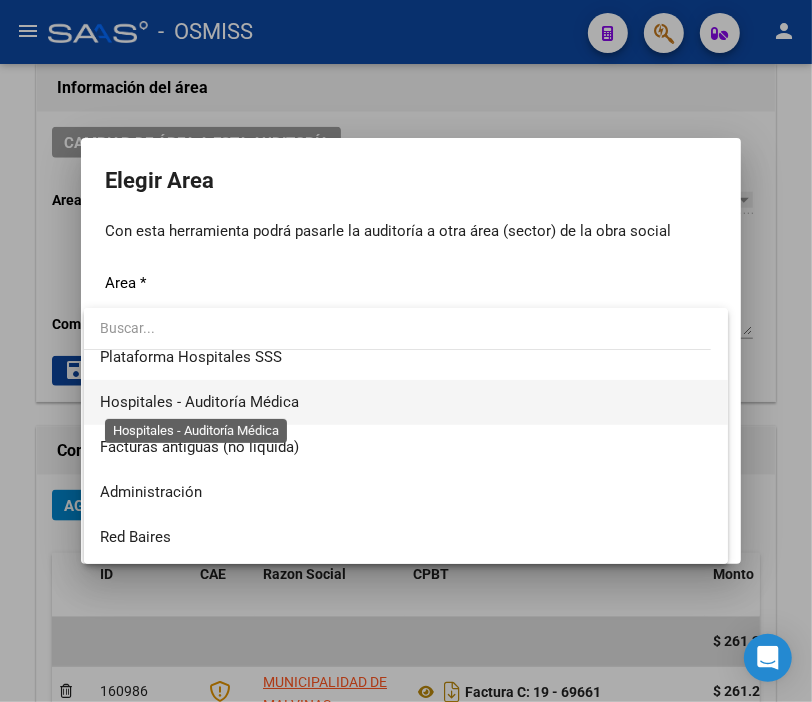 click on "Hospitales - Auditoría Médica" at bounding box center [199, 402] 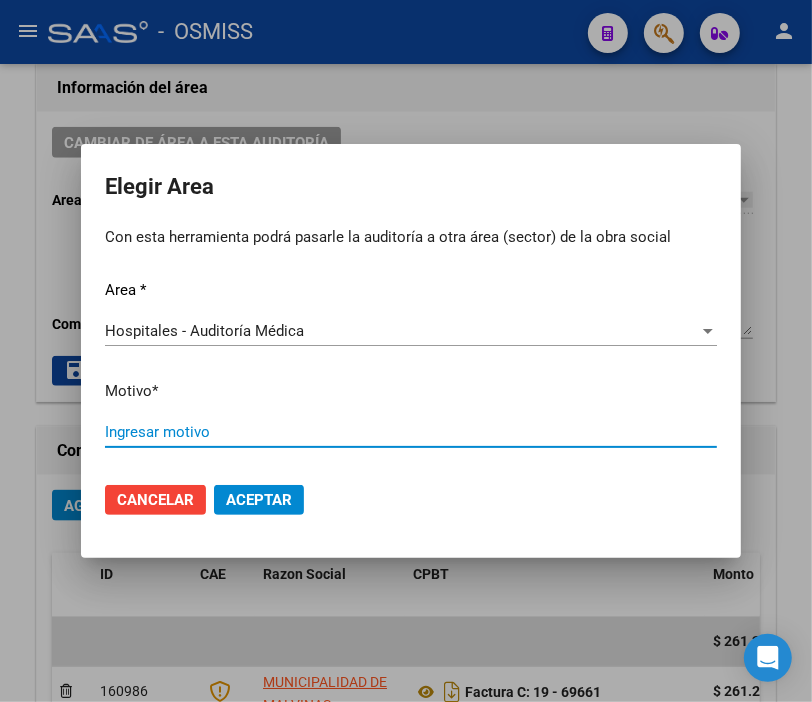 click on "Ingresar motivo" at bounding box center (411, 432) 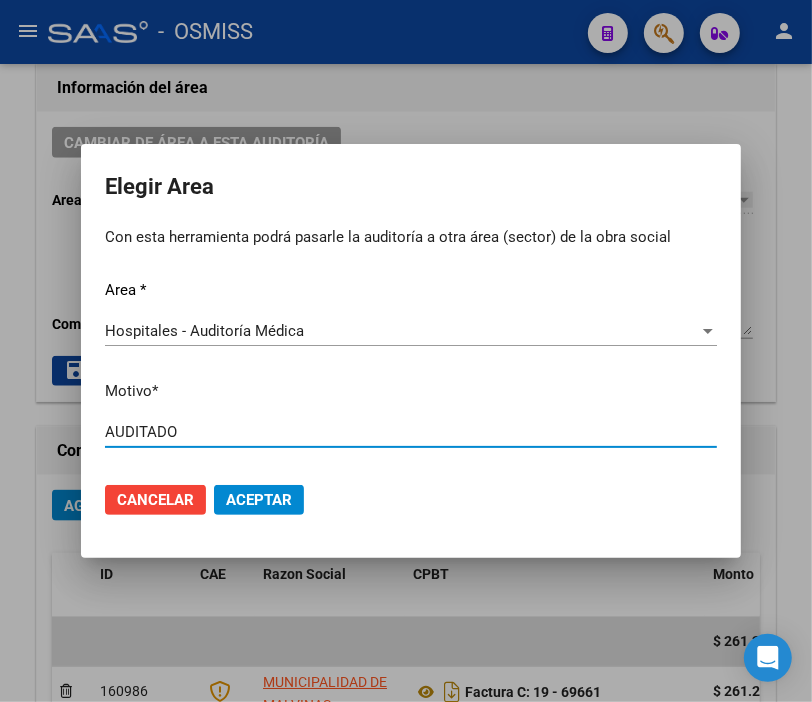 click on "Aceptar" at bounding box center (259, 500) 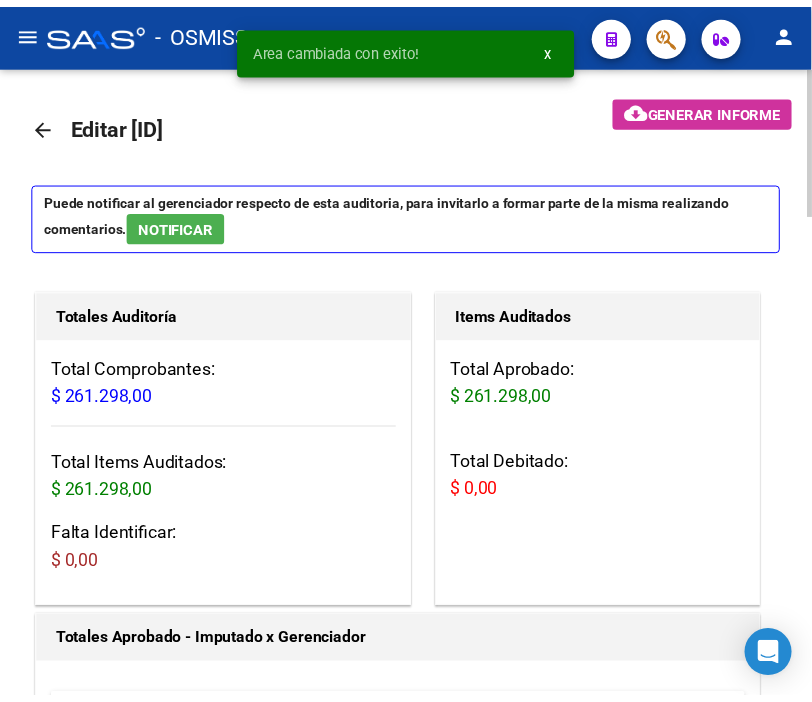 scroll, scrollTop: 0, scrollLeft: 0, axis: both 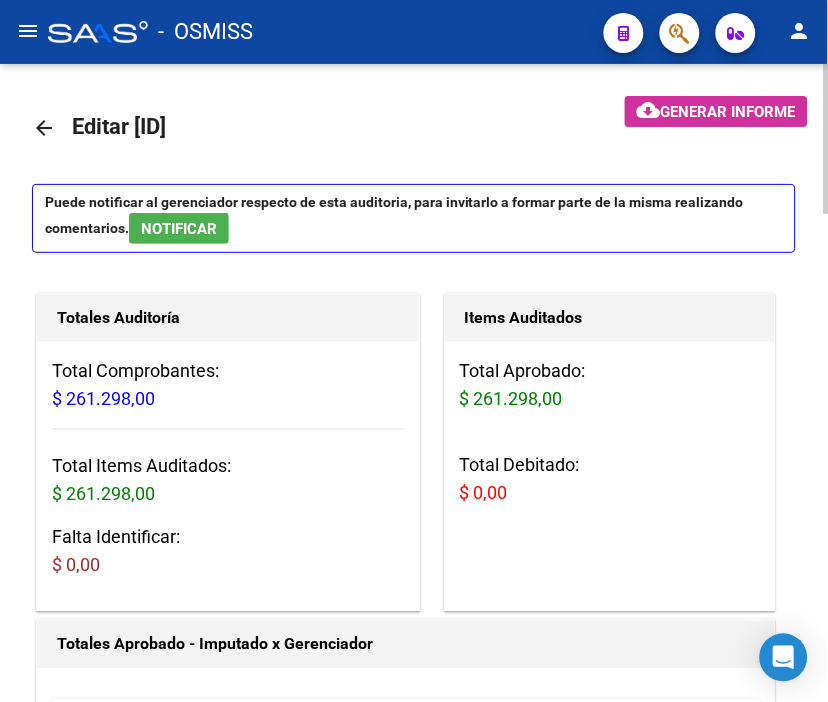 click on "arrow_back" 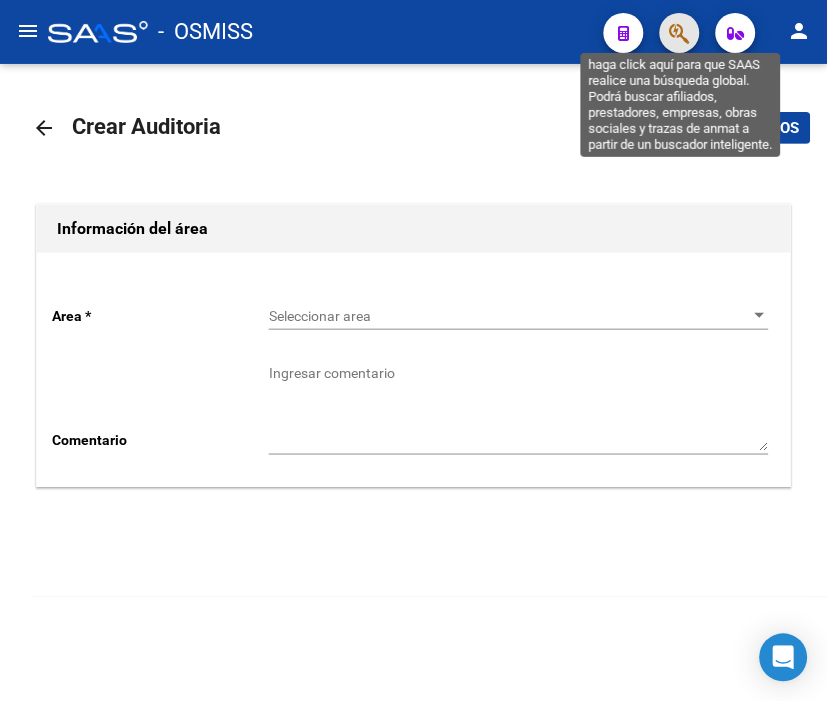 click 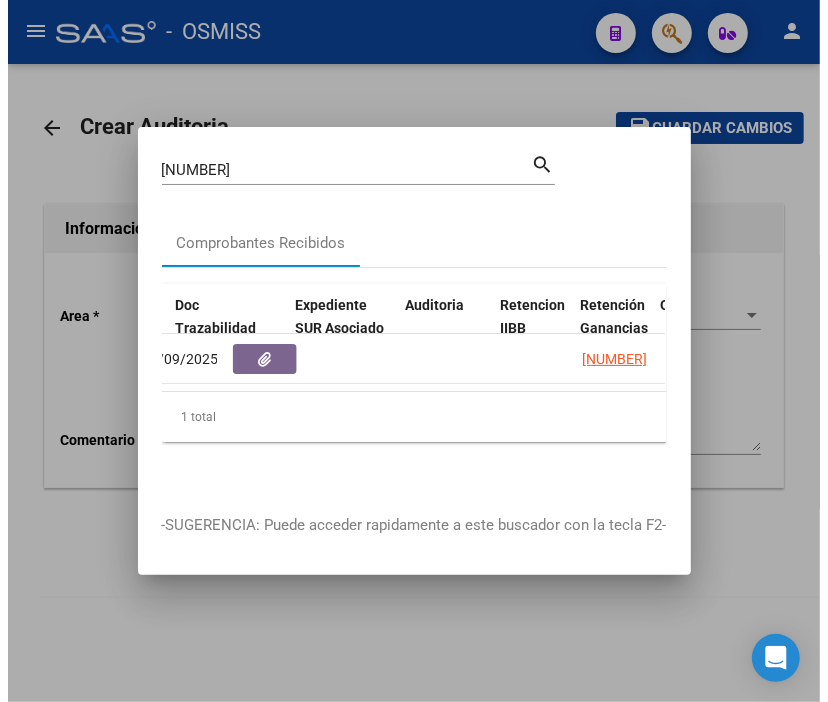 scroll, scrollTop: 0, scrollLeft: 1518, axis: horizontal 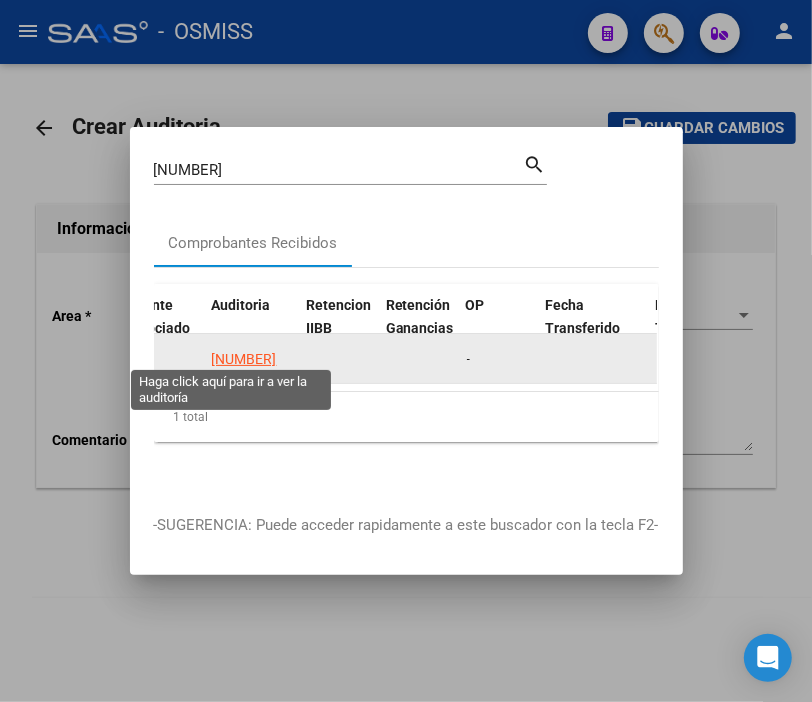 click on "[NUMBER]" 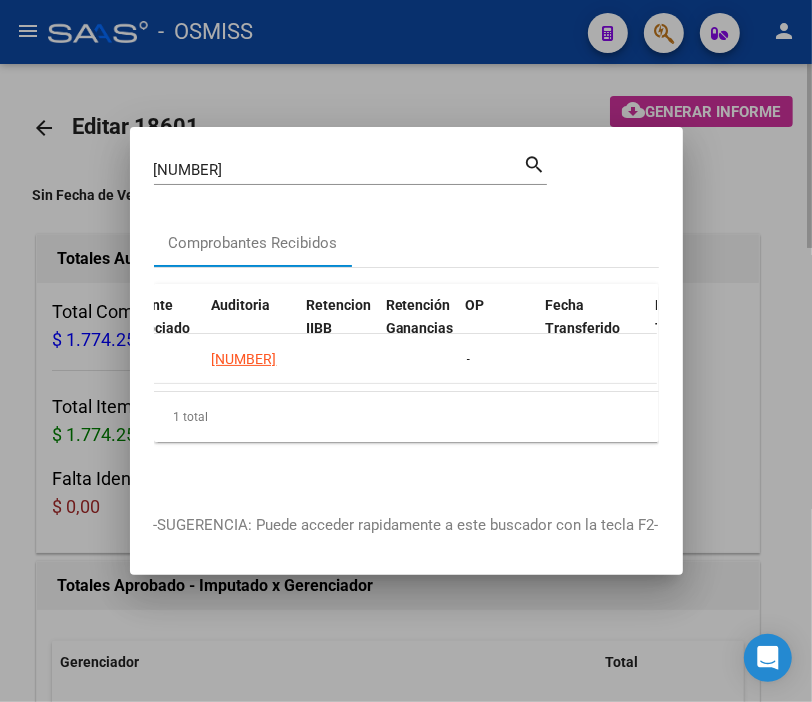 click at bounding box center [406, 351] 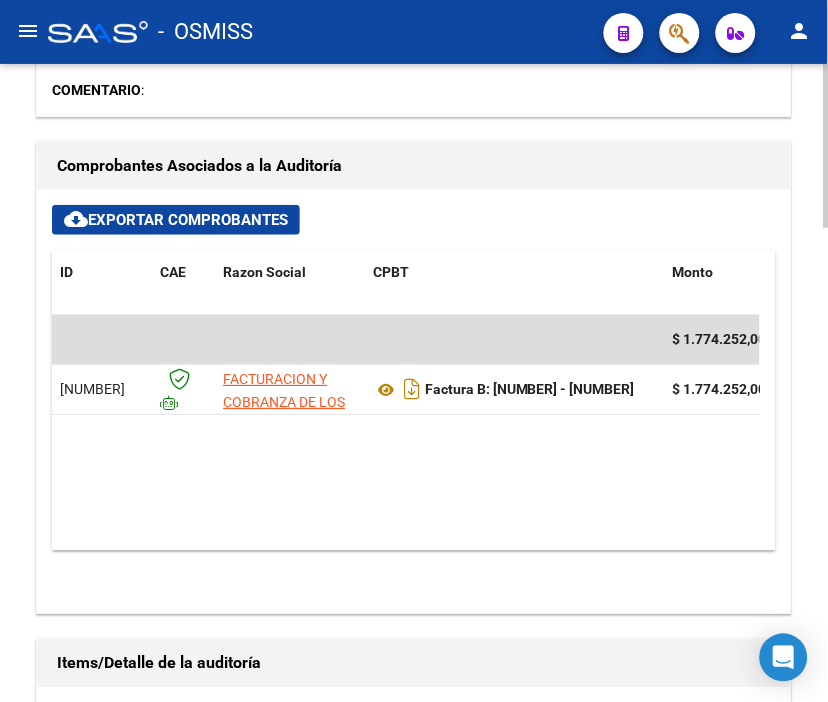scroll, scrollTop: 1111, scrollLeft: 0, axis: vertical 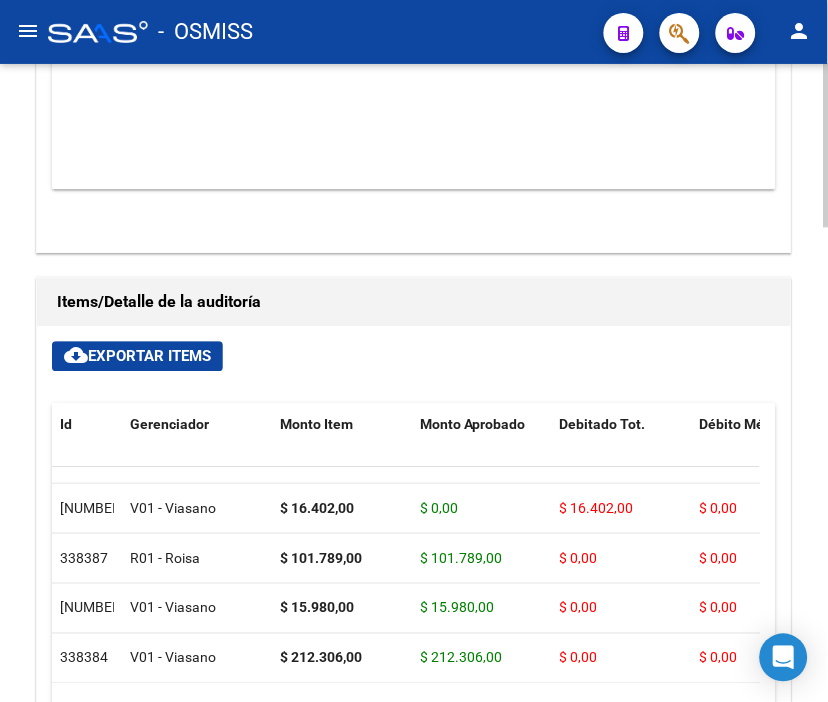 click on "Débito Médico" 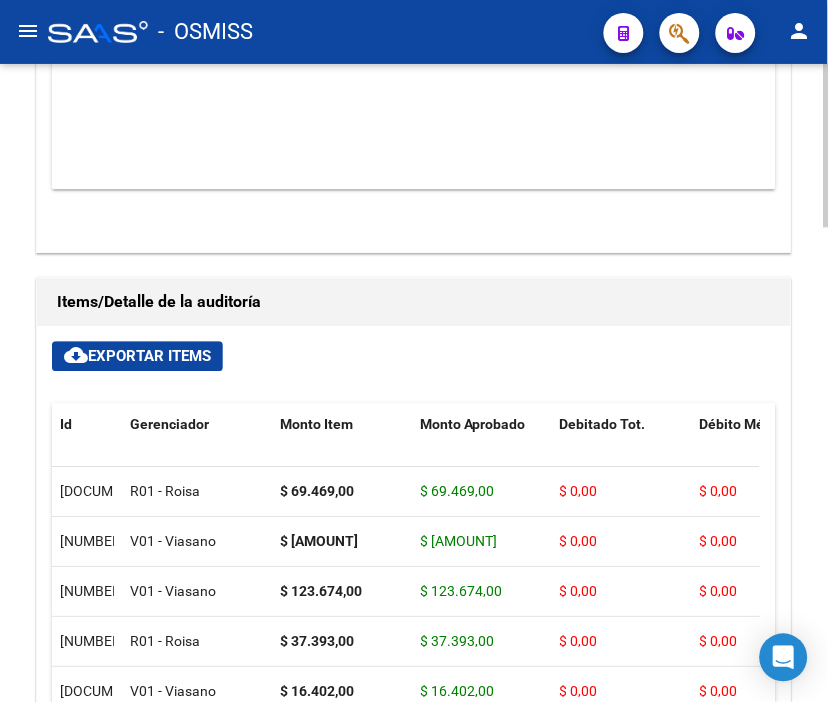 click on "Débito Médico" 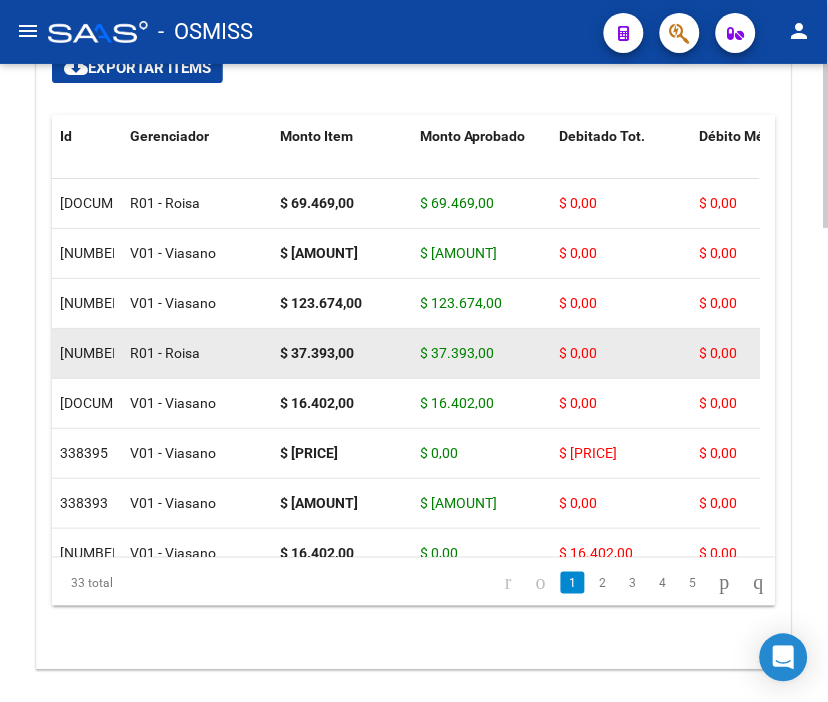 scroll, scrollTop: 1622, scrollLeft: 0, axis: vertical 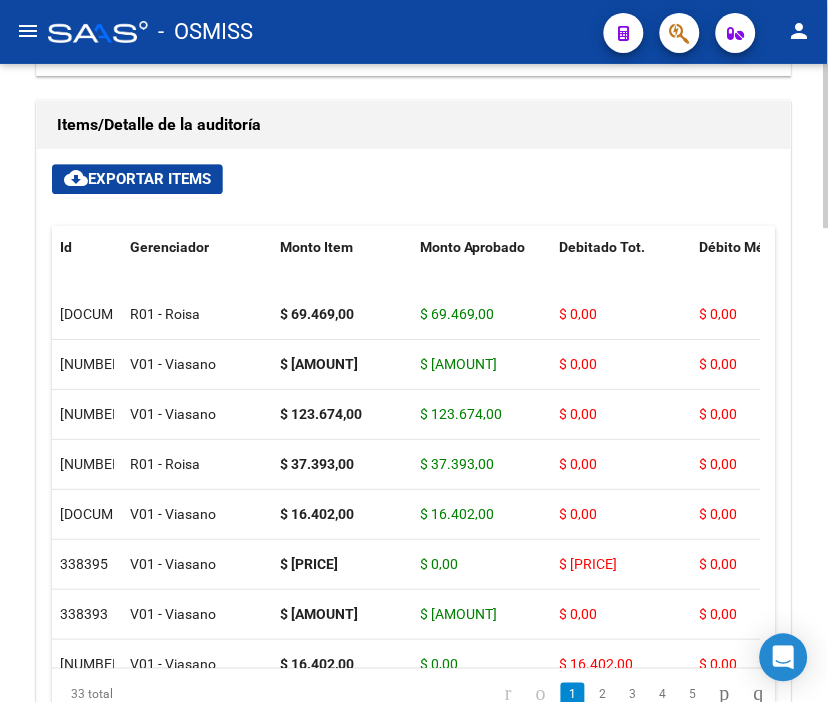 click on "Débito Médico" 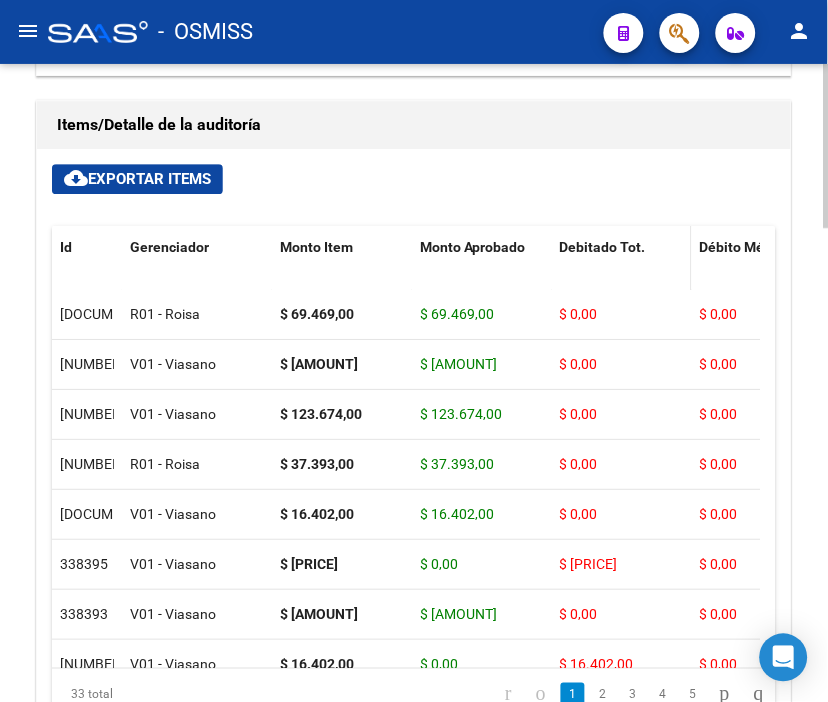 click on "Debitado Tot." 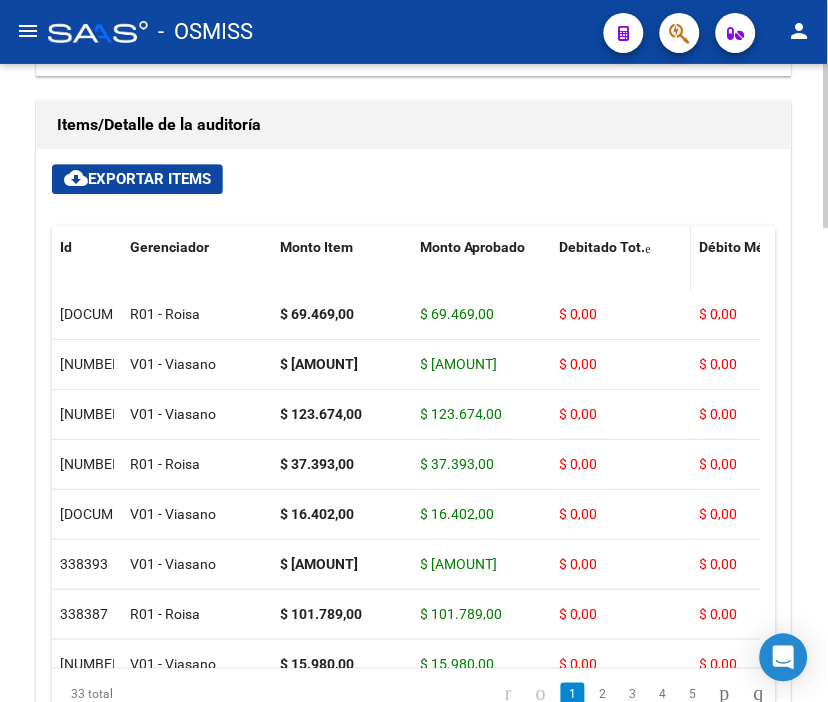 click on "Debitado Tot." 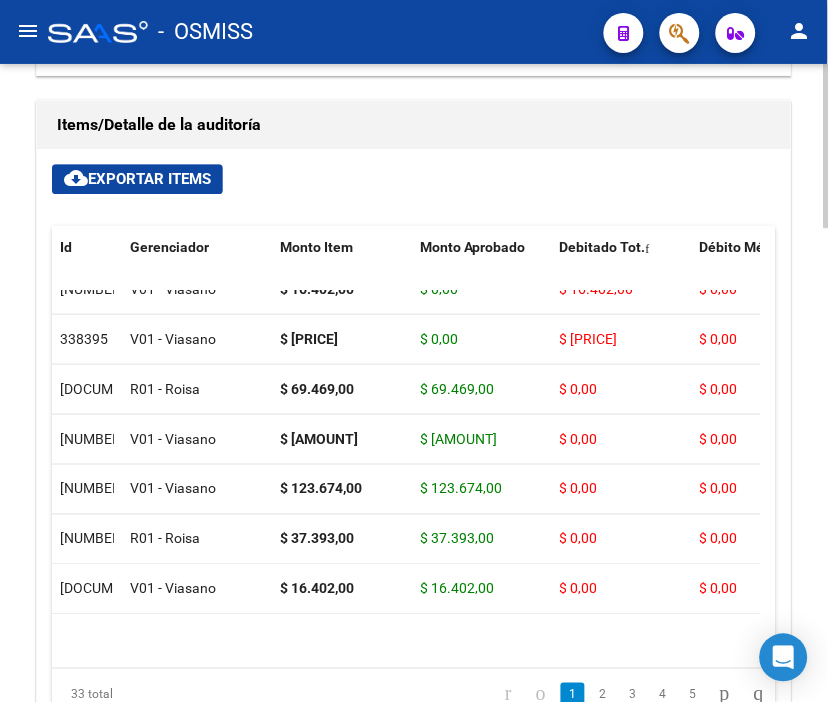 scroll, scrollTop: 0, scrollLeft: 0, axis: both 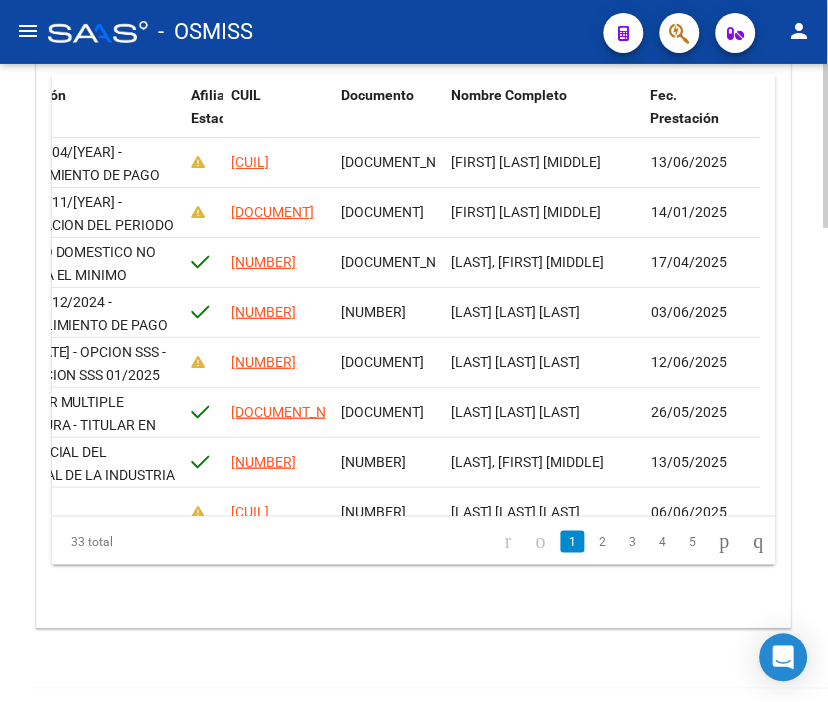 click on "arrow_back Editar 18601    cloud_download  Generar informe  Sin Fecha de Vencimiento  Totales Auditoría Total Comprobantes:  $ 1.774.252,00 Total Items Auditados:  $ 1.774.252,00 Falta Identificar:   $ 0,00 Items Auditados Total Aprobado: $ 1.369.221,00 Total Debitado: $ 405.031,00 Totales Aprobado - Imputado x Gerenciador Gerenciador Total V01 - Viasano  $ 866.789,00 R01 - Roisa  $ 340.466,00 M02 - Meditrat  $ 161.966,00 Información del área  Area * Hospitales - Auditoría Médica Seleccionar area Periodo Imputado    Ingresar el Periodo  COMENTARIO :  Comprobantes Asociados a la Auditoría cloud_download  Exportar Comprobantes  ID CAE Razon Social CPBT Monto Fecha Cpbt Fecha Recibido Doc Respaldatoria Expte. Interno Creado Usuario $ 1.774.252,00 157528 FACTURACION Y COBRANZA DE LOS EFECTORES PUBLICOS S.E.  Factura B: 1 - 81627  $ 1.774.252,00 23/06/2025 24/06/2025 24/06/2025 [FIRST] [LAST] - [EMAIL] Items/Detalle de la auditoría cloud_download  Exportar Items  Id Gerenciador" 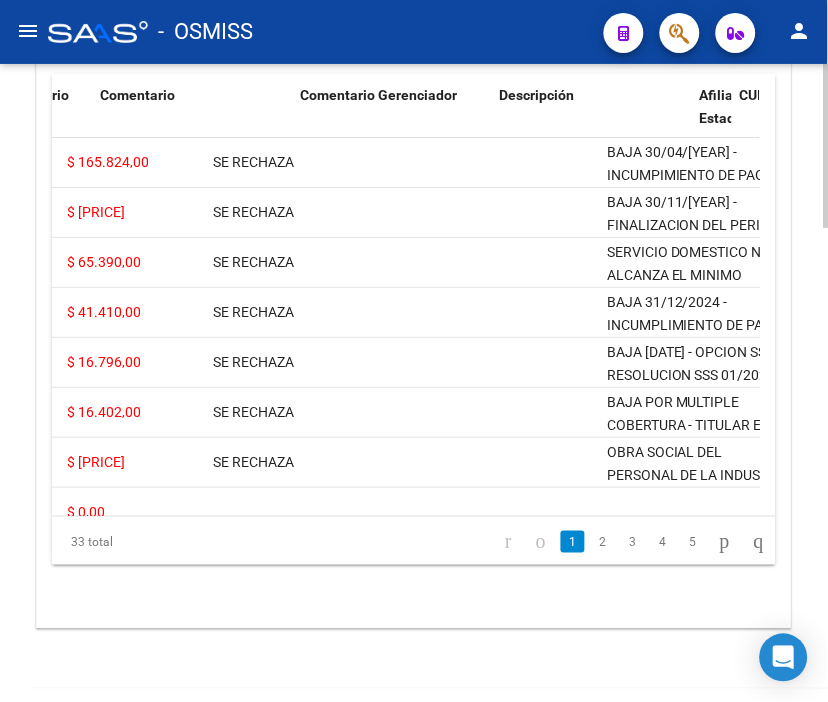 scroll, scrollTop: 0, scrollLeft: 0, axis: both 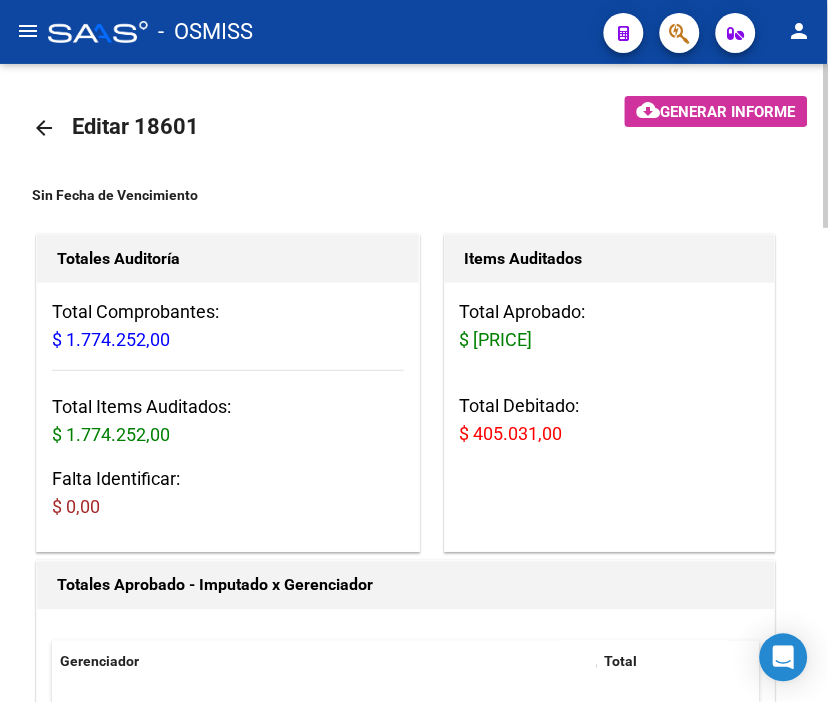 click on "arrow_back" 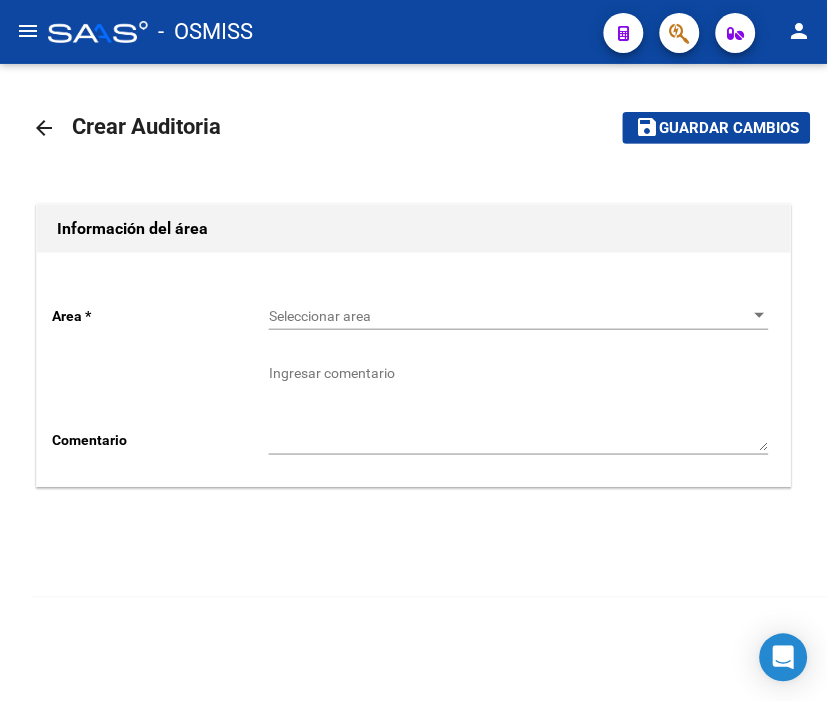 click on "Seleccionar area" at bounding box center [510, 316] 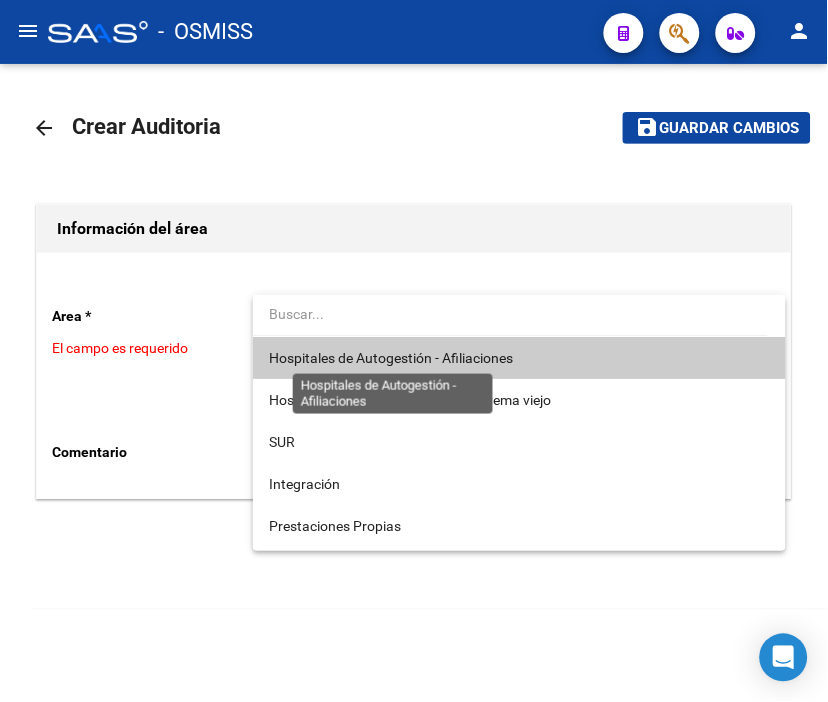 click on "Hospitales de Autogestión - Afiliaciones" at bounding box center [391, 358] 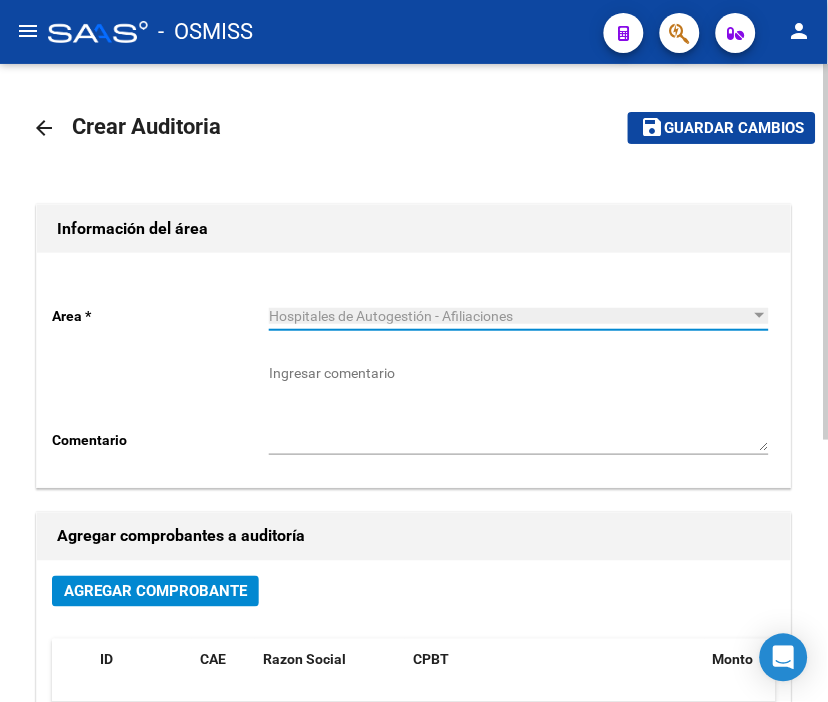 click on "Agregar Comprobante" 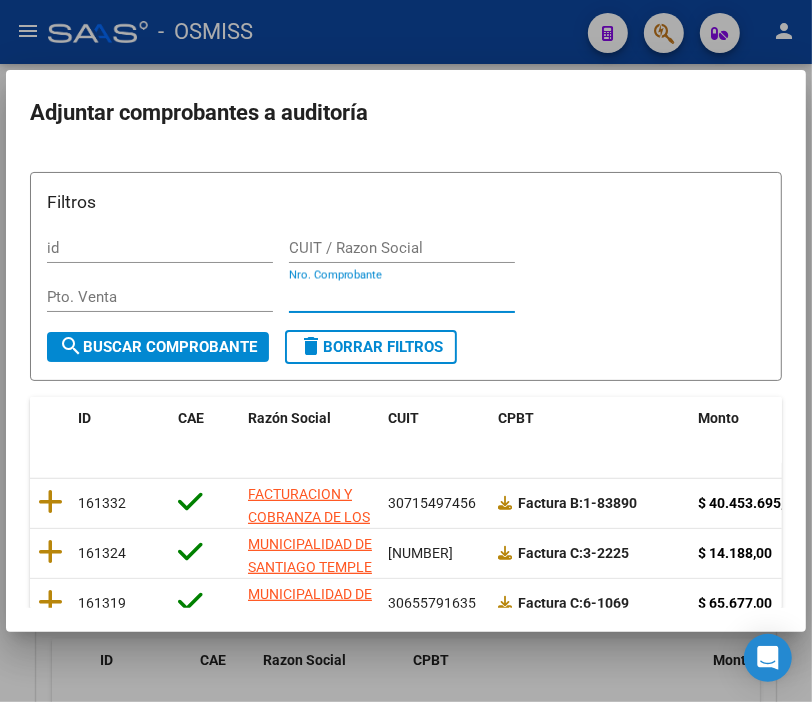 click on "Nro. Comprobante" at bounding box center [402, 297] 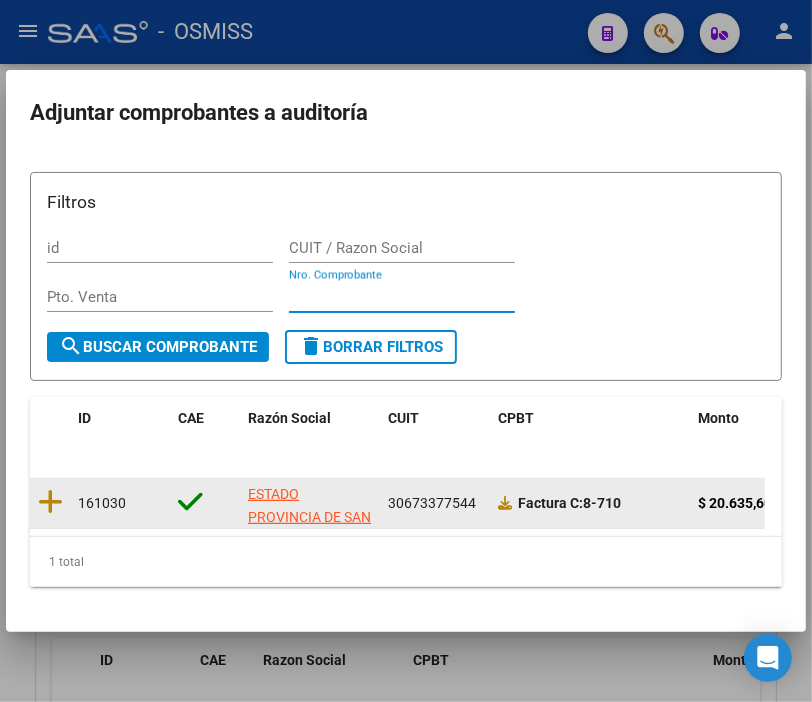 click 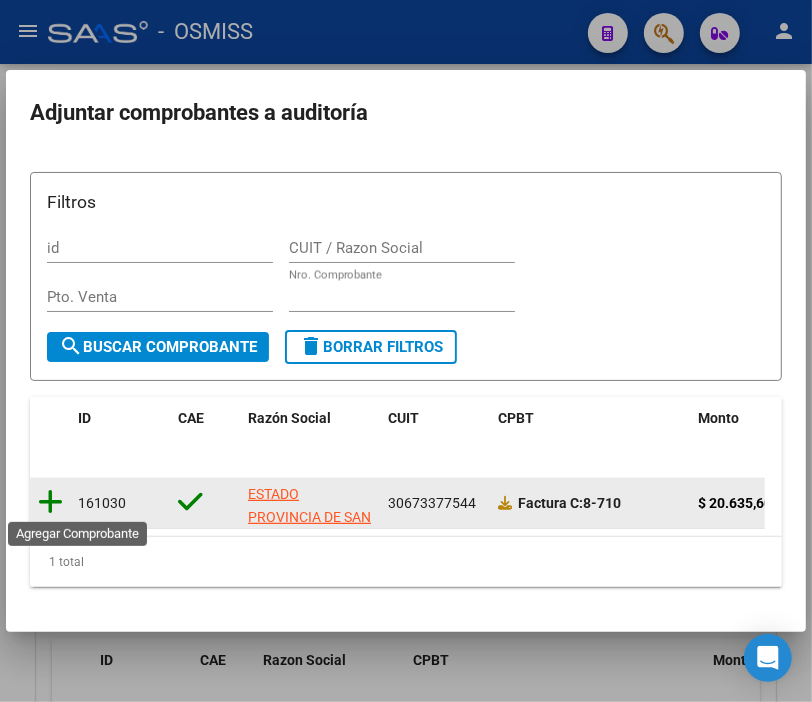 click 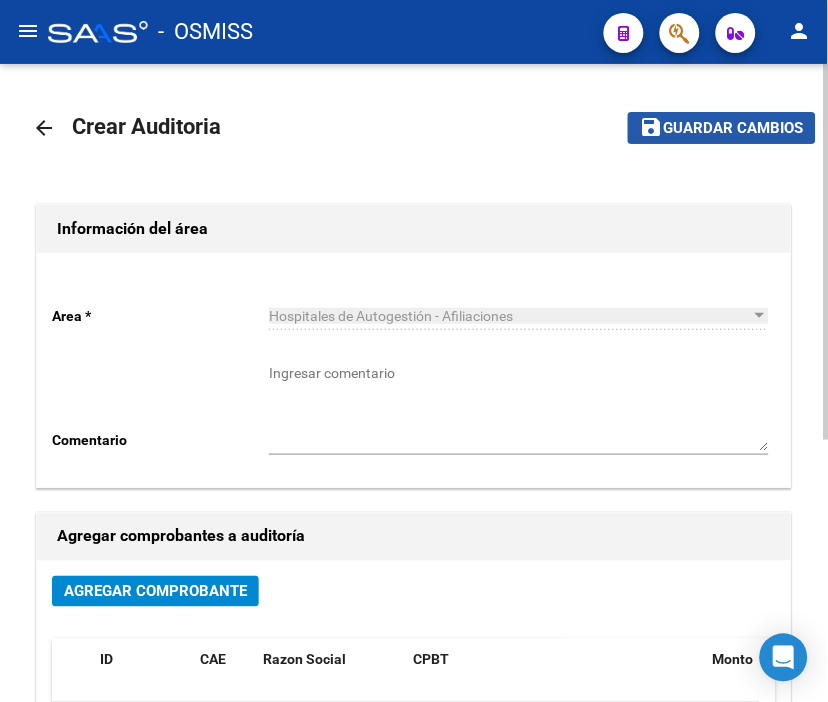 click on "Guardar cambios" 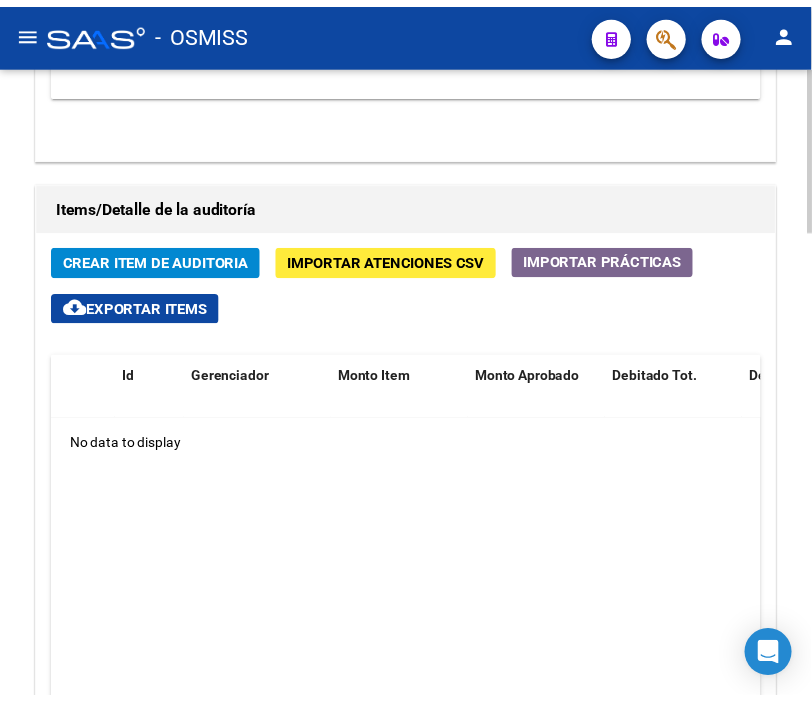 scroll, scrollTop: 1555, scrollLeft: 0, axis: vertical 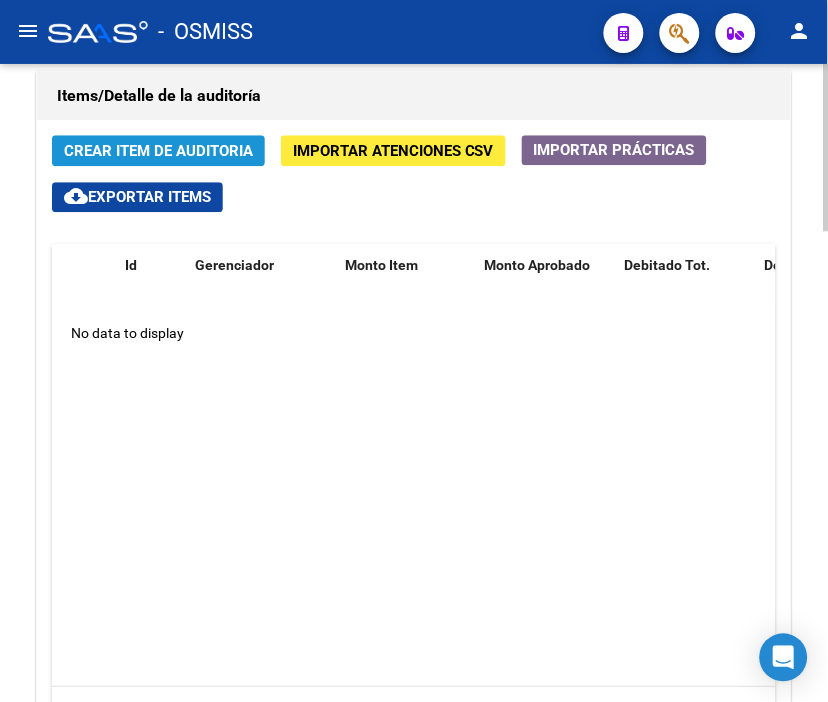 click on "Crear Item de Auditoria" 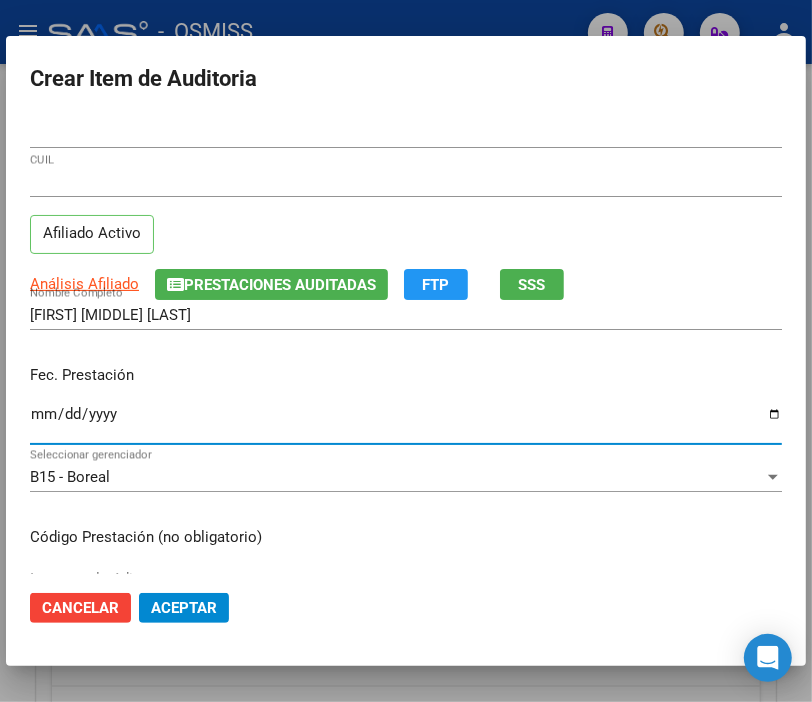 click on "Ingresar la fecha" at bounding box center (406, 422) 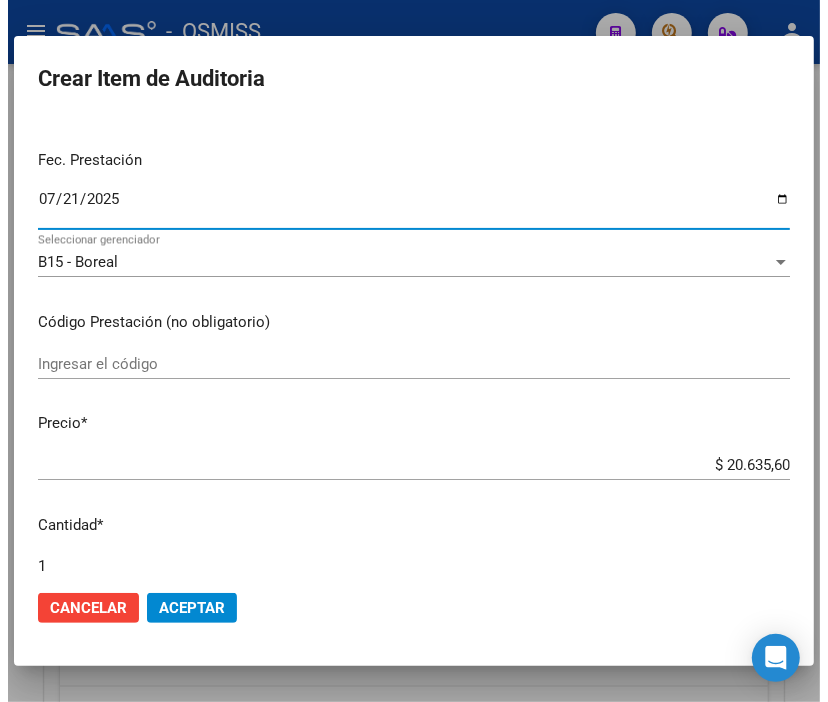 scroll, scrollTop: 222, scrollLeft: 0, axis: vertical 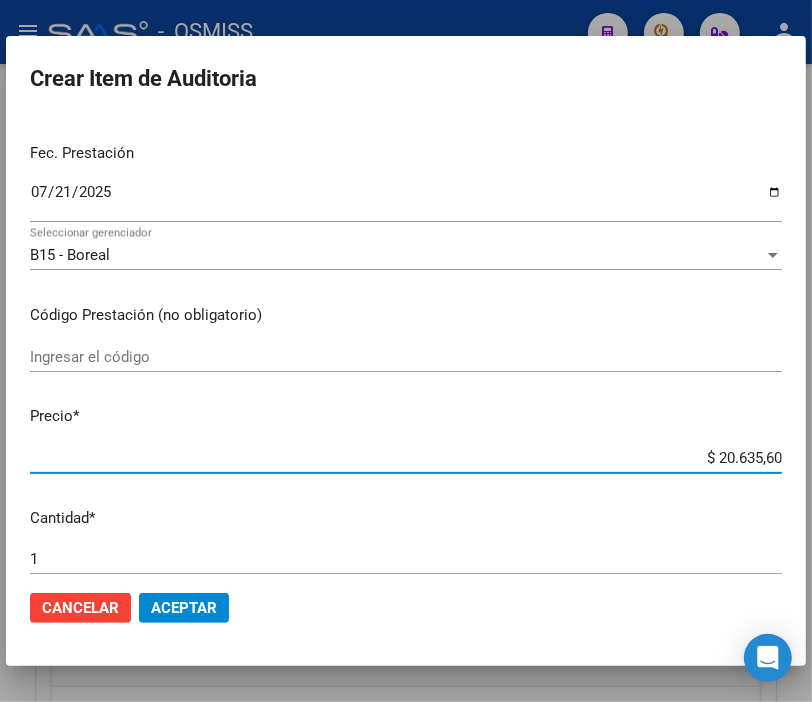 drag, startPoint x: 667, startPoint y: 455, endPoint x: 828, endPoint y: 481, distance: 163.08586 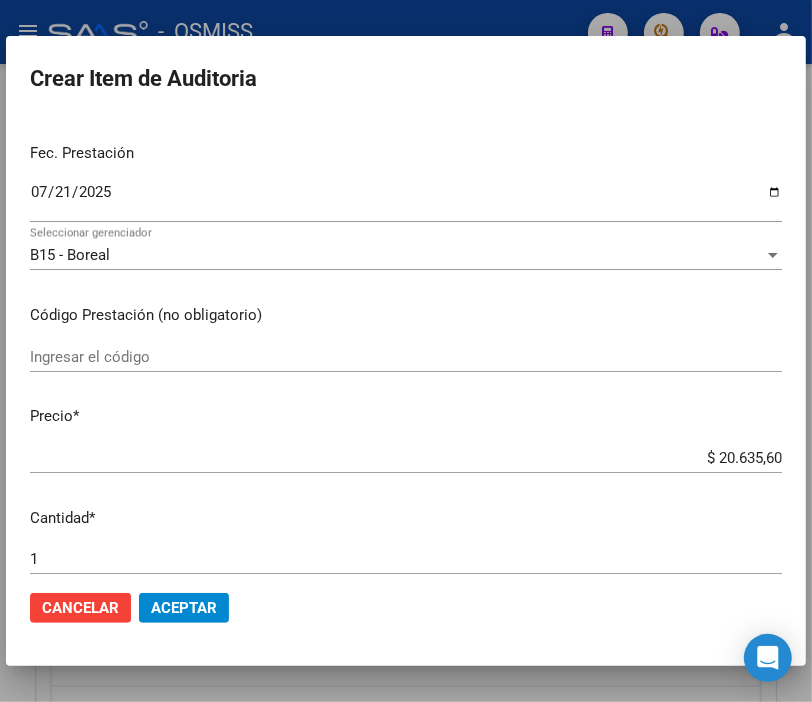 click on "Aceptar" 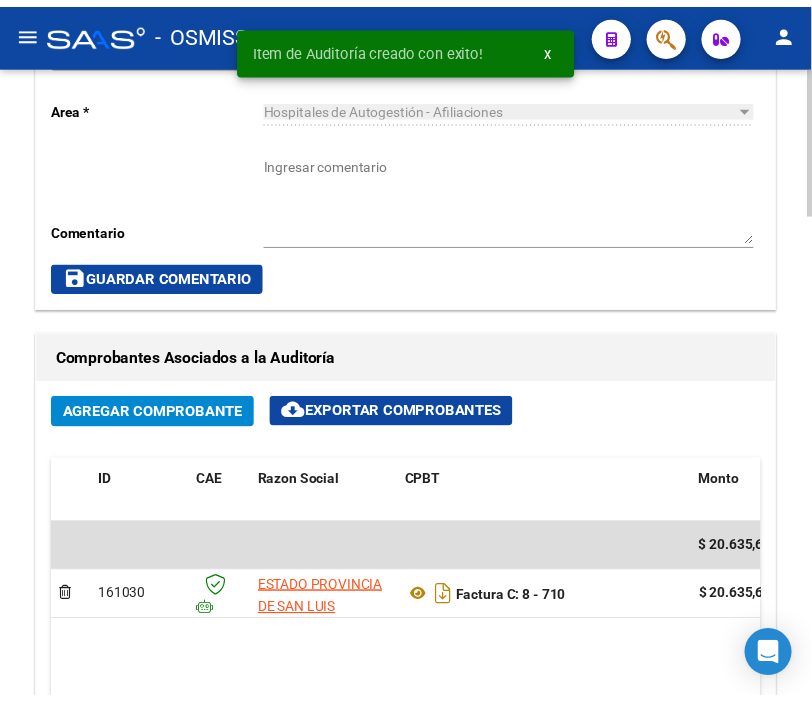 scroll, scrollTop: 938, scrollLeft: 0, axis: vertical 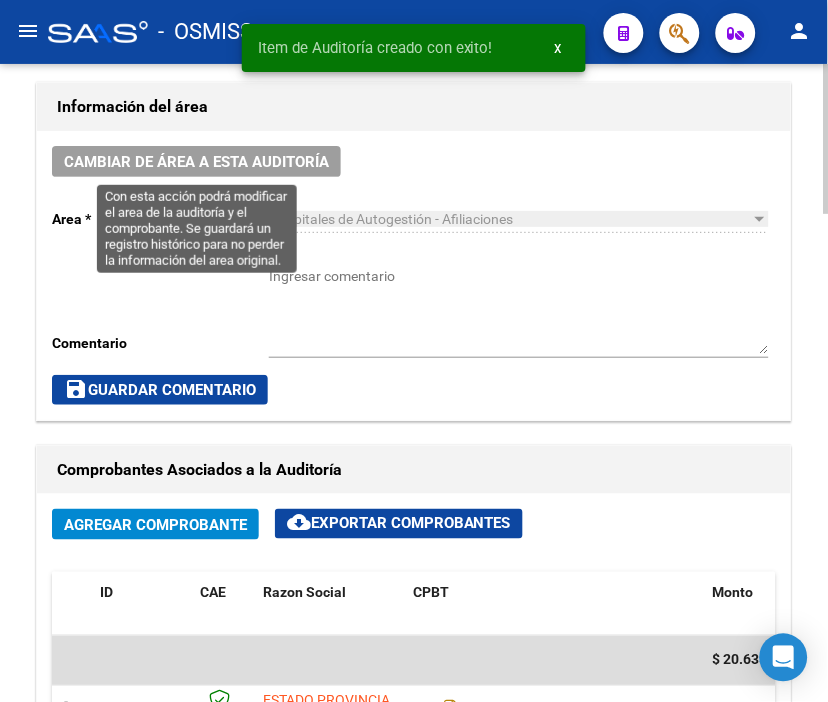 click on "Cambiar de área a esta auditoría" 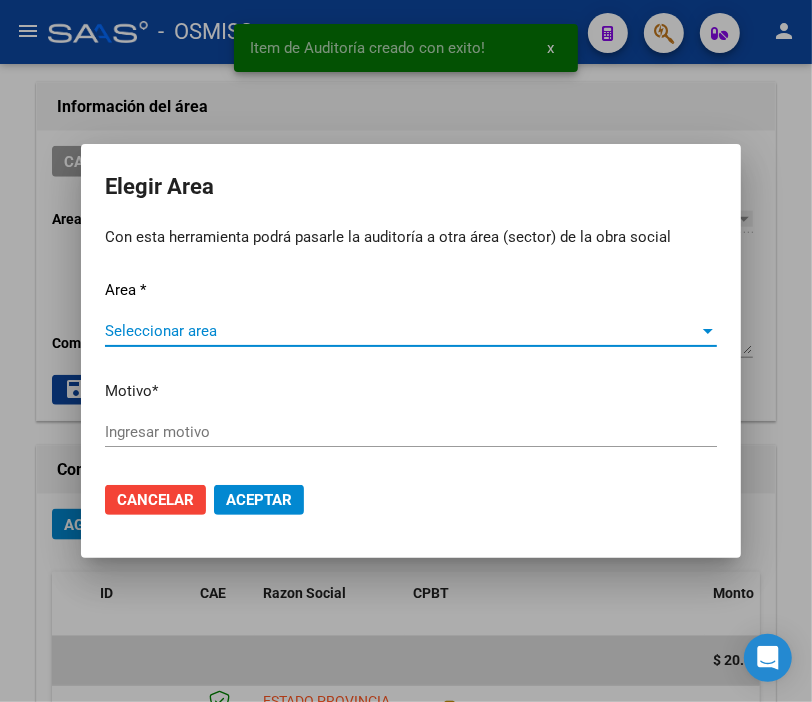 click on "Area * Seleccionar area Seleccionar area Motivo  *   Ingresar motivo" at bounding box center (411, 373) 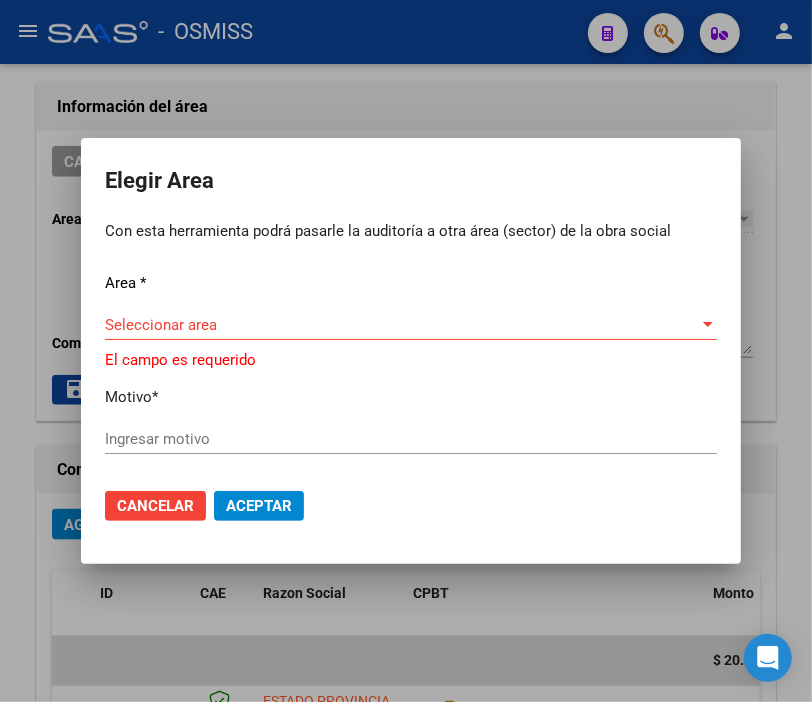click on "Seleccionar area" at bounding box center [402, 325] 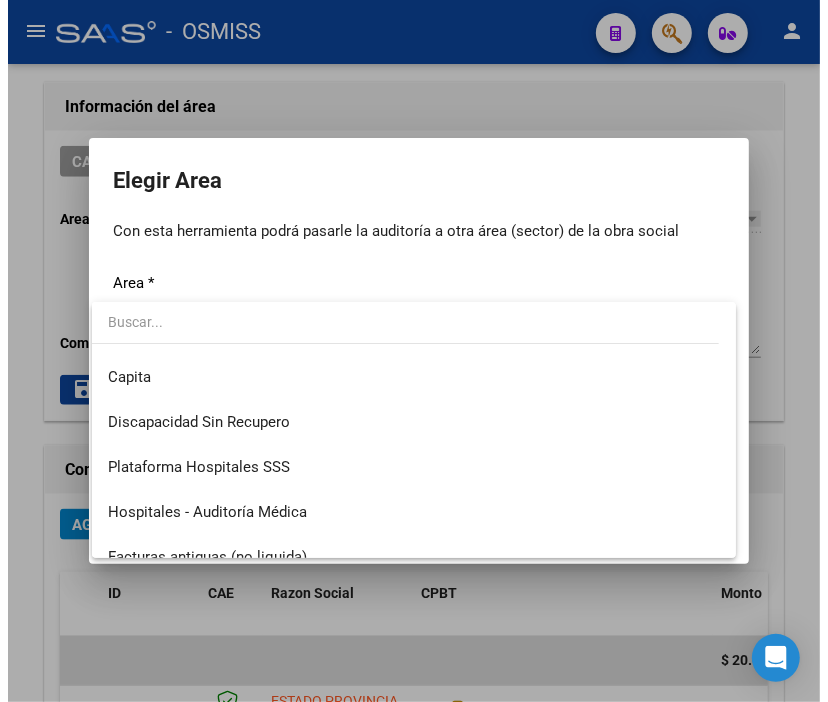 scroll, scrollTop: 222, scrollLeft: 0, axis: vertical 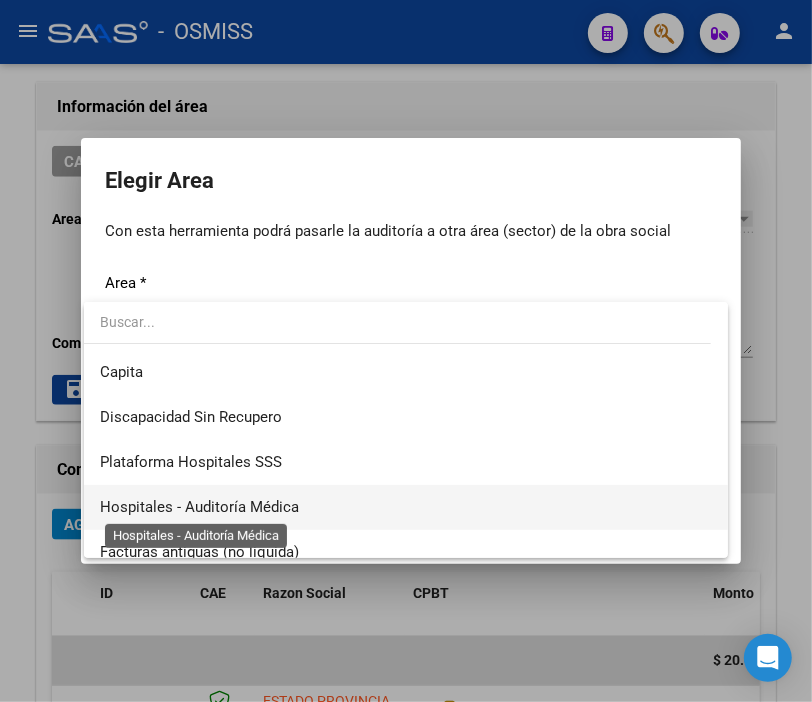 click on "Hospitales - Auditoría Médica" at bounding box center (199, 507) 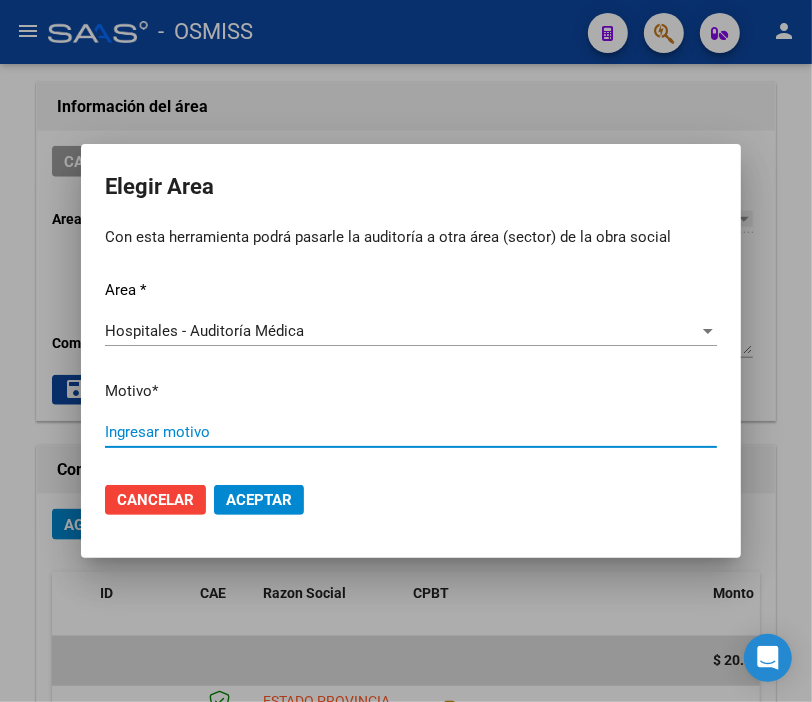 click on "Ingresar motivo" at bounding box center [411, 432] 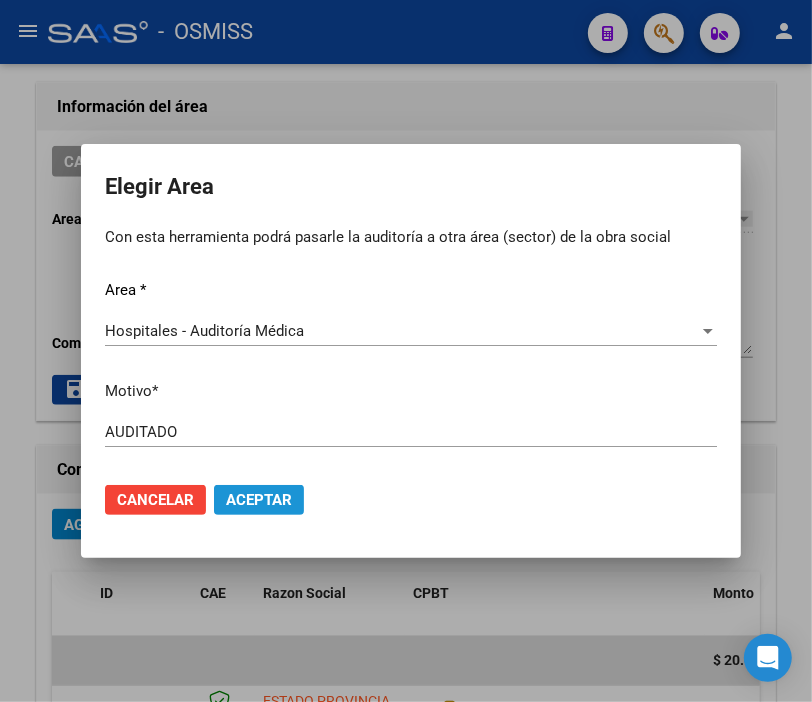 click on "Aceptar" at bounding box center (259, 500) 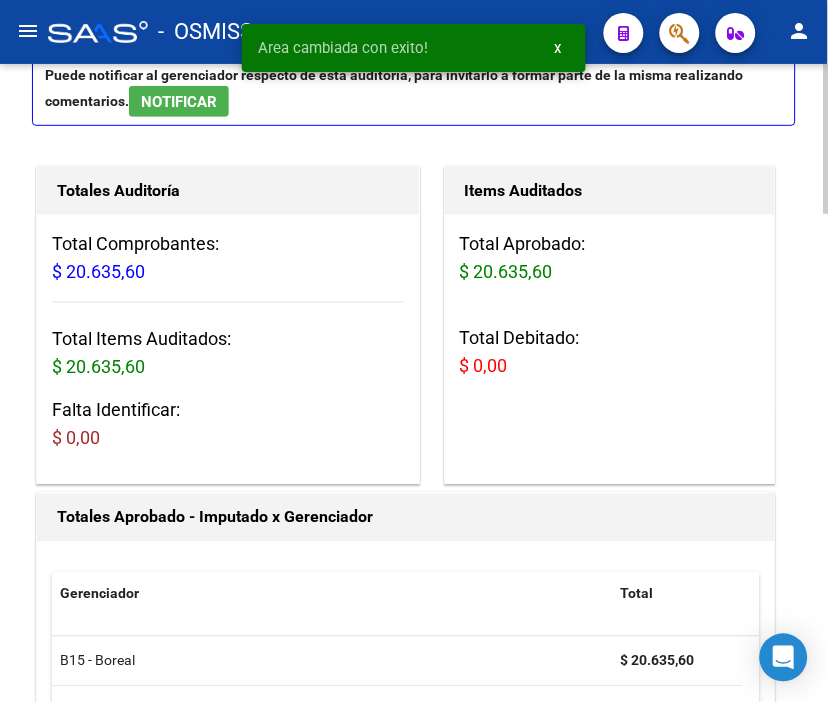 scroll, scrollTop: 0, scrollLeft: 0, axis: both 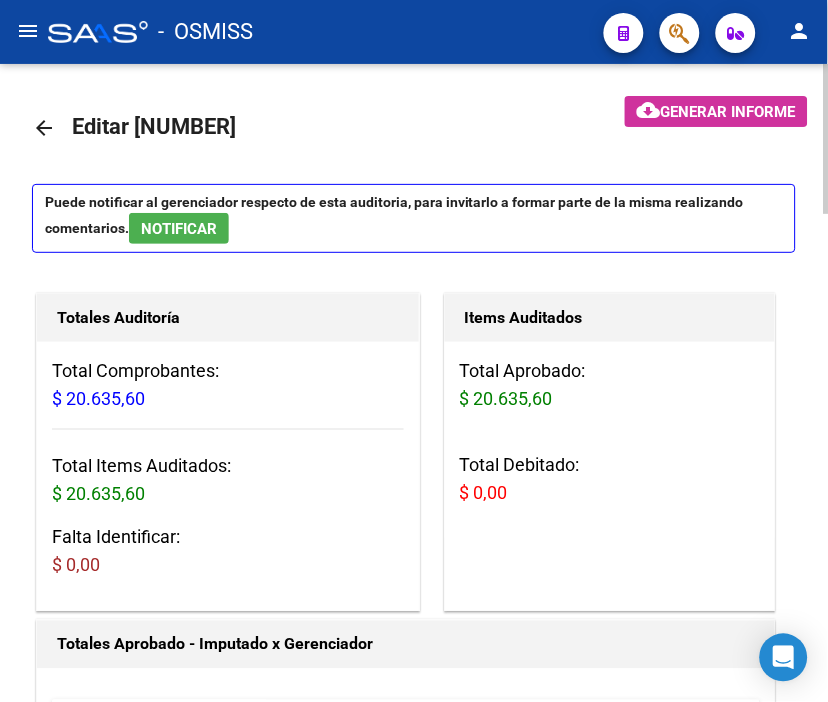 click on "arrow_back" 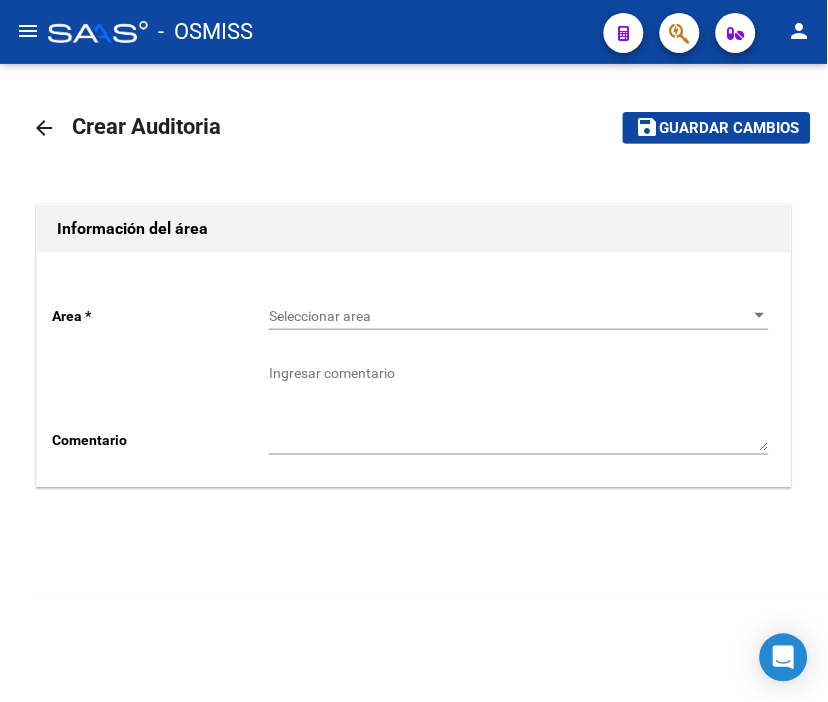 click on "Seleccionar area" at bounding box center (510, 316) 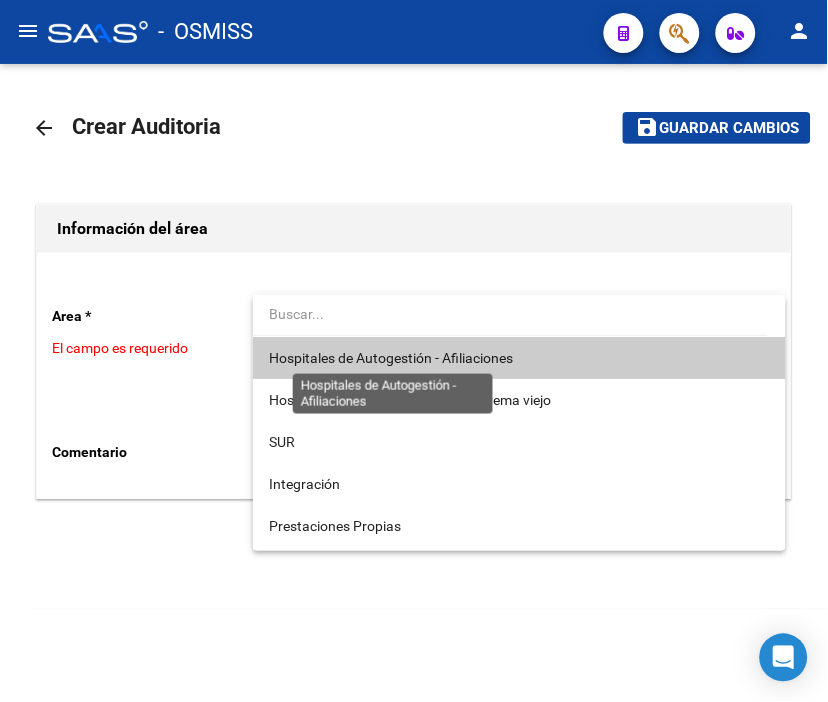 click on "Hospitales de Autogestión - Afiliaciones" at bounding box center (391, 358) 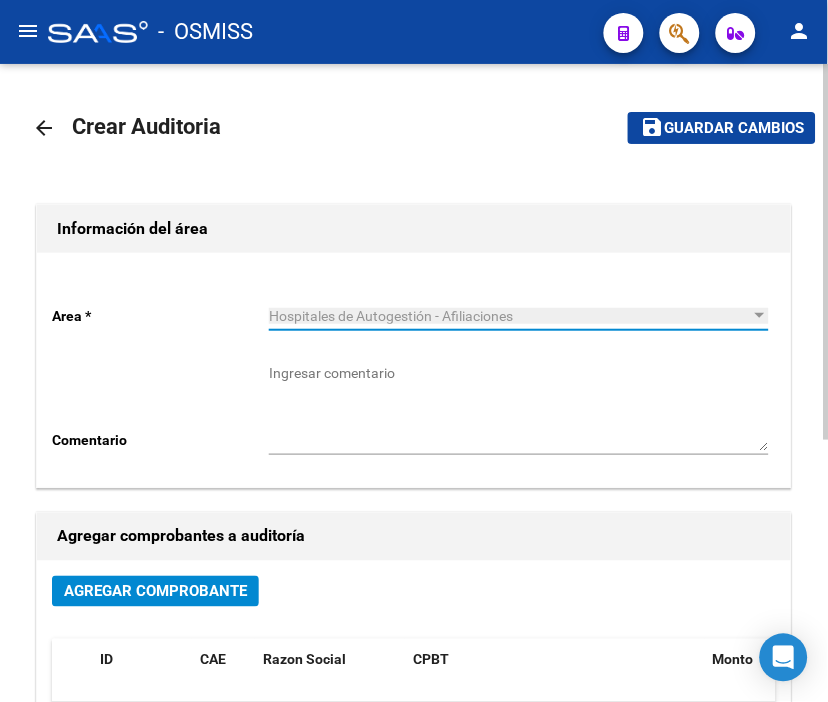 click on "Agregar Comprobante" 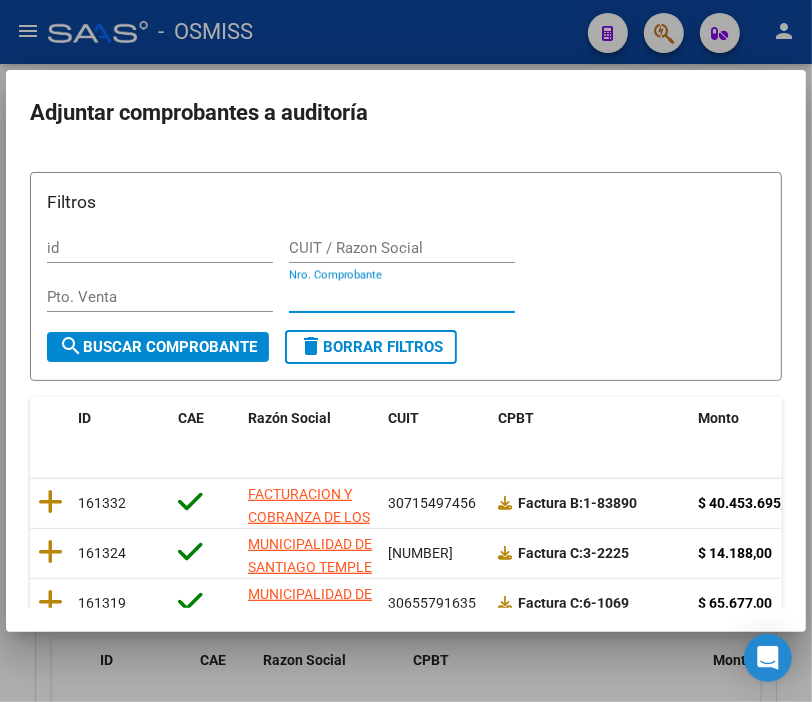 click on "Nro. Comprobante" at bounding box center [402, 297] 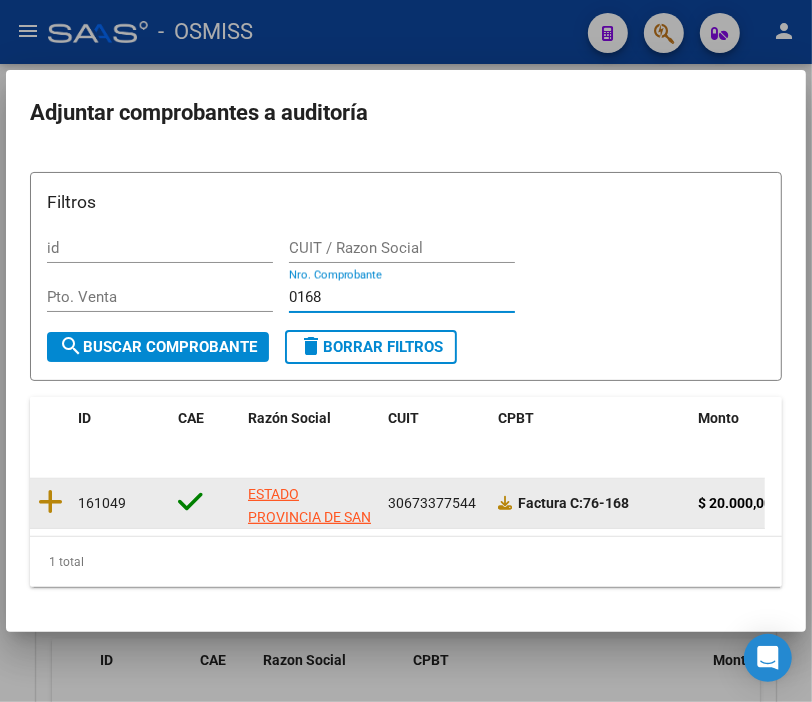 click 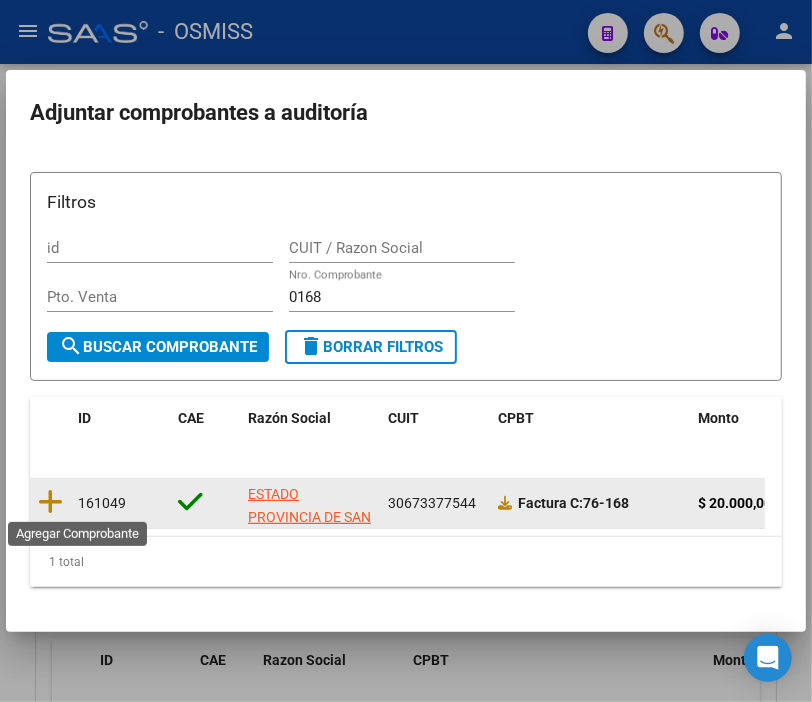 click 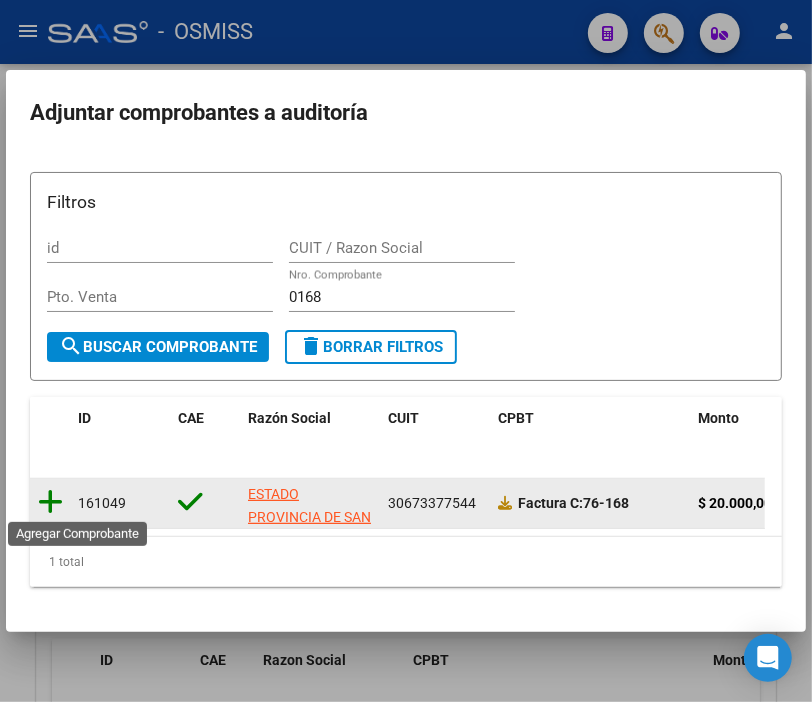 click 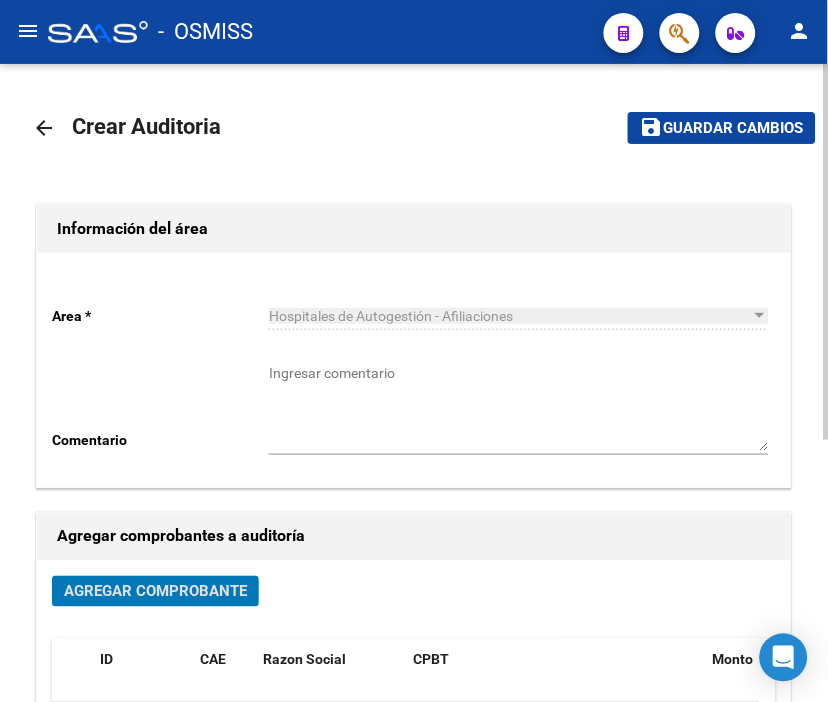 click on "Guardar cambios" 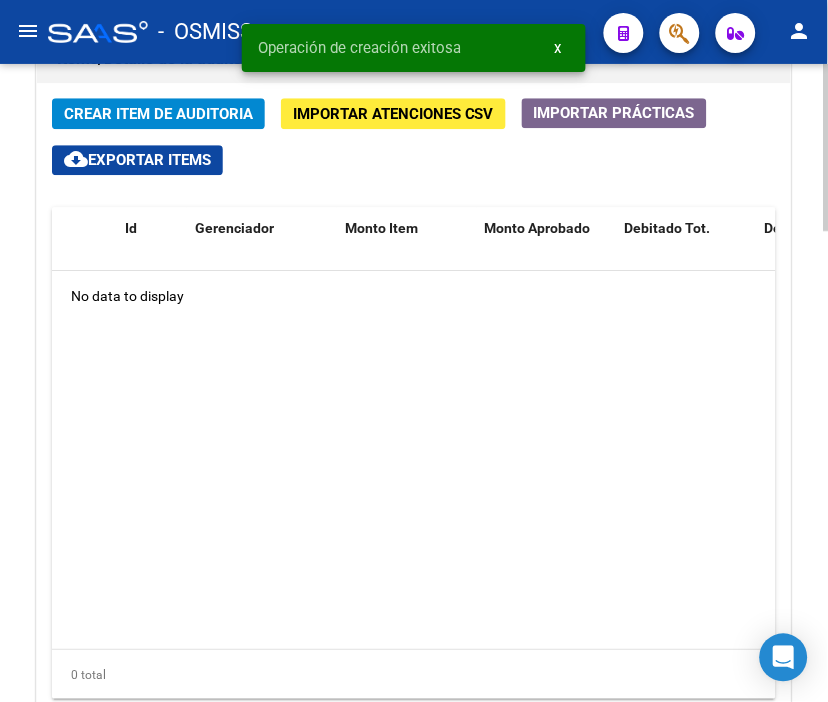 scroll, scrollTop: 1555, scrollLeft: 0, axis: vertical 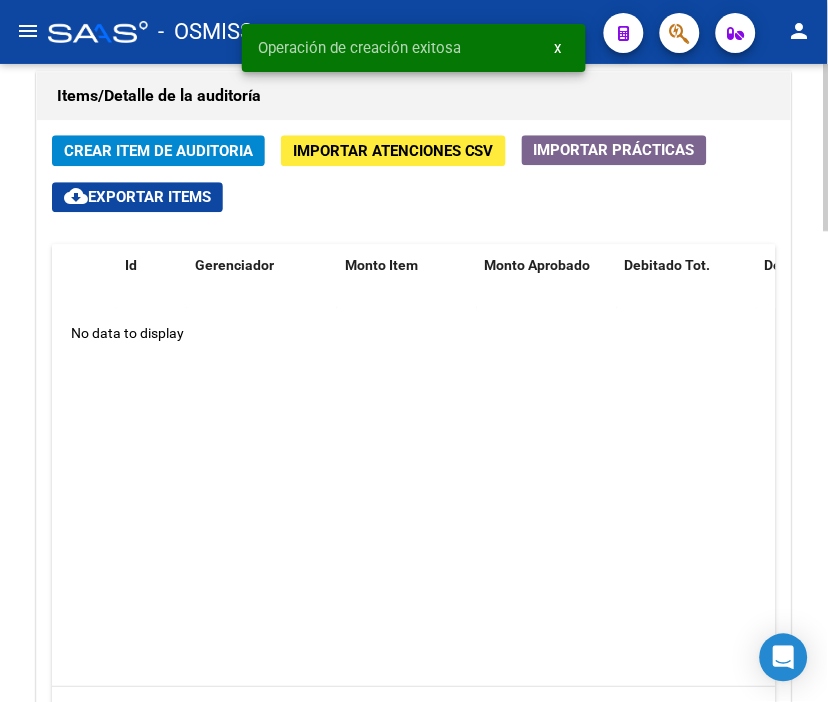 drag, startPoint x: 822, startPoint y: 493, endPoint x: 823, endPoint y: 504, distance: 11.045361 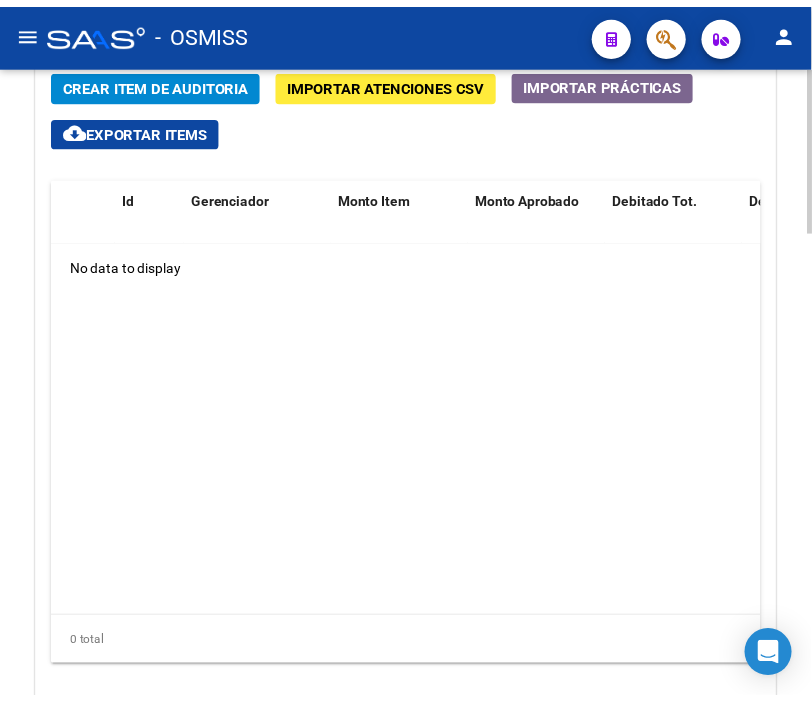 scroll, scrollTop: 1626, scrollLeft: 0, axis: vertical 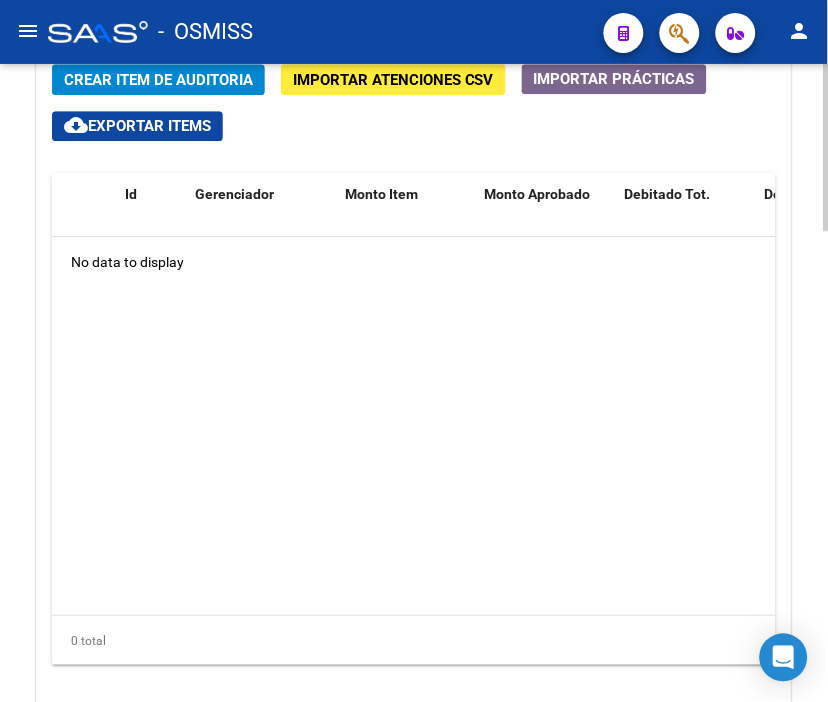 click 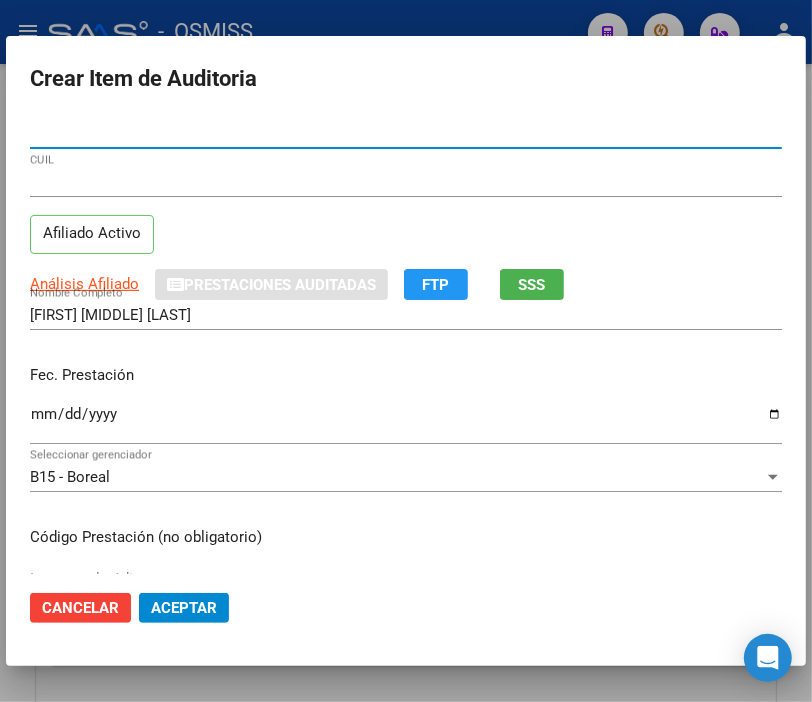 click on "Ingresar la fecha" at bounding box center (406, 422) 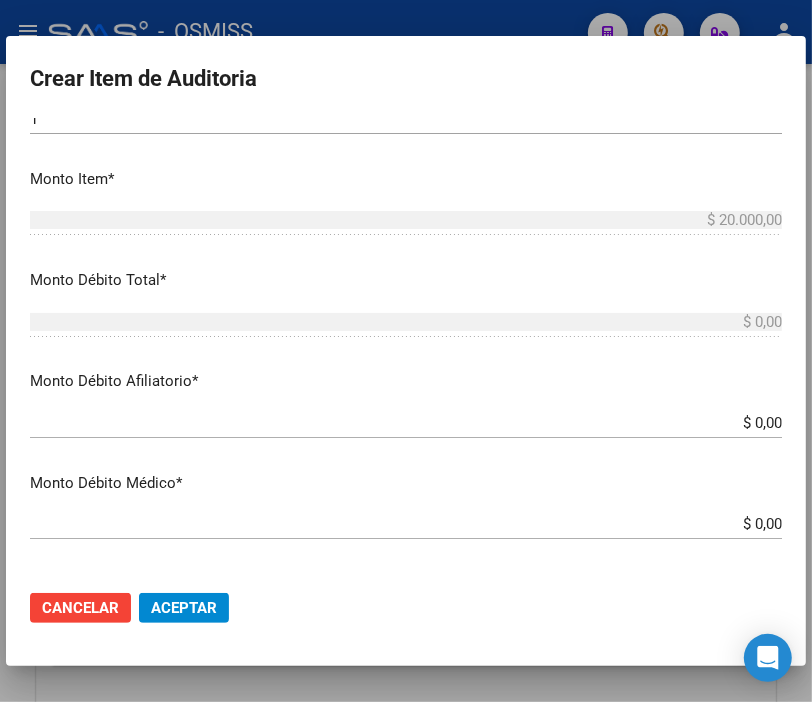 scroll, scrollTop: 666, scrollLeft: 0, axis: vertical 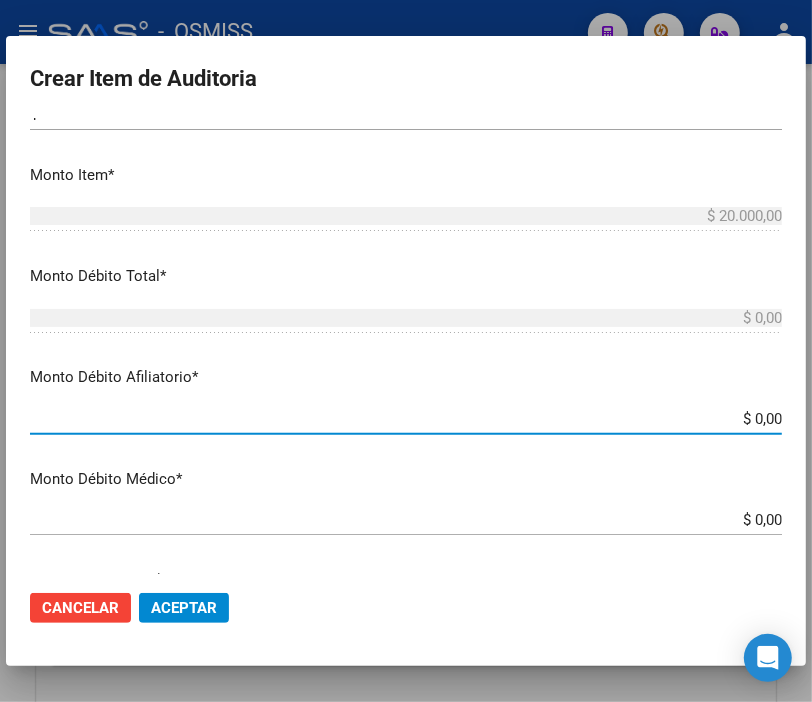 drag, startPoint x: 698, startPoint y: 414, endPoint x: 828, endPoint y: 415, distance: 130.00385 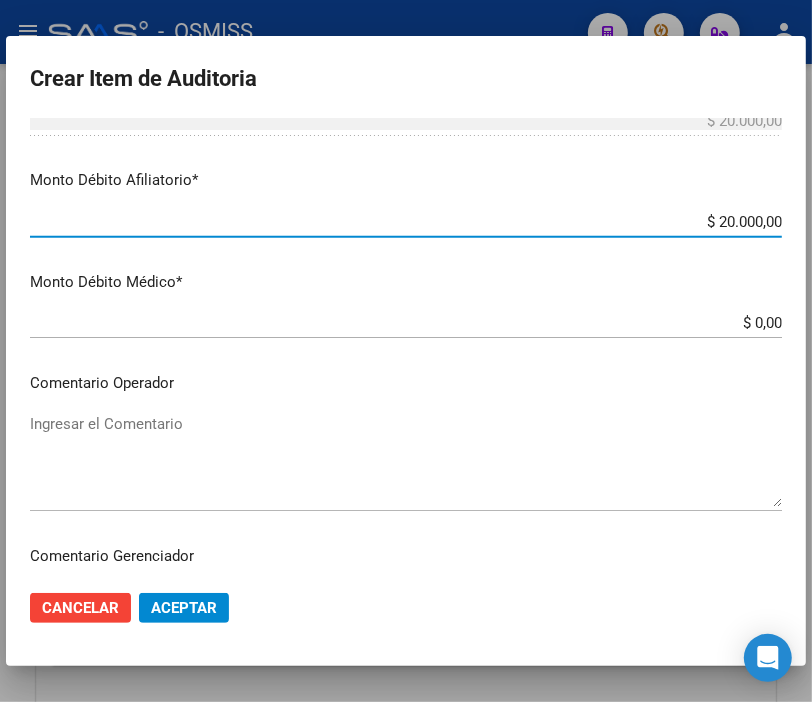 scroll, scrollTop: 888, scrollLeft: 0, axis: vertical 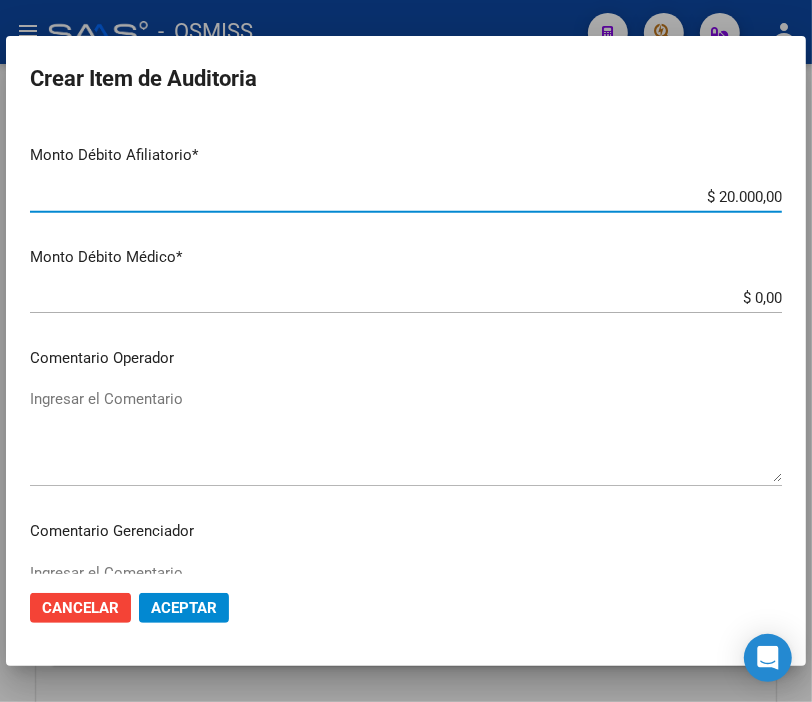 click on "Ingresar el Comentario" at bounding box center [406, 435] 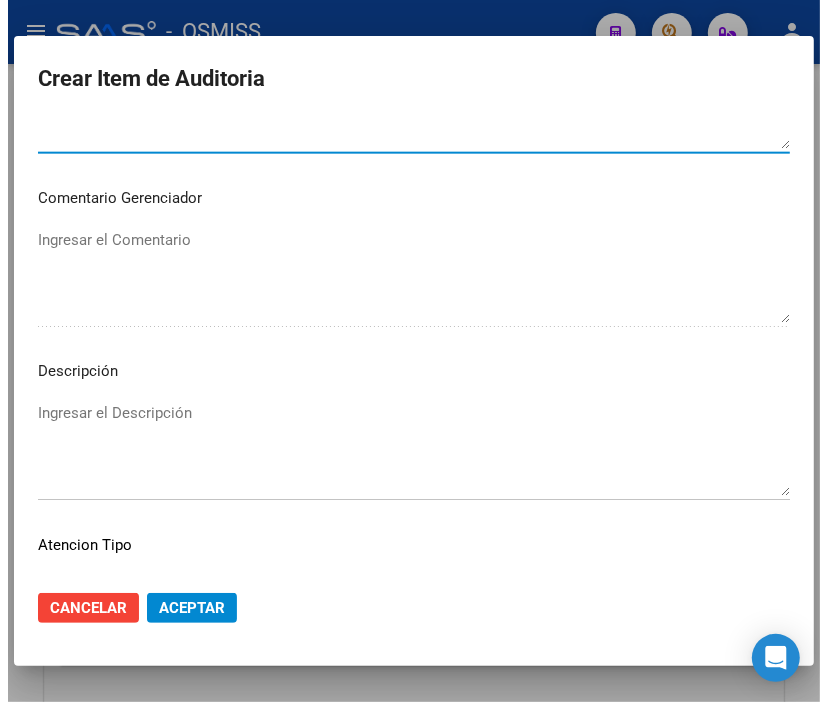 scroll, scrollTop: 1222, scrollLeft: 0, axis: vertical 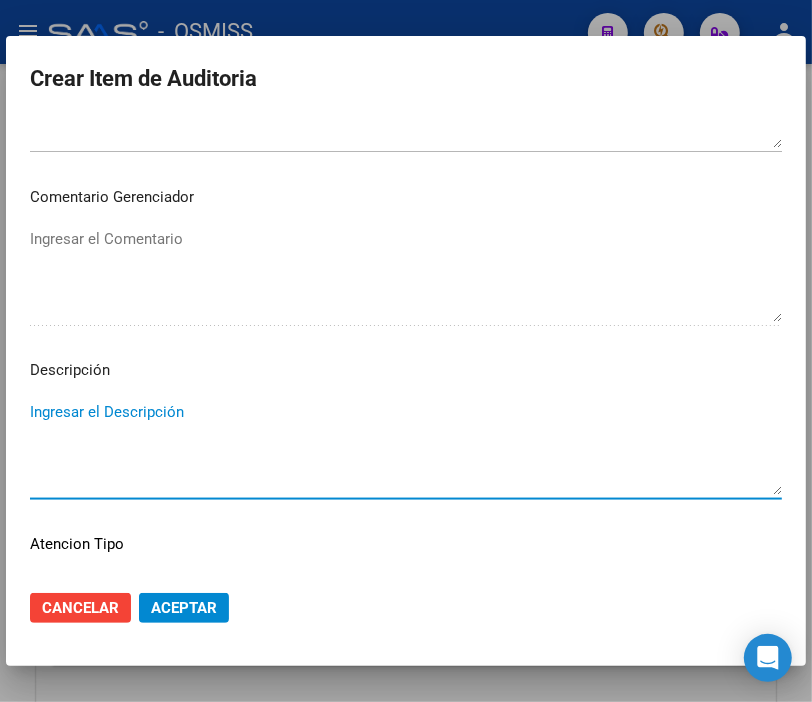 click on "Ingresar el Descripción" at bounding box center [406, 448] 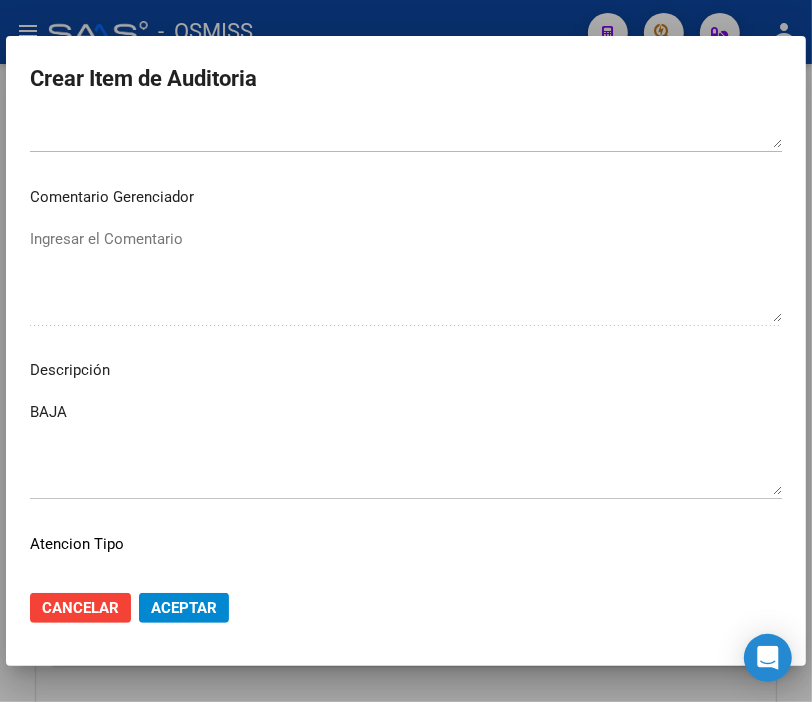 click on "[NUMBER] Nro Documento    [NUMBER] CUIL   Afiliado Activo  Análisis Afiliado  Prestaciones Auditadas FTP SSS   [FIRST] [LAST] [MIDDLE] Nombre Completo  Fec. Prestación    [YEAR]-[MONTH]-[DAY] Ingresar la fecha  B15 - Boreal Seleccionar gerenciador Código Prestación (no obligatorio)    Ingresar el código  Precio  *   $ 20.000,00 Ingresar el precio  Cantidad  *   1 Ingresar la cantidad  Monto Item  *   $ 20.000,00 Ingresar el monto  Monto Débito Total  *   $ 20.000,00 Ingresar el monto  Monto Débito Afiliatorio  *   $ 20.000,00 Ingresar el monto Afiliatorio  Monto Débito Médico  *   $ 0,00 Ingresar el monto Hospitalario  Comentario Operador    SE RECHAZA Ingresar el Comentario  Comentario Gerenciador    Ingresar el Comentario  Descripción    BAJA Ingresar el Descripción   Atencion Tipo  Seleccionar tipo Seleccionar tipo  Nomenclador  Seleccionar Nomenclador Seleccionar Nomenclador" at bounding box center [406, 346] 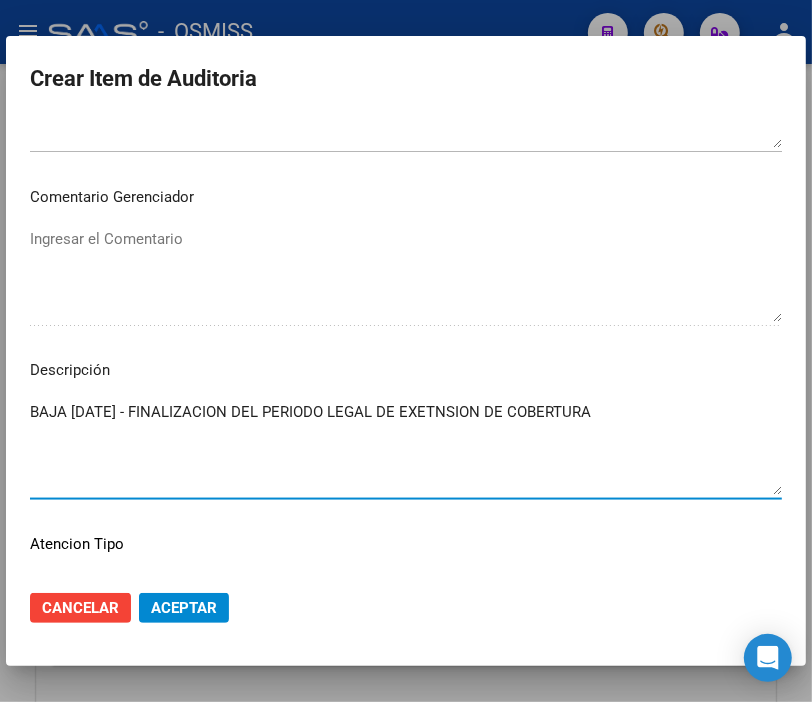 click on "BAJA [DATE] - FINALIZACION DEL PERIODO LEGAL DE EXETNSION DE COBERTURA" at bounding box center (406, 448) 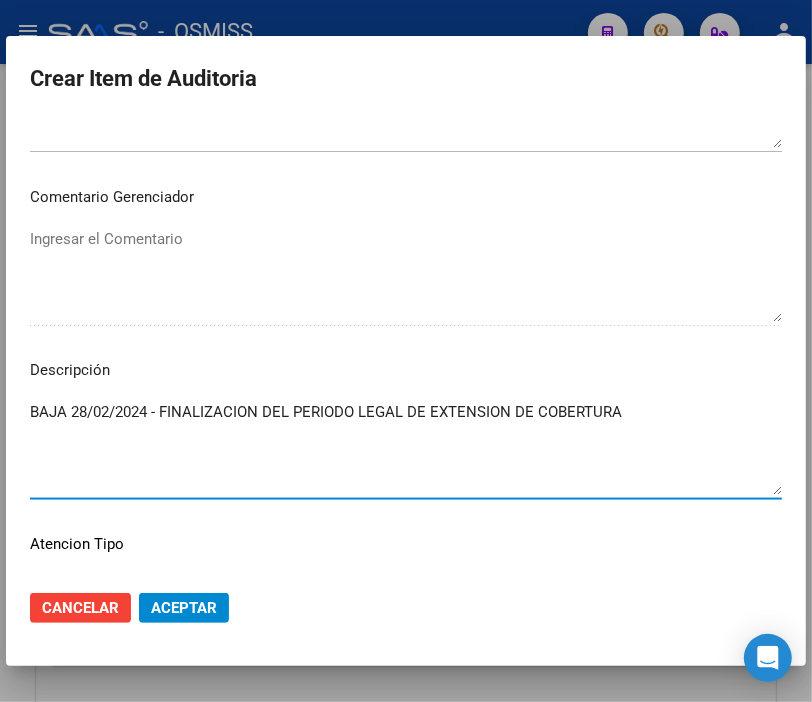 click on "BAJA 28/02/2024 - FINALIZACION DEL PERIODO LEGAL DE EXTENSION DE COBERTURA" at bounding box center [406, 448] 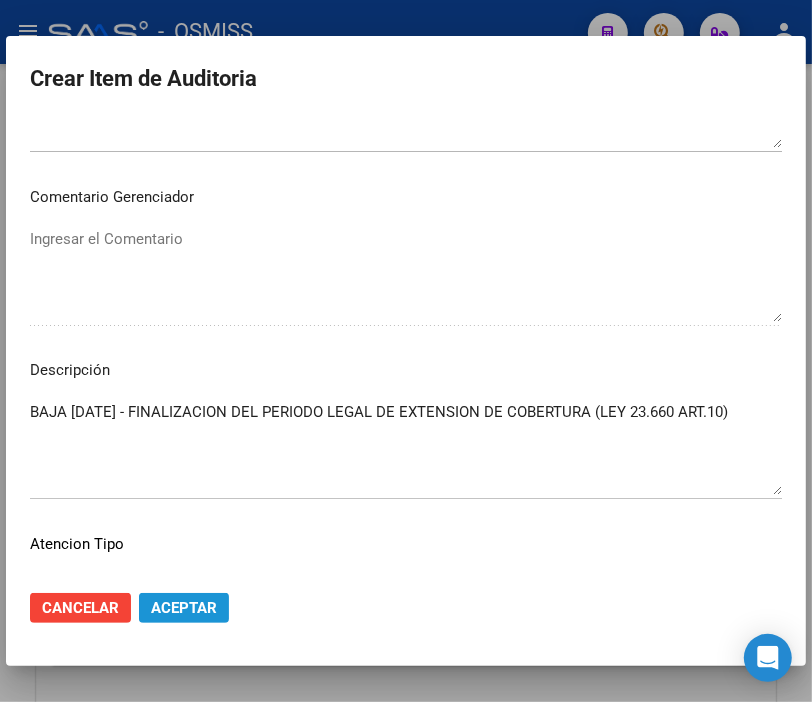 click on "Aceptar" 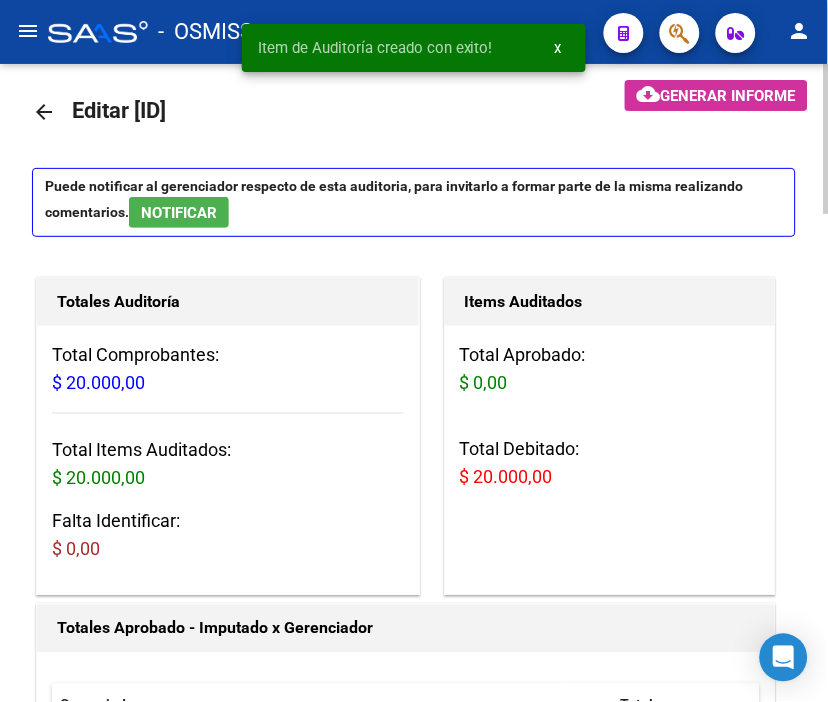 scroll, scrollTop: 0, scrollLeft: 0, axis: both 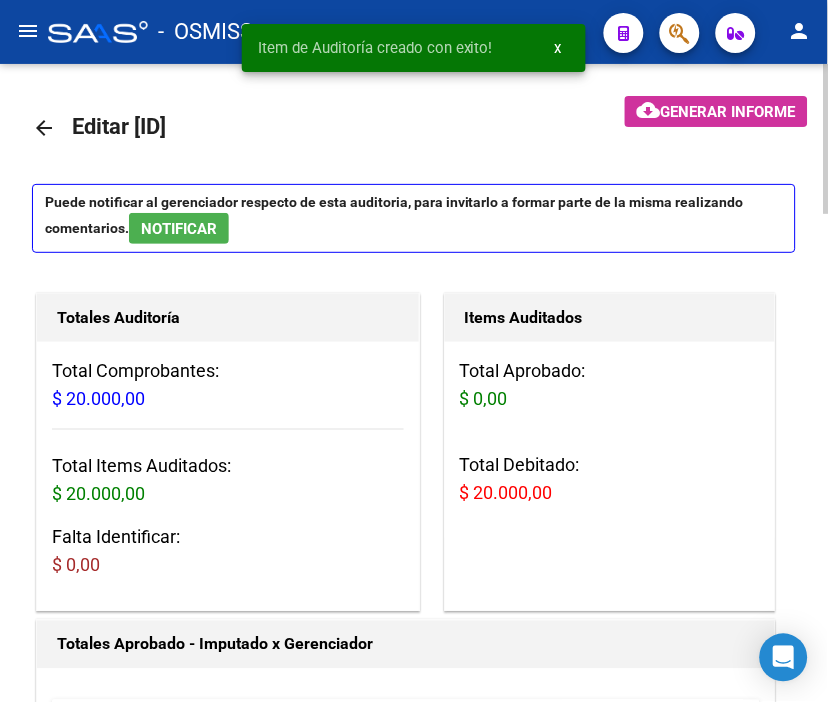 click on "Generar informe" 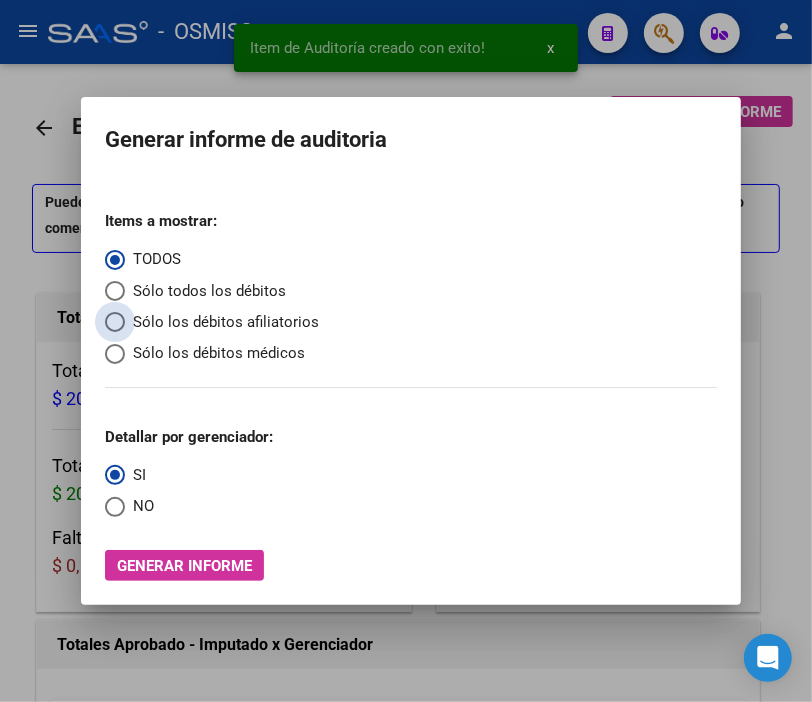 click on "Sólo los débitos afiliatorios" at bounding box center (222, 322) 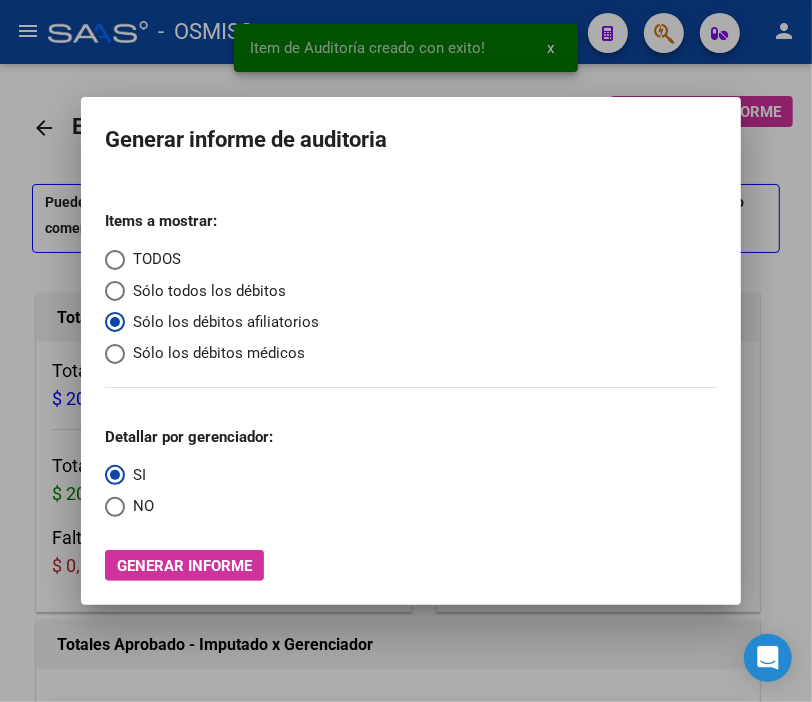 click at bounding box center (115, 507) 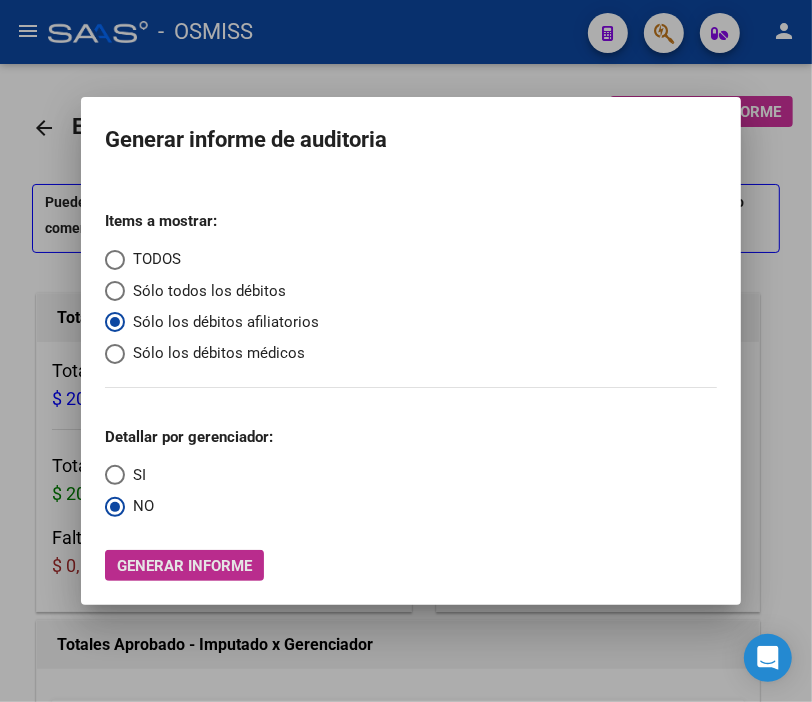 click on "Generar informe" at bounding box center [184, 566] 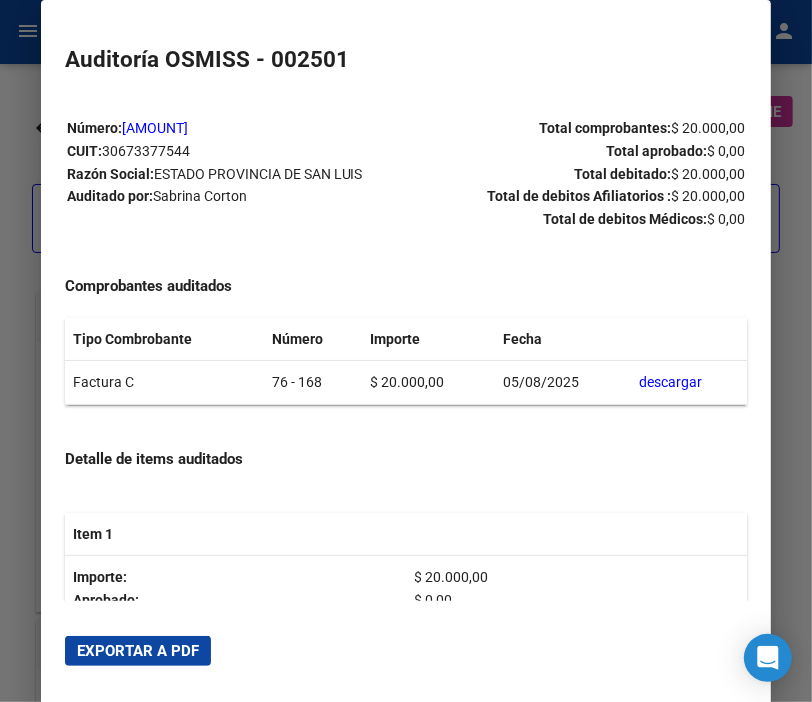 click on "Exportar a PDF" at bounding box center [138, 651] 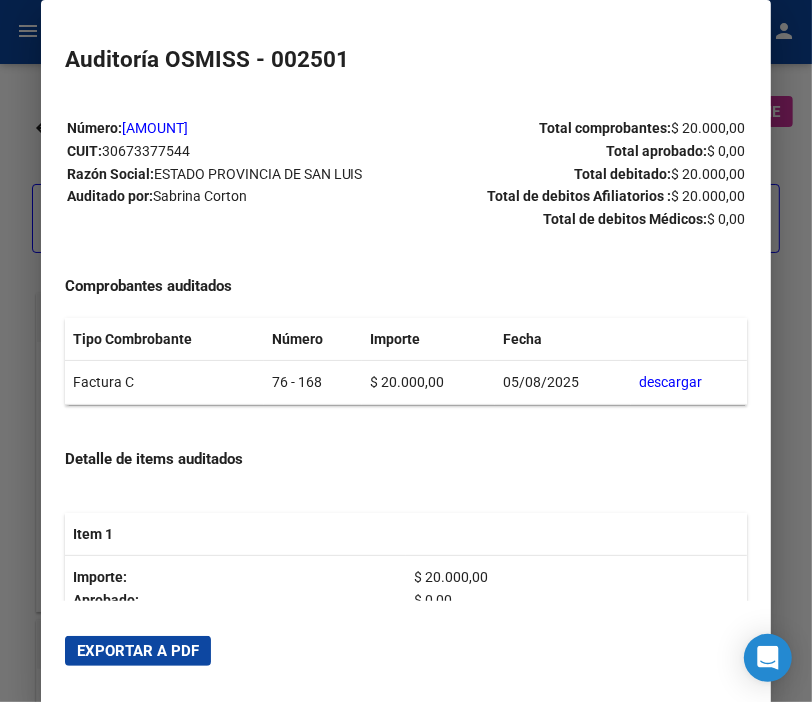 click at bounding box center (406, 351) 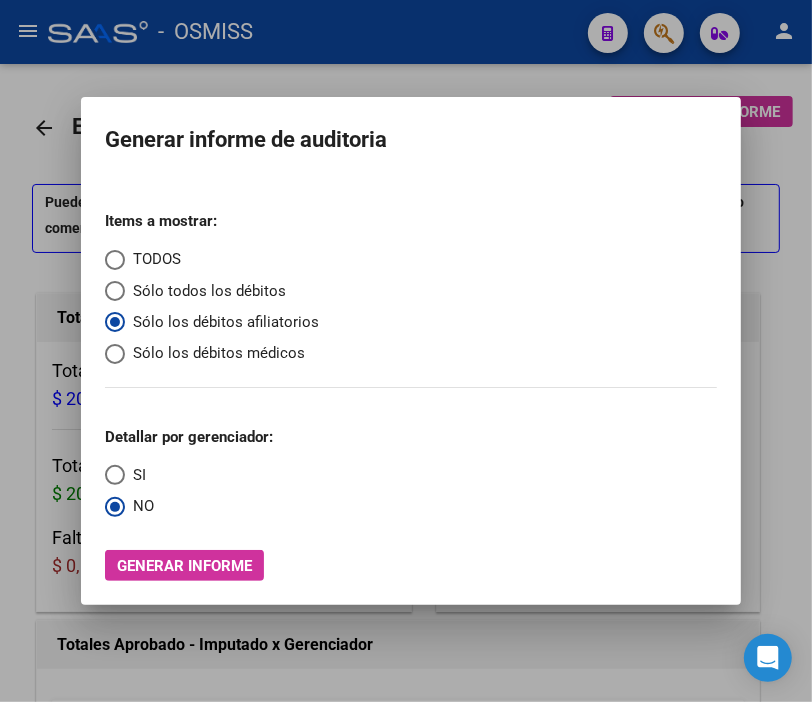 click at bounding box center (406, 351) 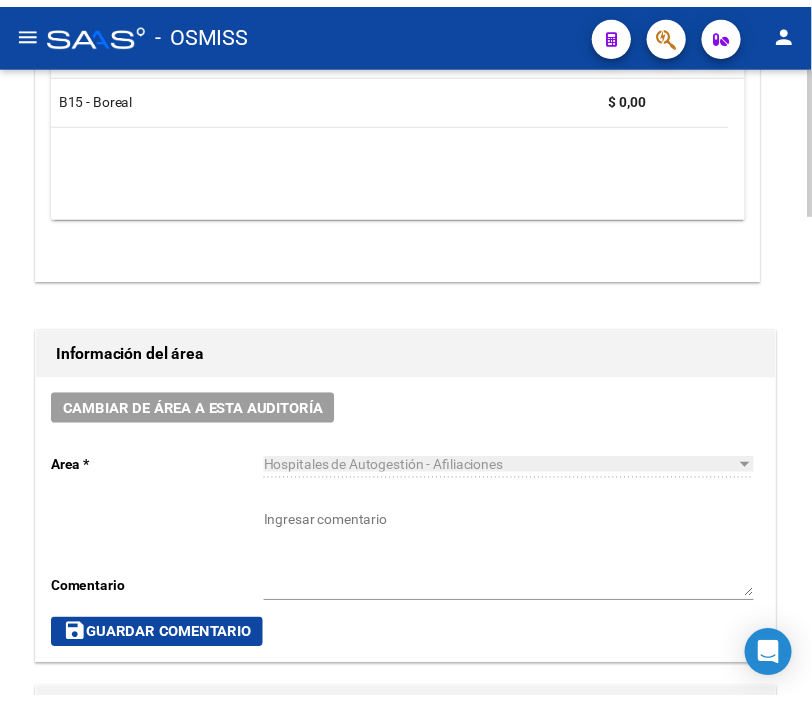 scroll, scrollTop: 777, scrollLeft: 0, axis: vertical 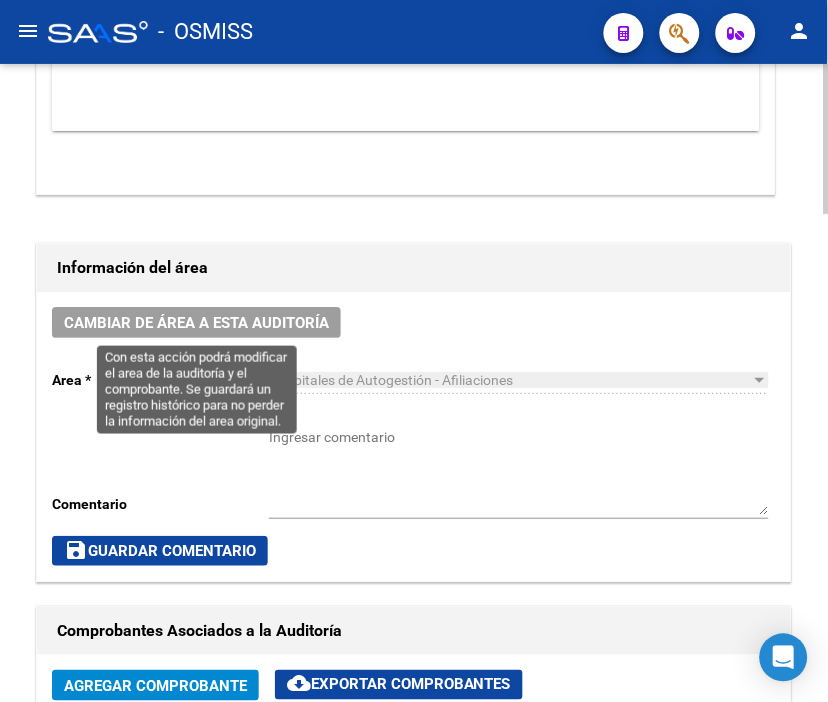 click on "Cambiar de área a esta auditoría" 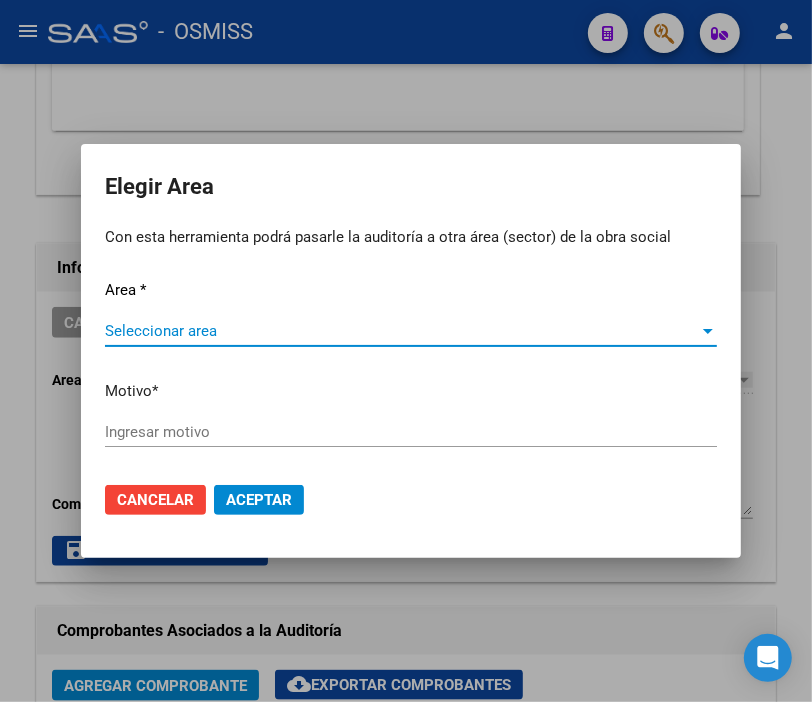 click on "Seleccionar area" at bounding box center (402, 331) 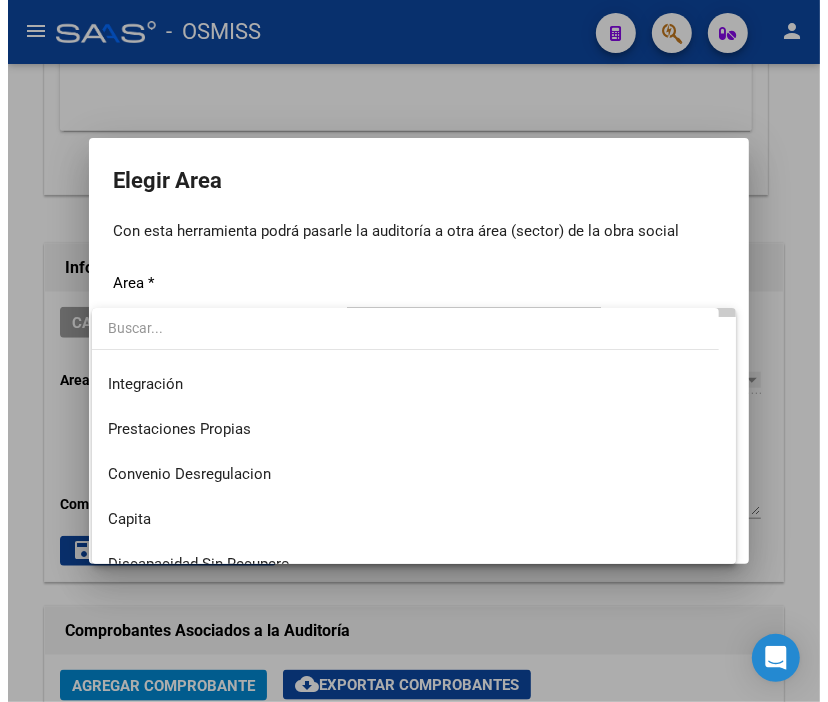 scroll, scrollTop: 222, scrollLeft: 0, axis: vertical 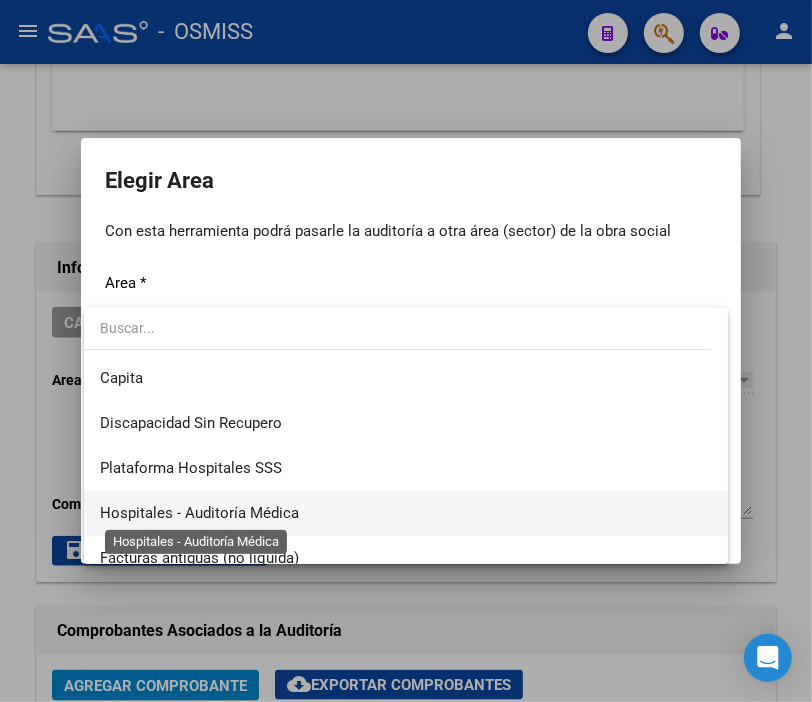 click on "Hospitales - Auditoría Médica" at bounding box center (199, 513) 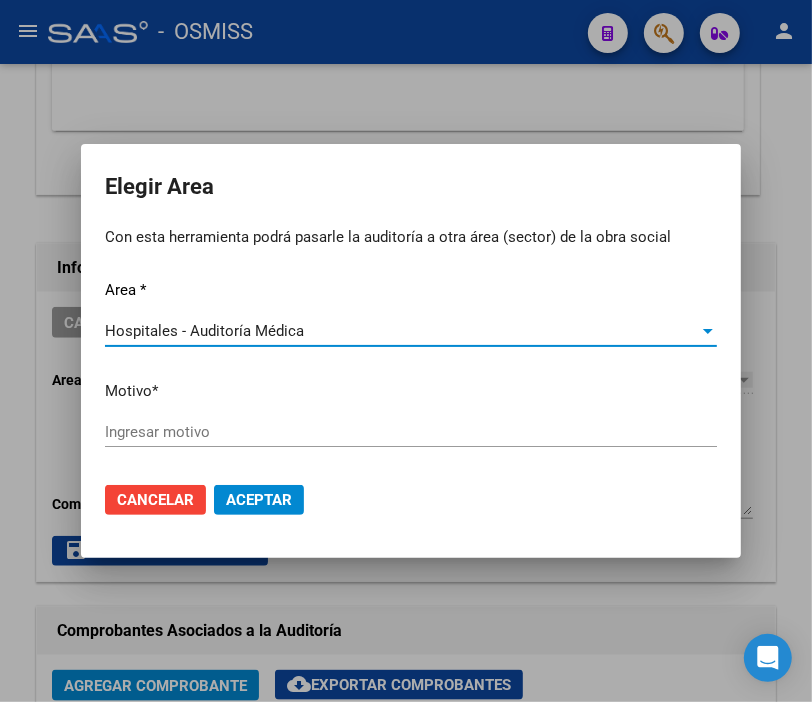 click on "Ingresar motivo" at bounding box center [411, 432] 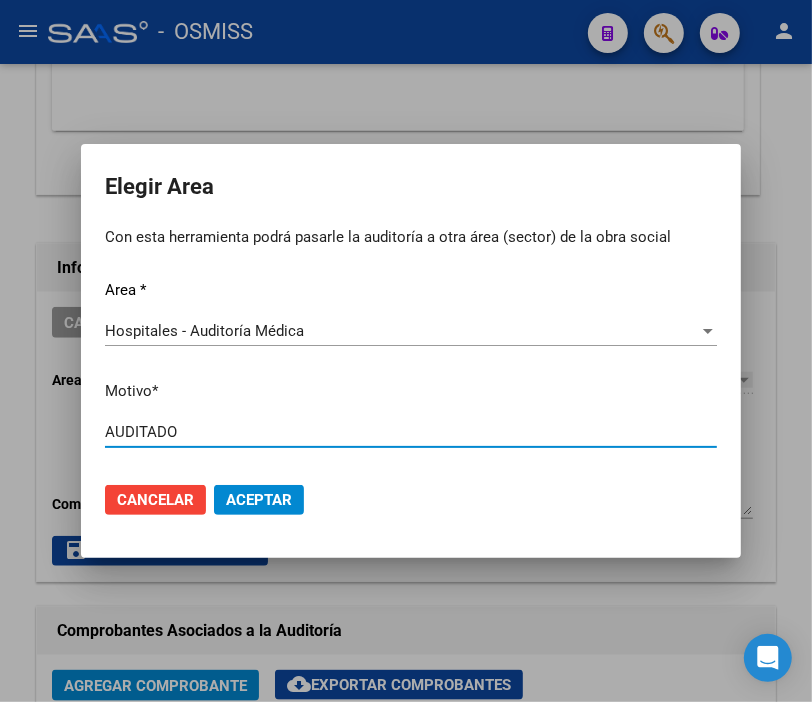 click on "Aceptar" at bounding box center (259, 500) 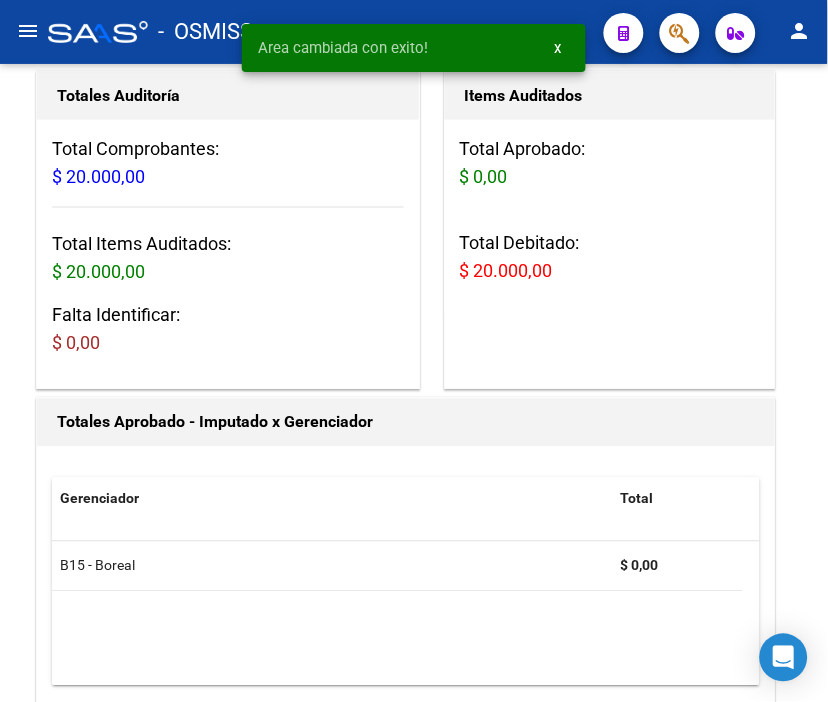 scroll, scrollTop: 0, scrollLeft: 0, axis: both 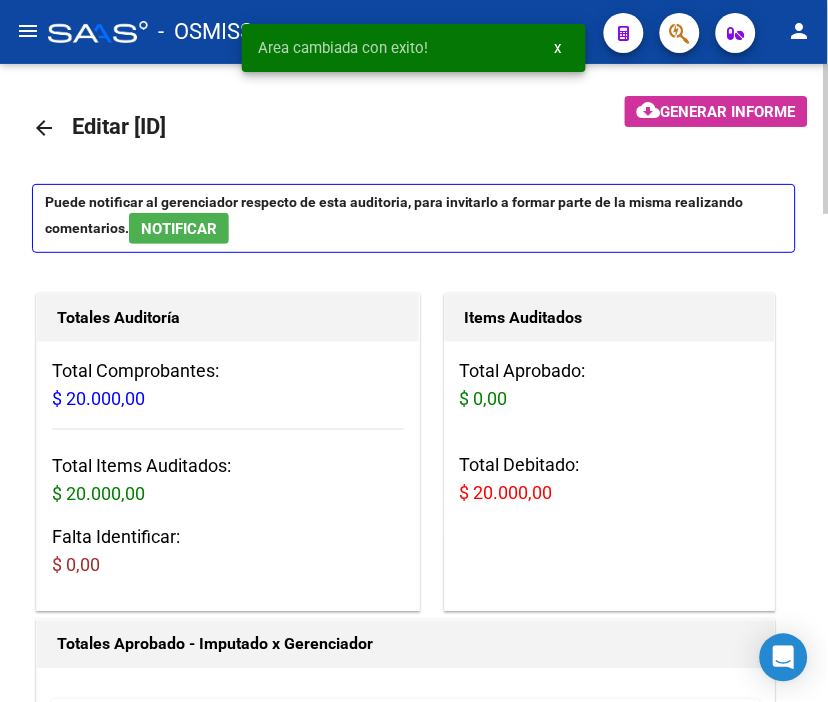 click on "arrow_back" 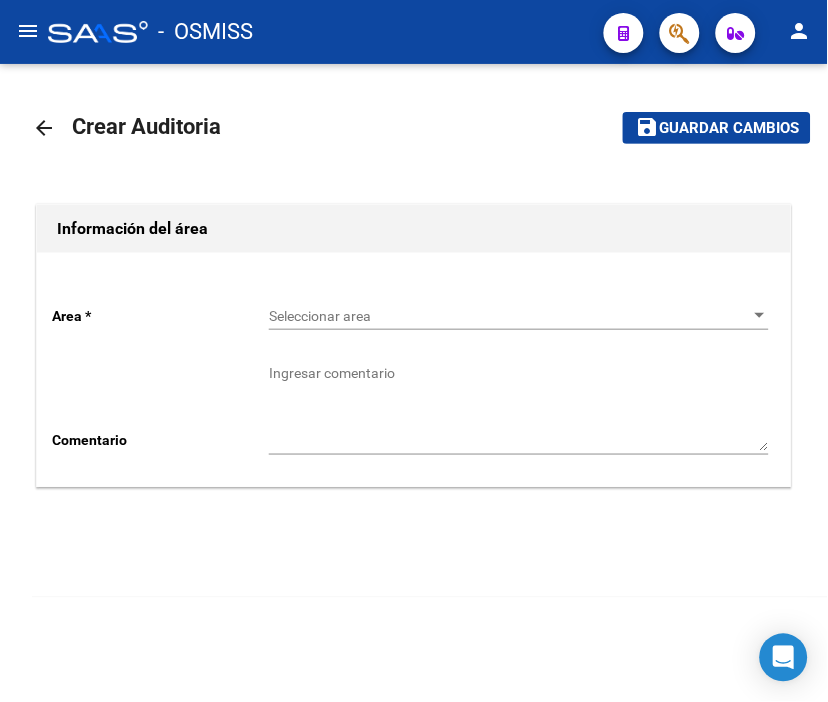 click on "Seleccionar area" at bounding box center [510, 316] 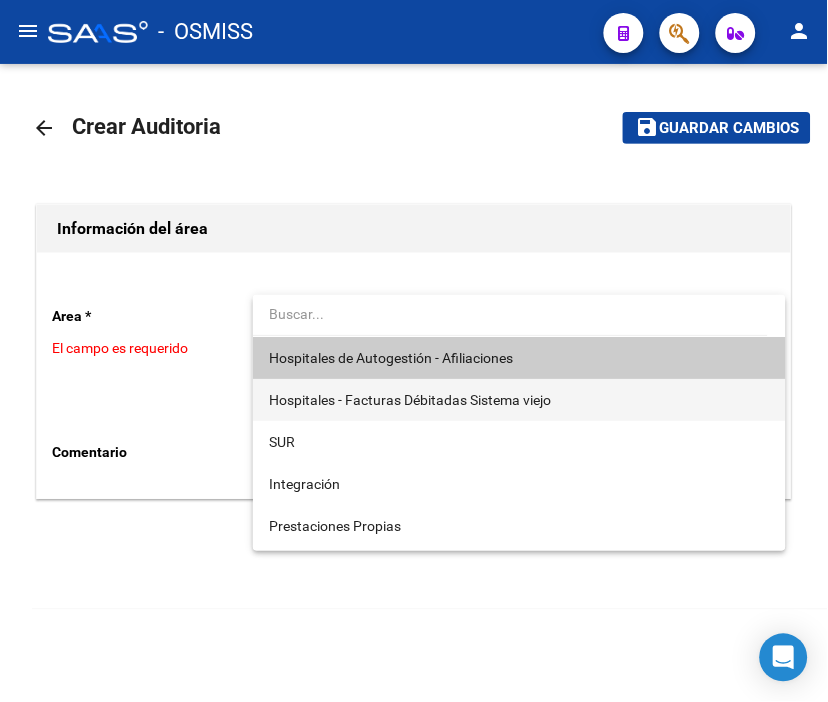 click on "Hospitales - Facturas Débitadas Sistema viejo" at bounding box center [519, 400] 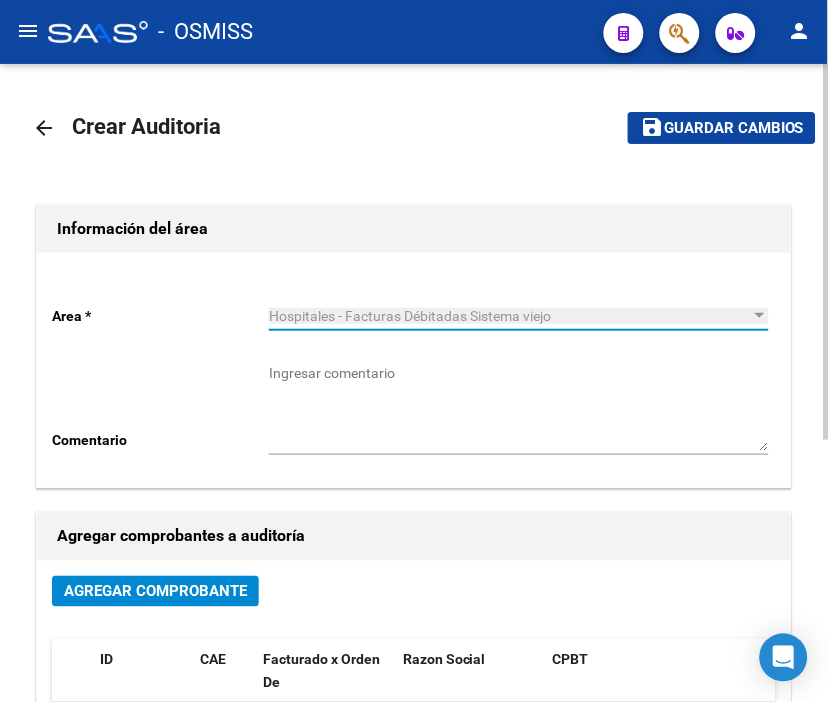 click on "Hospitales - Facturas Débitadas Sistema viejo" at bounding box center (510, 316) 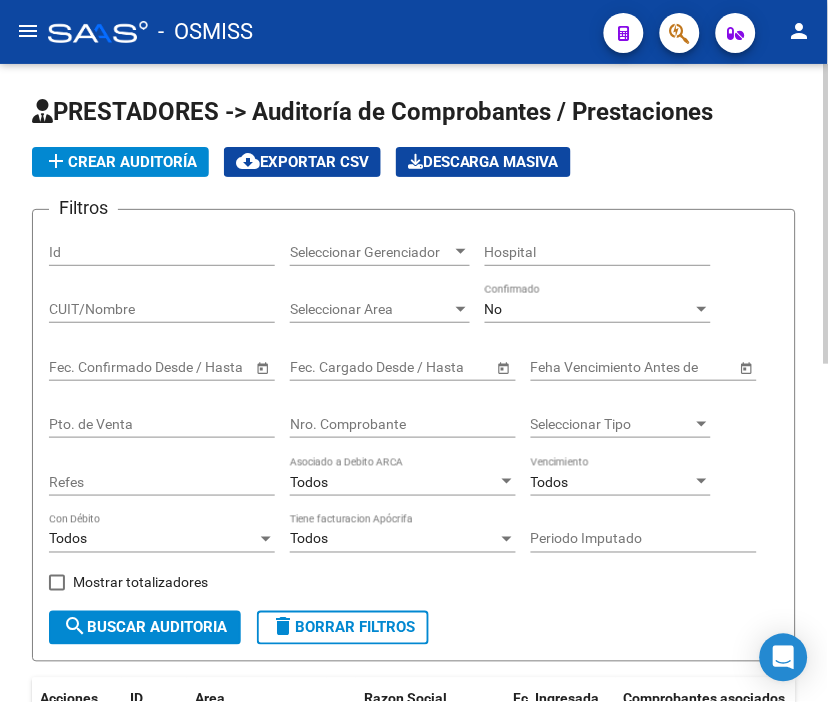 click on "add  Crear Auditoría" 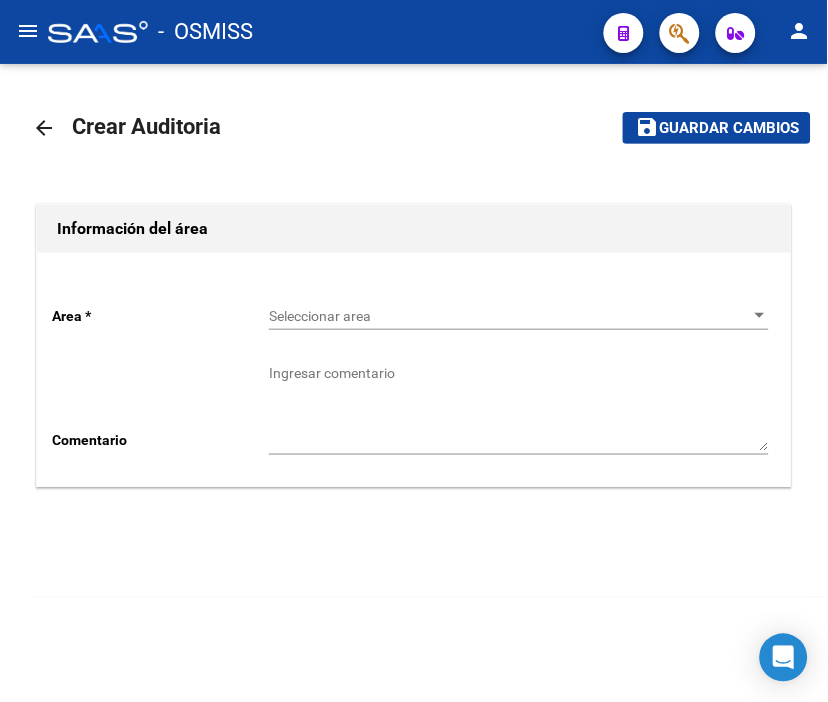 click on "Seleccionar area Seleccionar area" 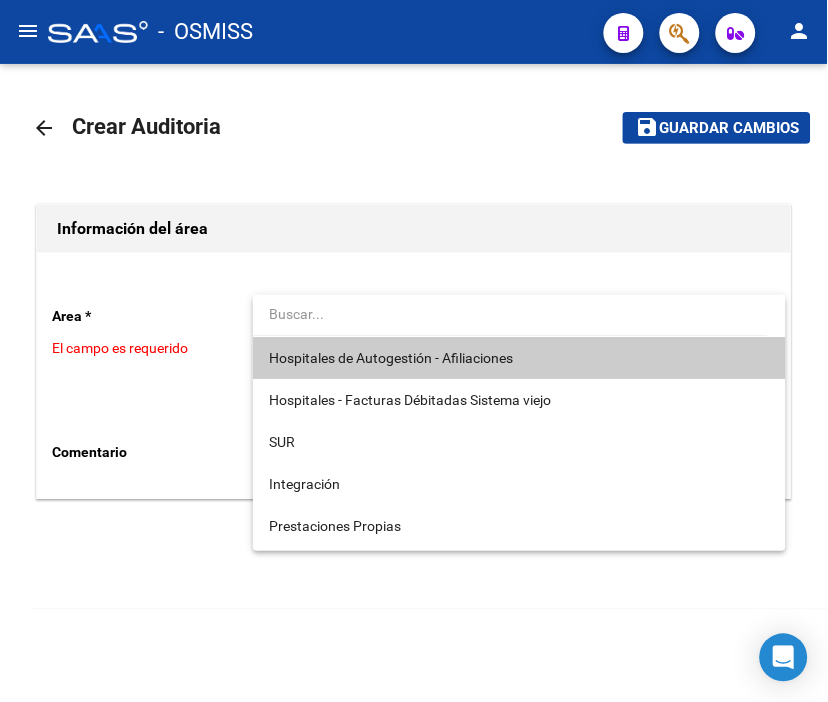 click on "Hospitales de Autogestión - Afiliaciones" at bounding box center [391, 358] 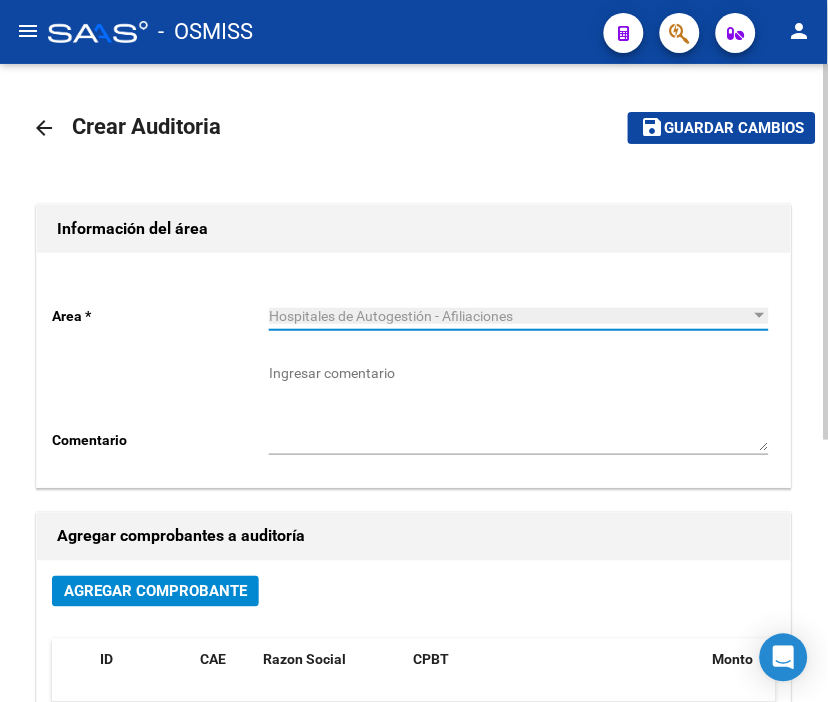 click on "Agregar Comprobante" 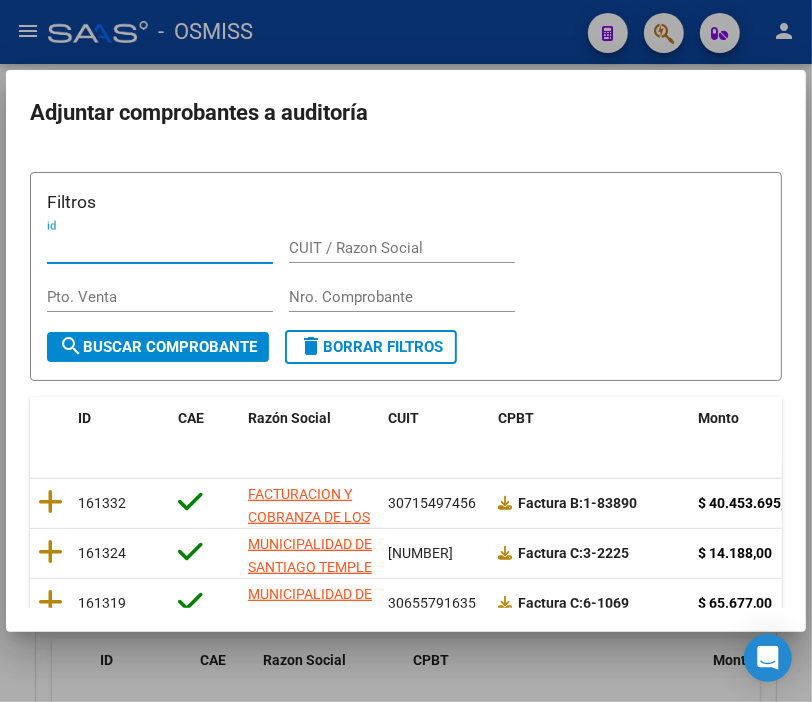 click on "Nro. Comprobante" at bounding box center (402, 297) 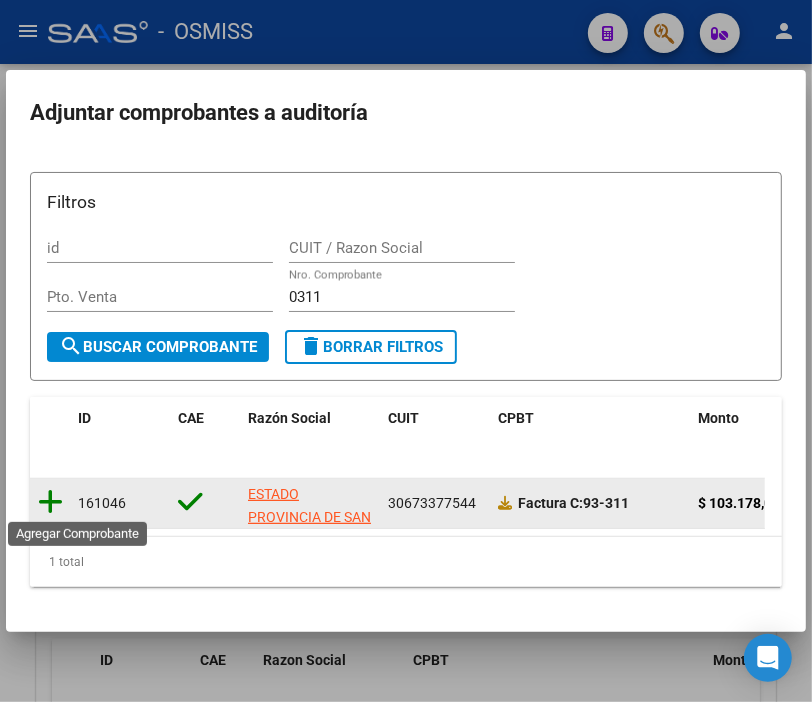 click 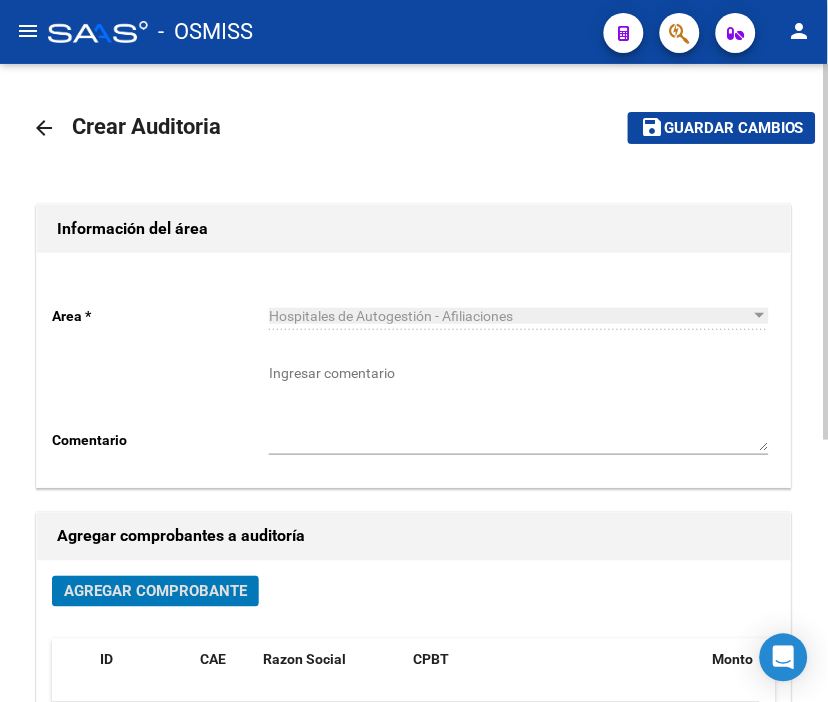 click on "Guardar cambios" 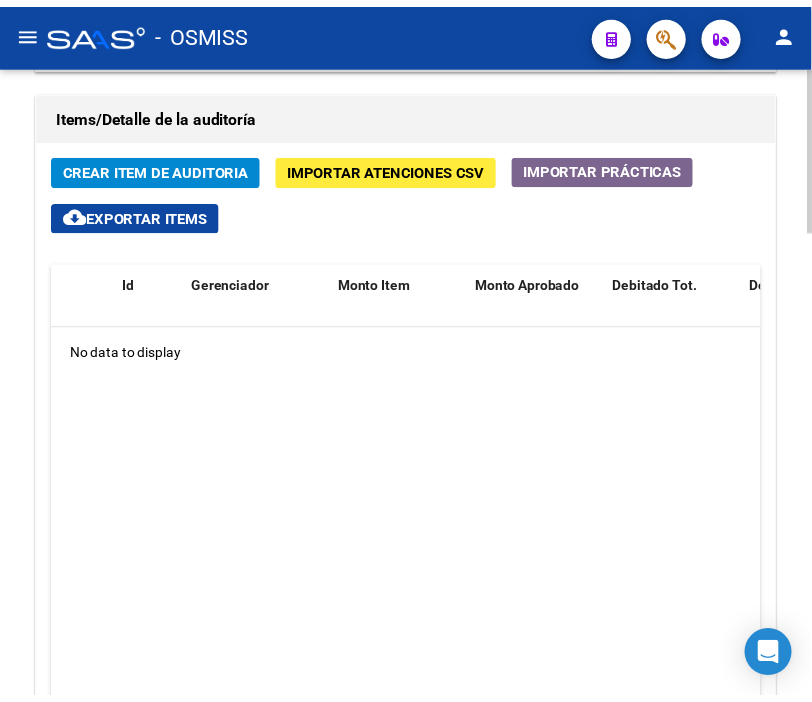 scroll, scrollTop: 1555, scrollLeft: 0, axis: vertical 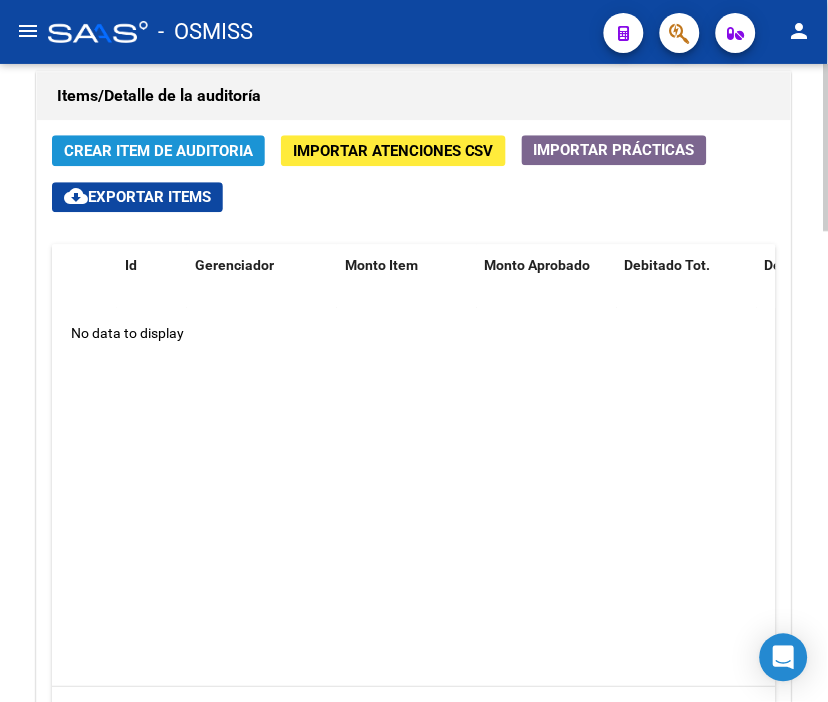 click on "Crear Item de Auditoria" 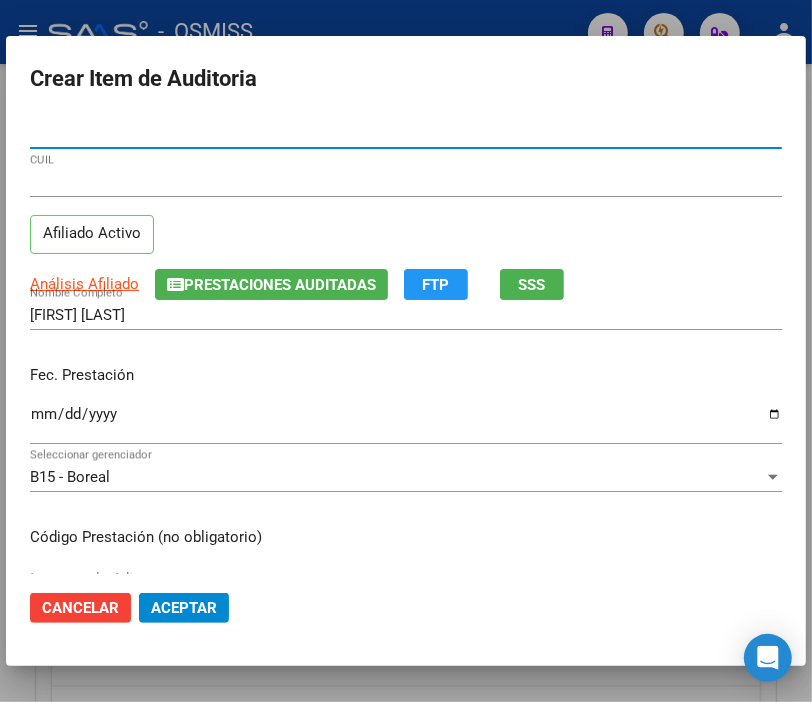 click on "Ingresar la fecha" at bounding box center (406, 422) 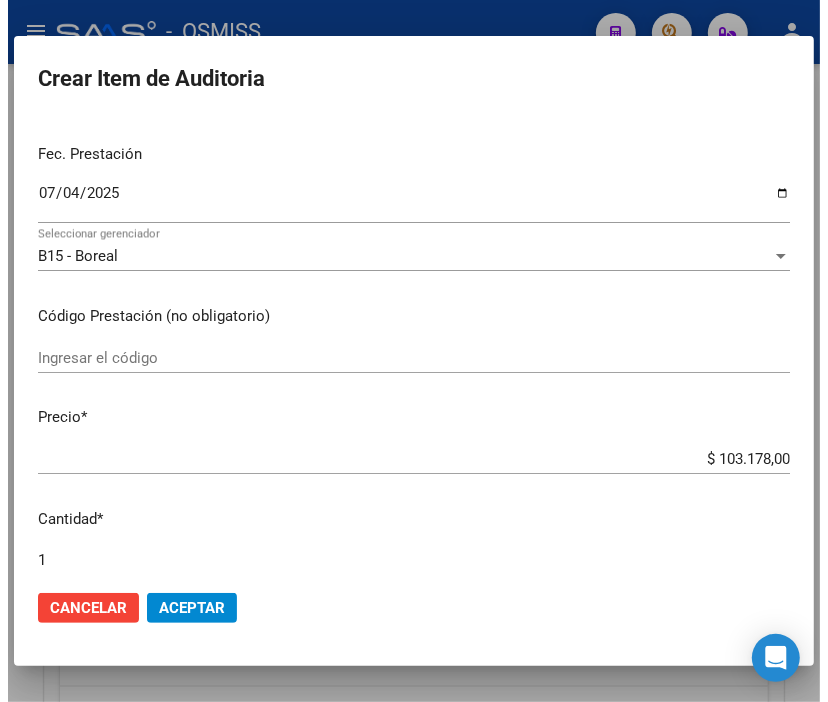 scroll, scrollTop: 222, scrollLeft: 0, axis: vertical 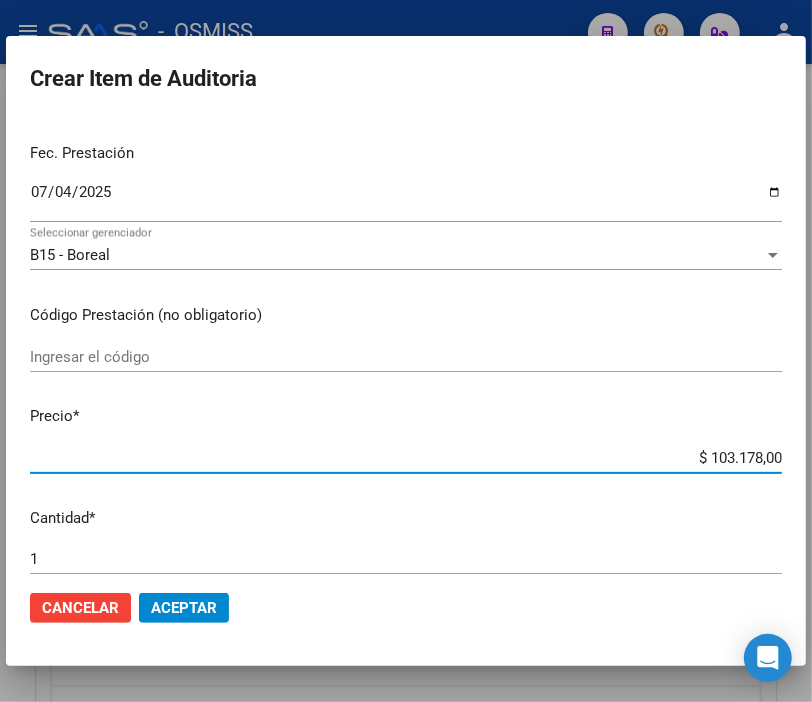 drag, startPoint x: 676, startPoint y: 460, endPoint x: 828, endPoint y: 455, distance: 152.08221 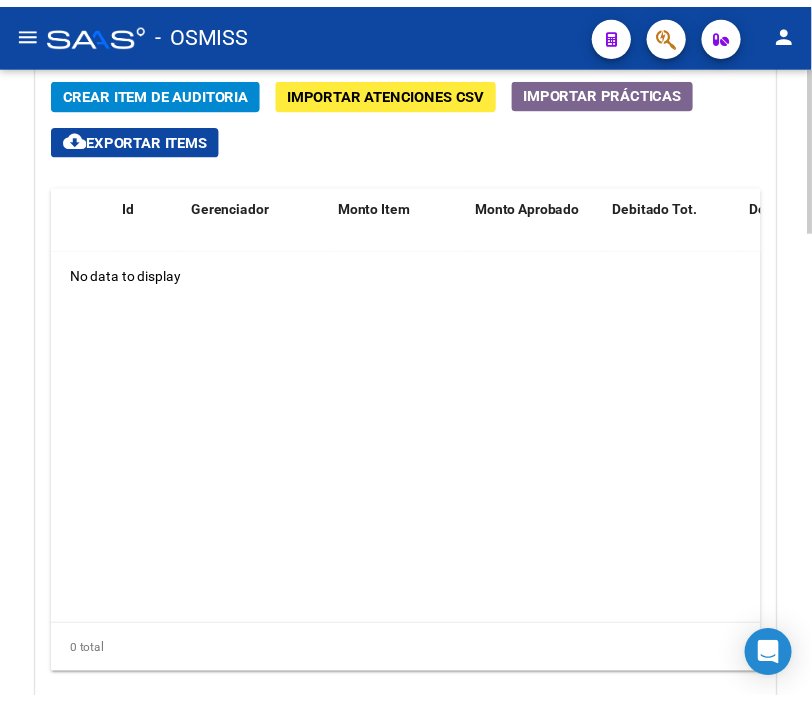 scroll, scrollTop: 1555, scrollLeft: 0, axis: vertical 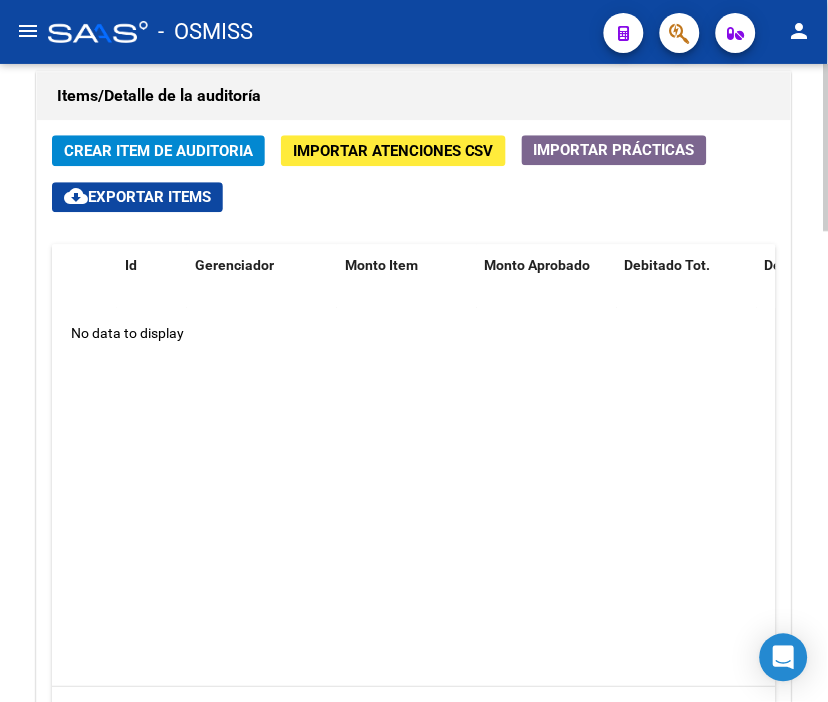 click on "Crear Item de Auditoria" 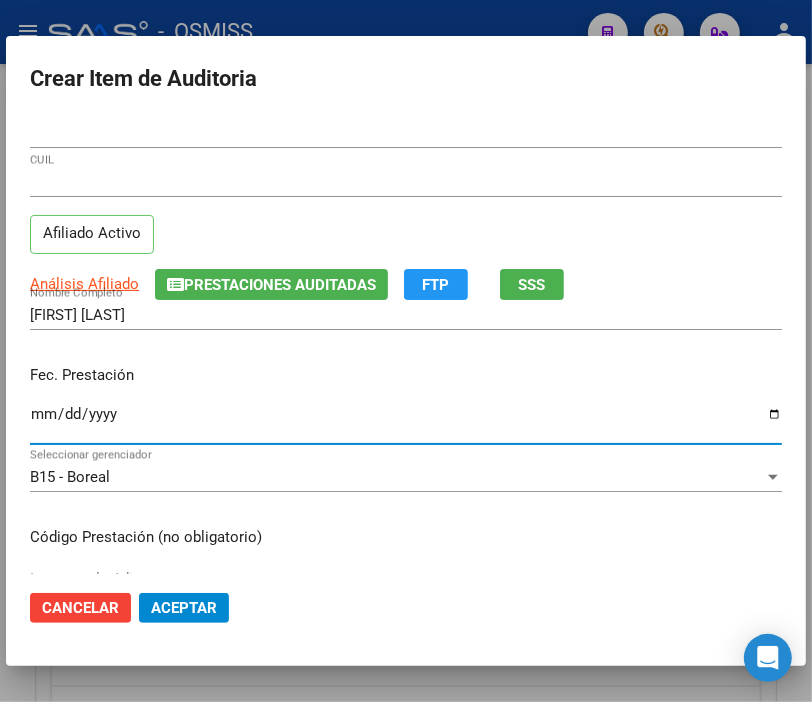 click on "Ingresar la fecha" at bounding box center [406, 422] 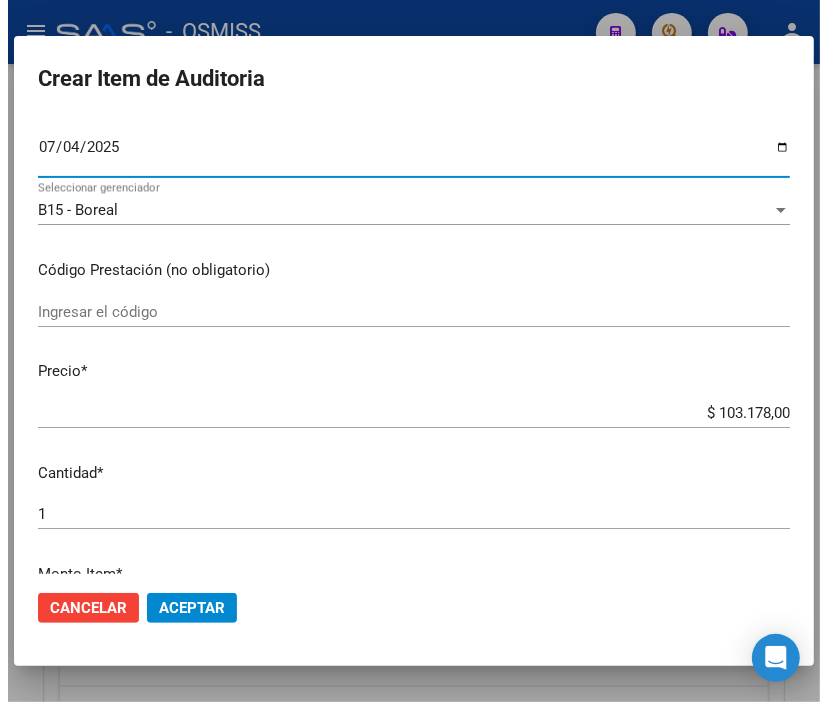 scroll, scrollTop: 333, scrollLeft: 0, axis: vertical 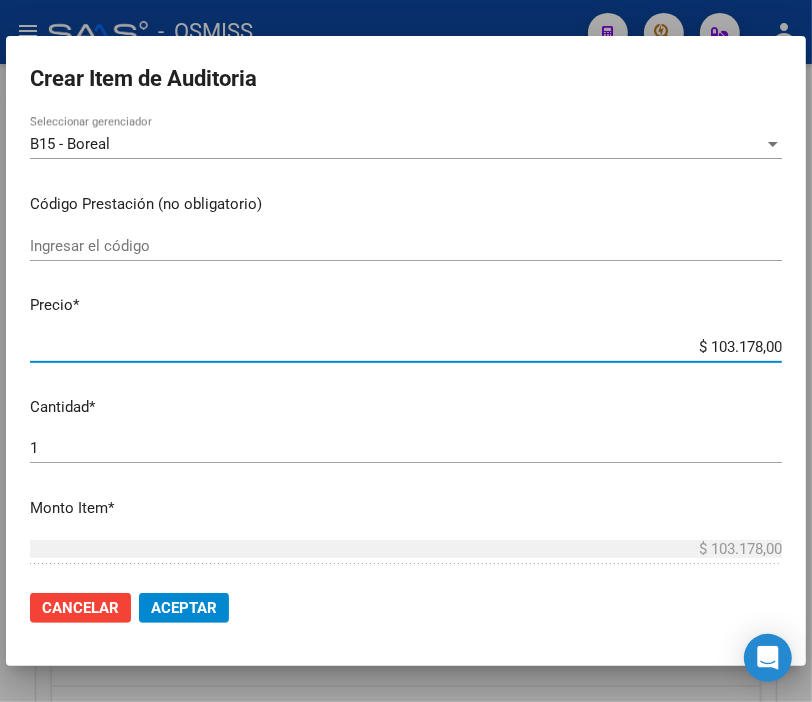 drag, startPoint x: 641, startPoint y: 344, endPoint x: 828, endPoint y: 371, distance: 188.93915 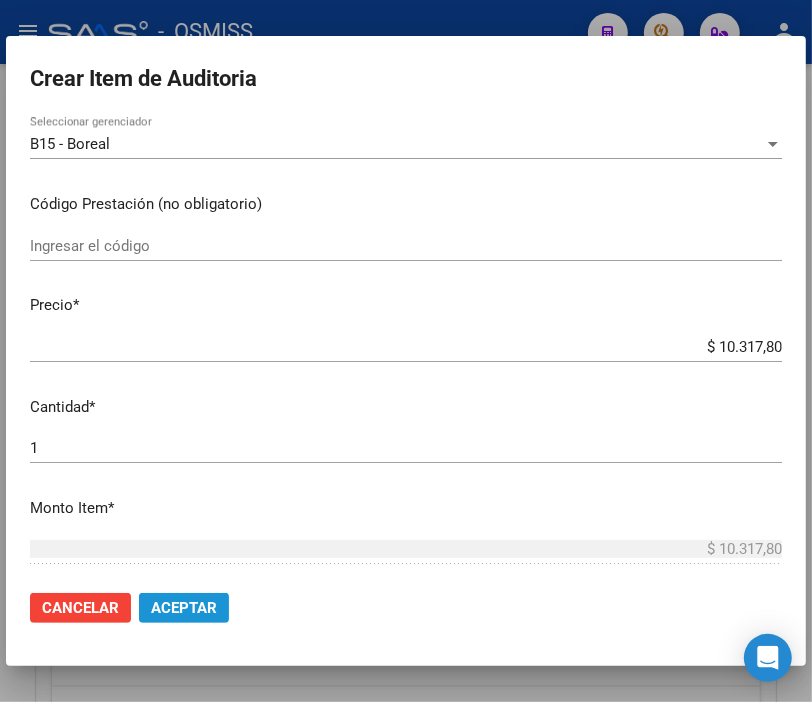 click on "Aceptar" 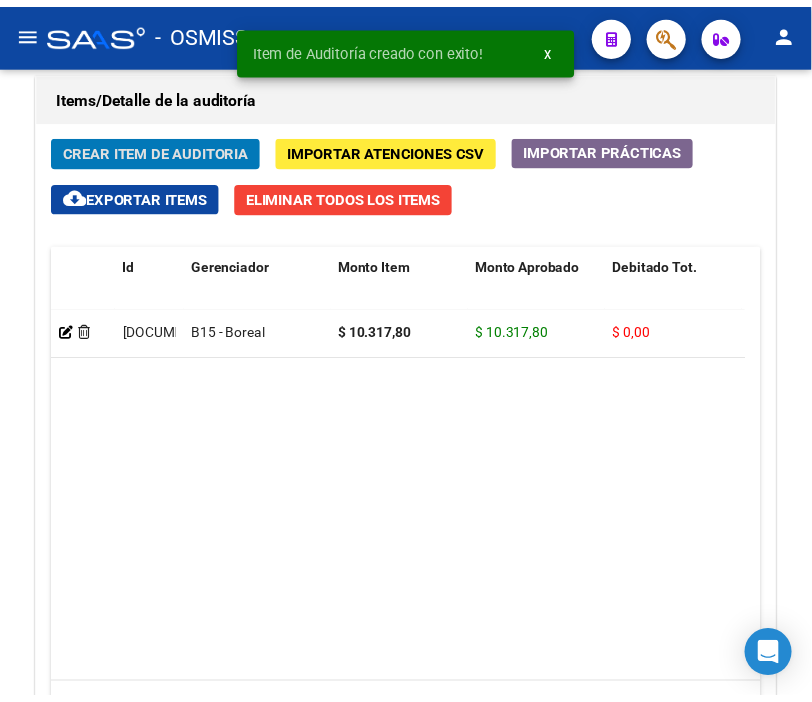 scroll, scrollTop: 1827, scrollLeft: 0, axis: vertical 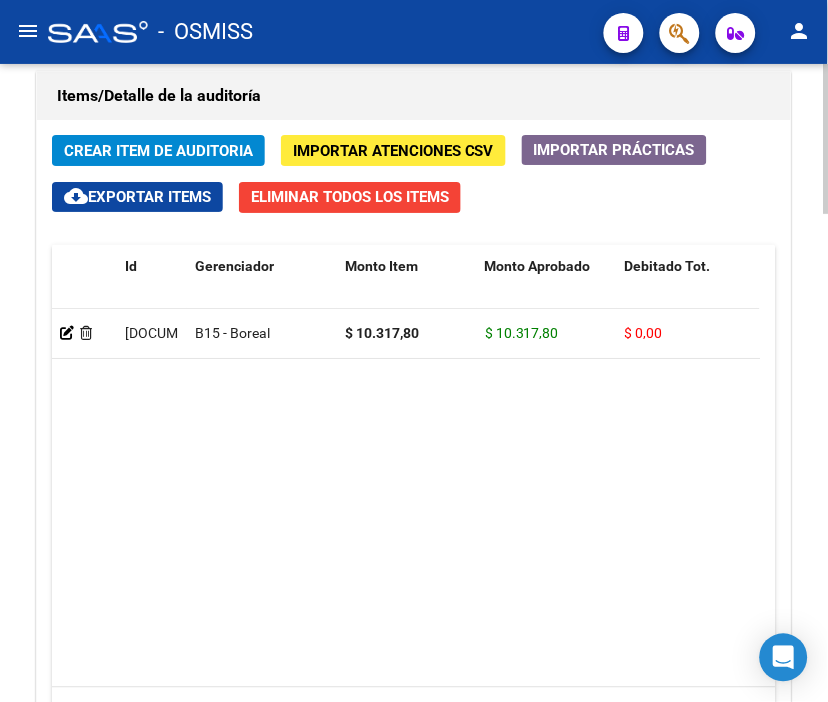 click on "Crear Item de Auditoria" 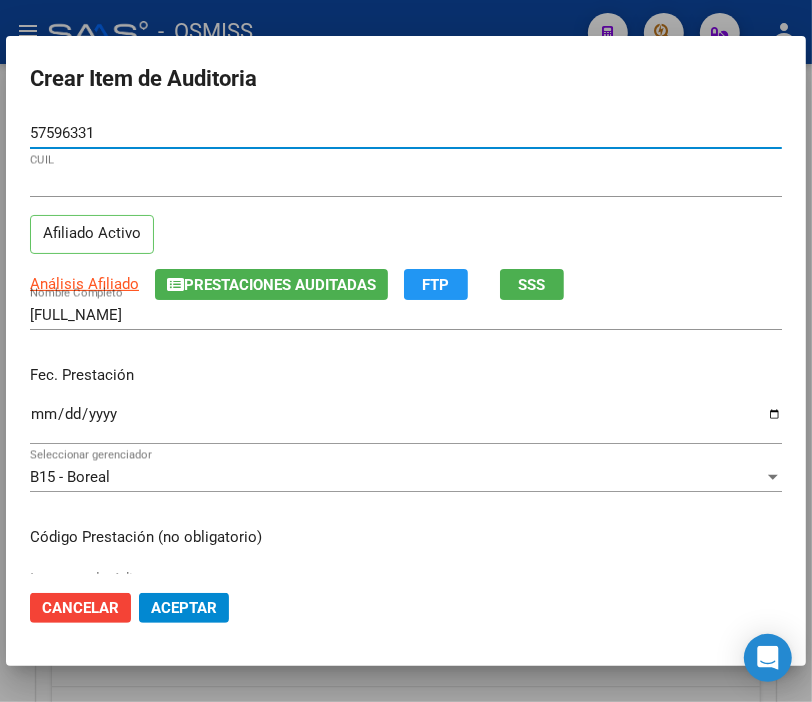 click on "Ingresar la fecha" at bounding box center [406, 422] 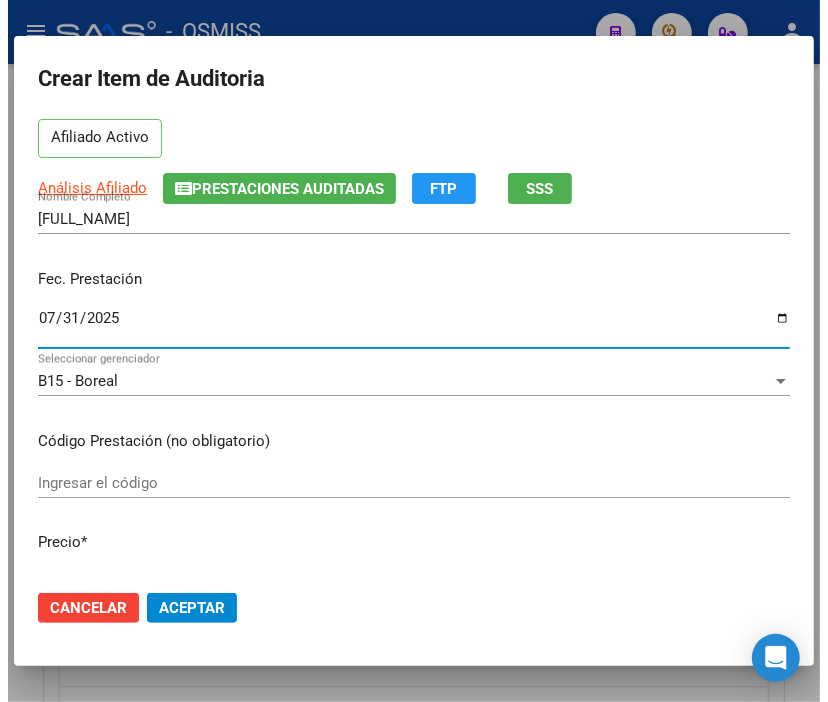 scroll, scrollTop: 222, scrollLeft: 0, axis: vertical 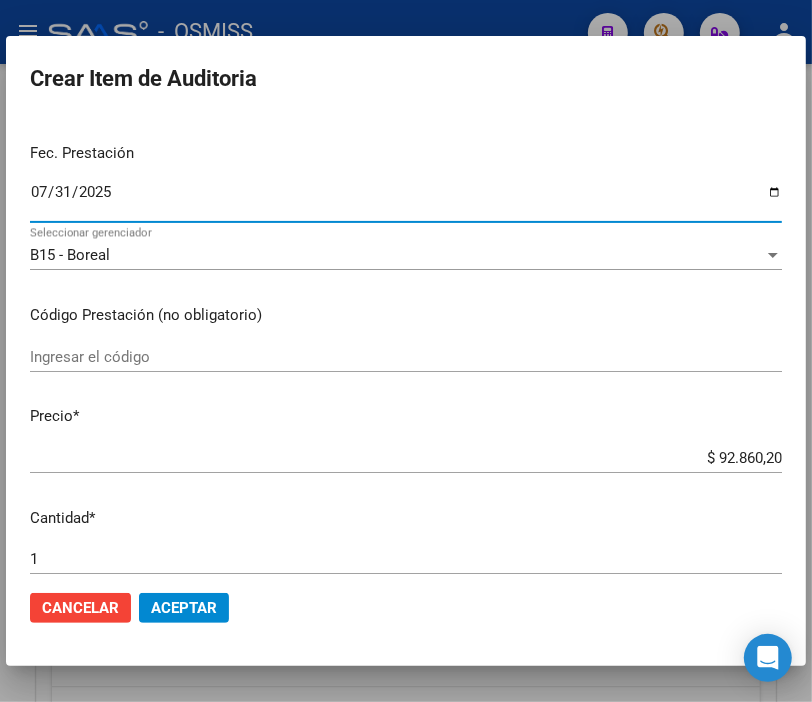 click on "Aceptar" 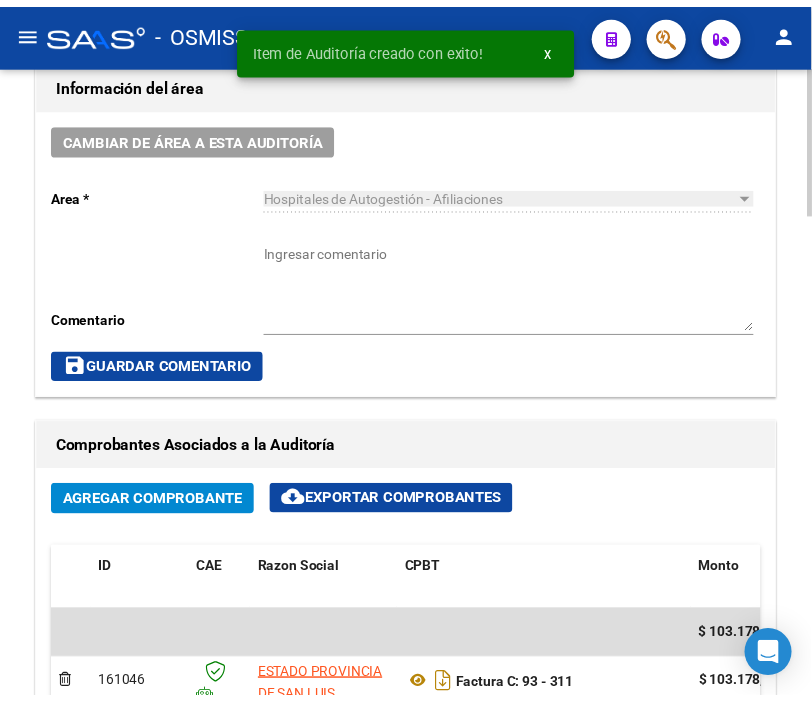 scroll, scrollTop: 827, scrollLeft: 0, axis: vertical 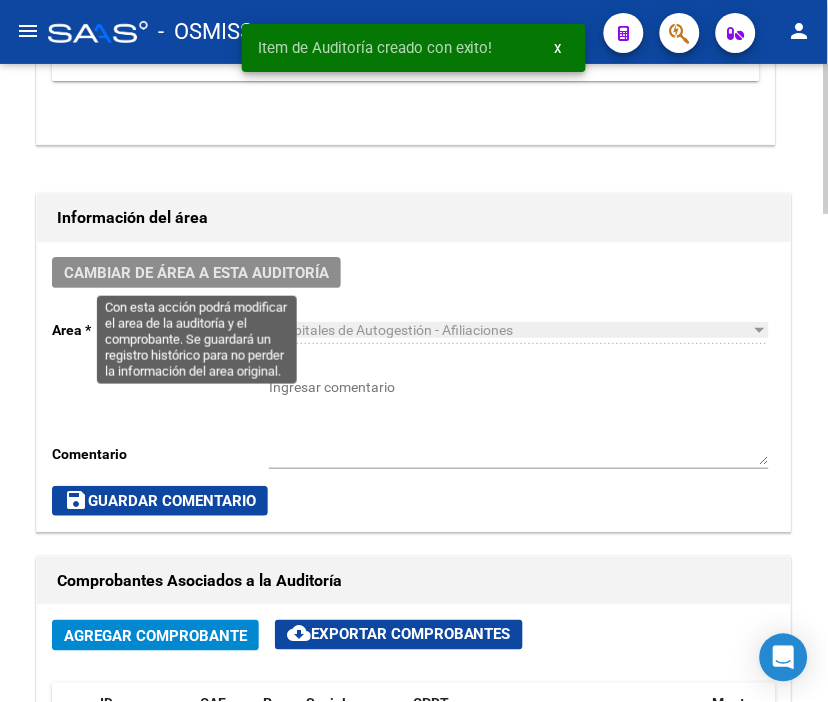 click on "Cambiar de área a esta auditoría" 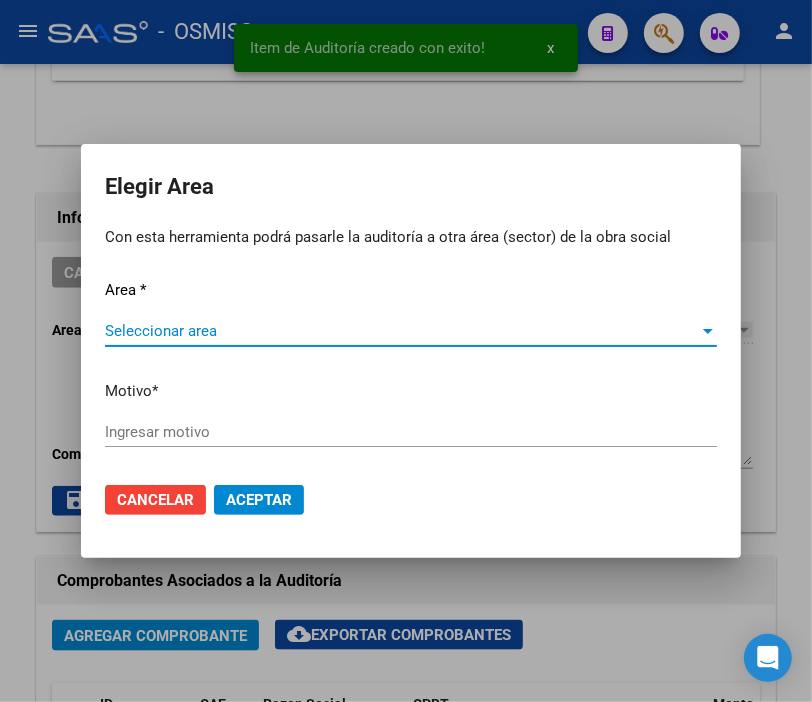 click on "Seleccionar area" at bounding box center (402, 331) 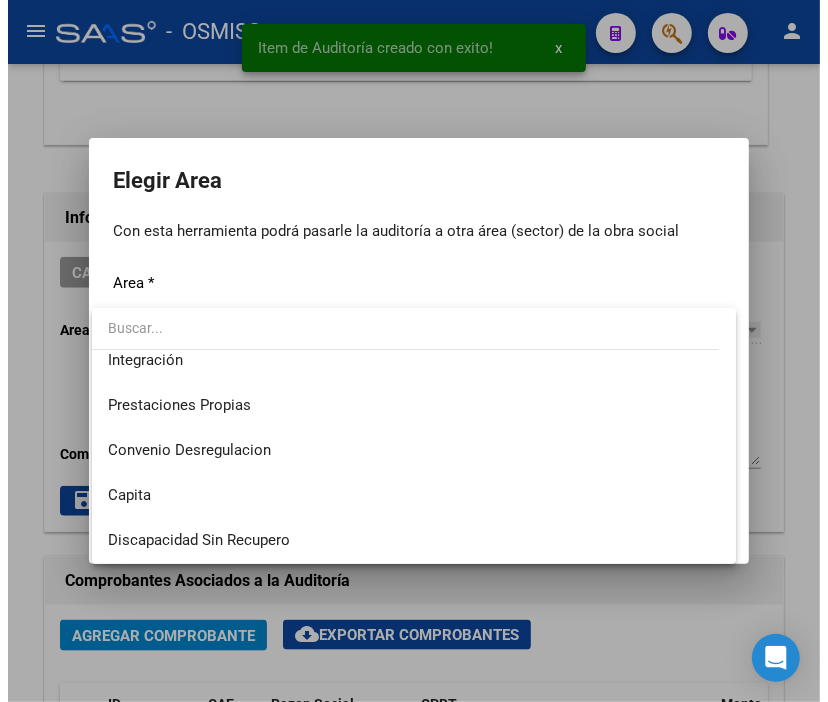scroll, scrollTop: 222, scrollLeft: 0, axis: vertical 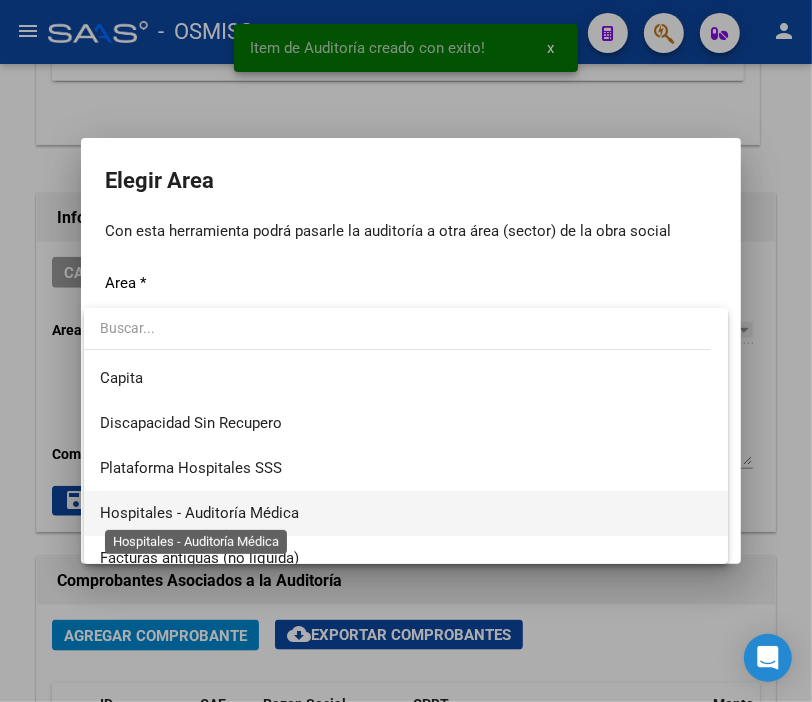 click on "Hospitales - Auditoría Médica" at bounding box center [199, 513] 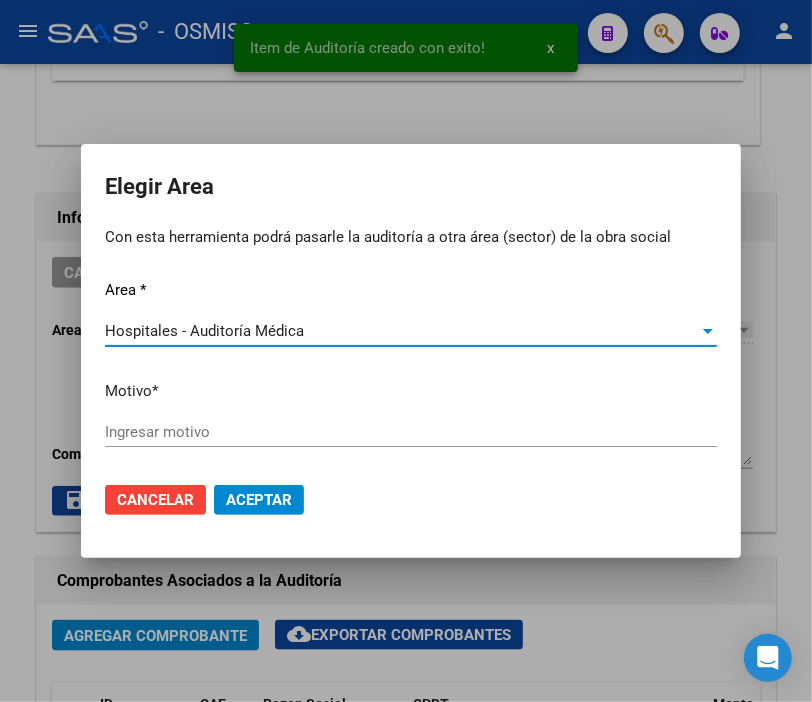 click on "Ingresar motivo" at bounding box center [411, 432] 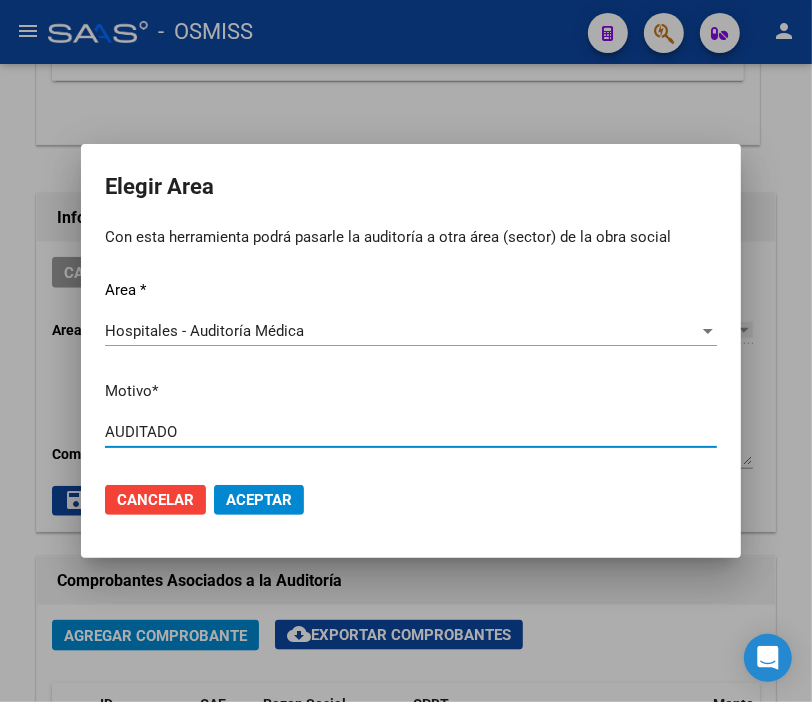 click on "Aceptar" at bounding box center [259, 500] 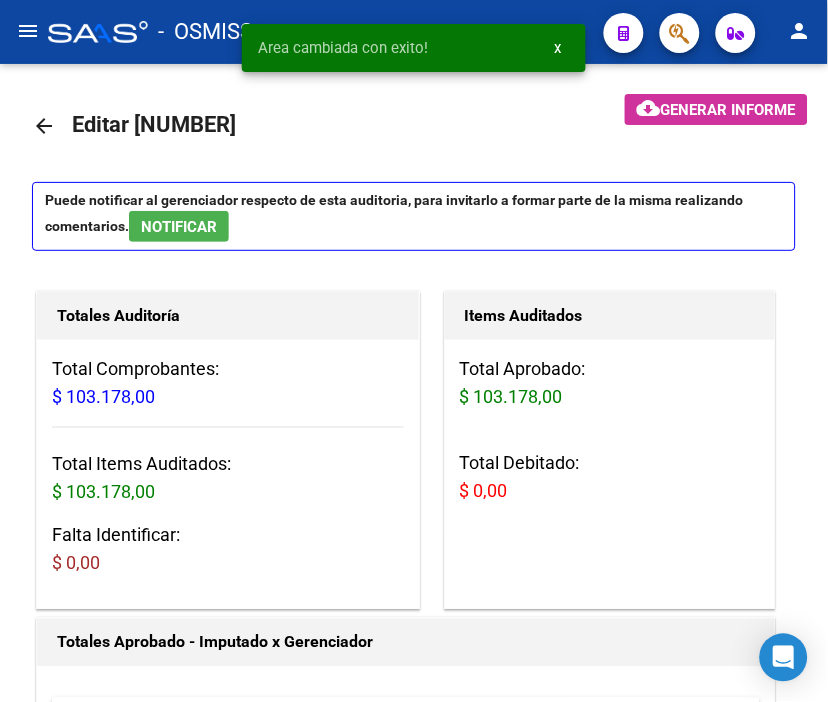 scroll, scrollTop: 0, scrollLeft: 0, axis: both 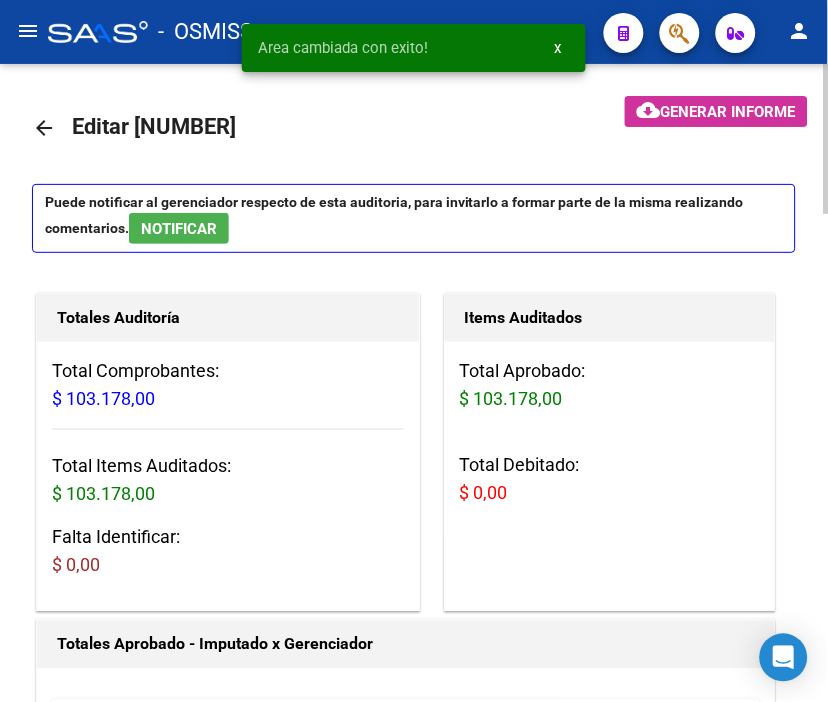 click on "arrow_back" 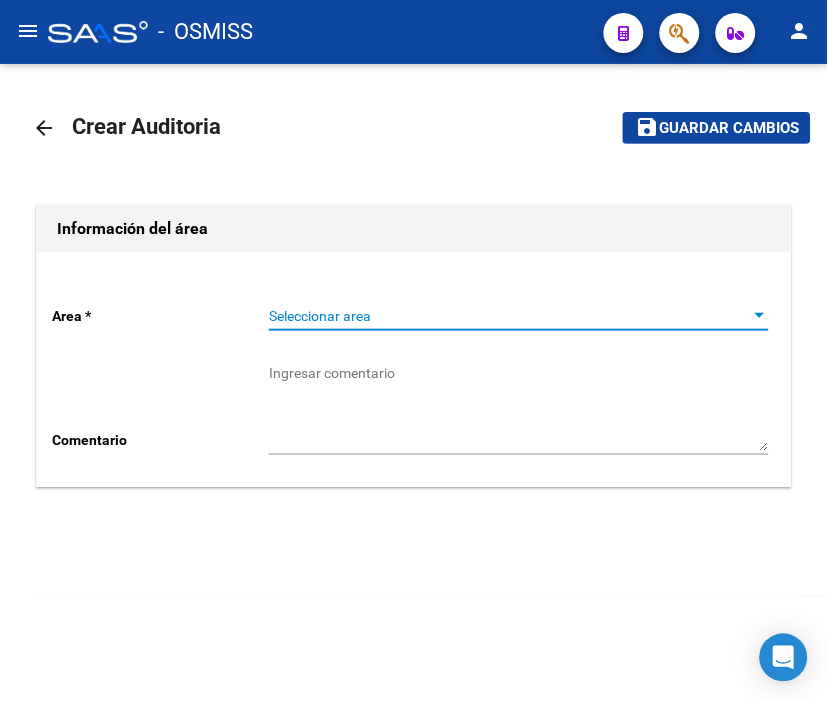 click on "Seleccionar area" at bounding box center (510, 316) 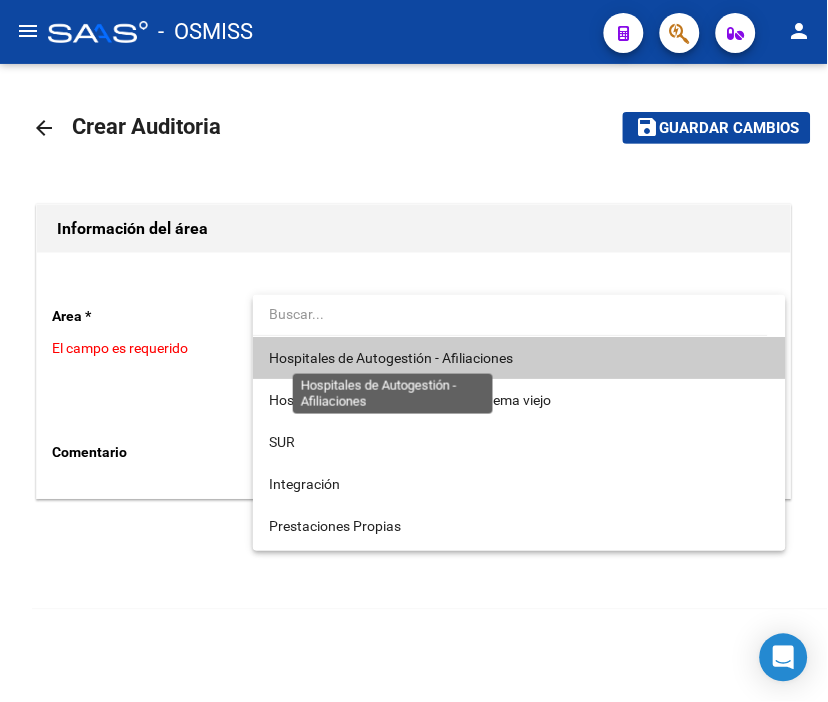 click on "Hospitales de Autogestión - Afiliaciones" at bounding box center [391, 358] 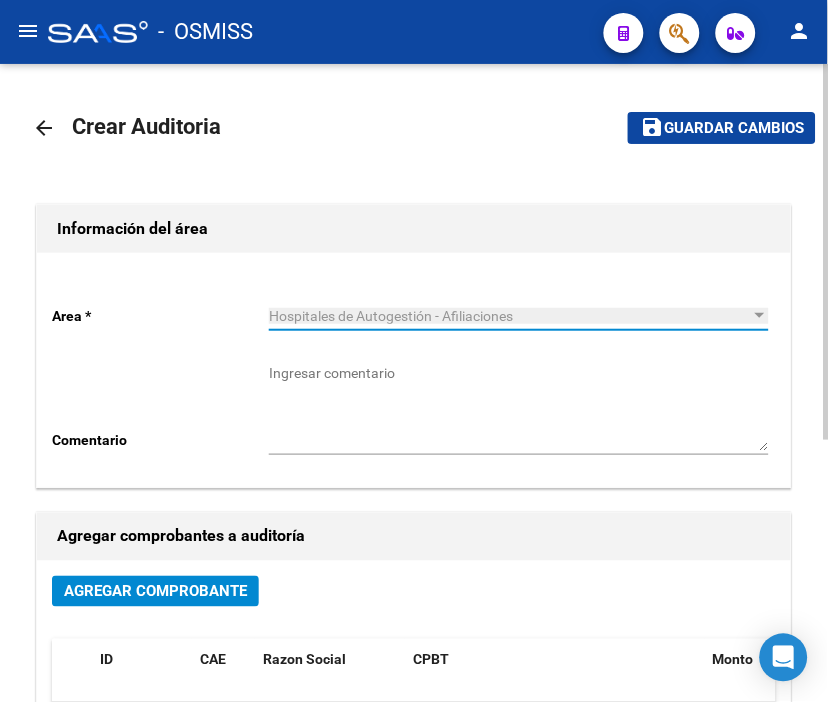 click on "Agregar Comprobante" 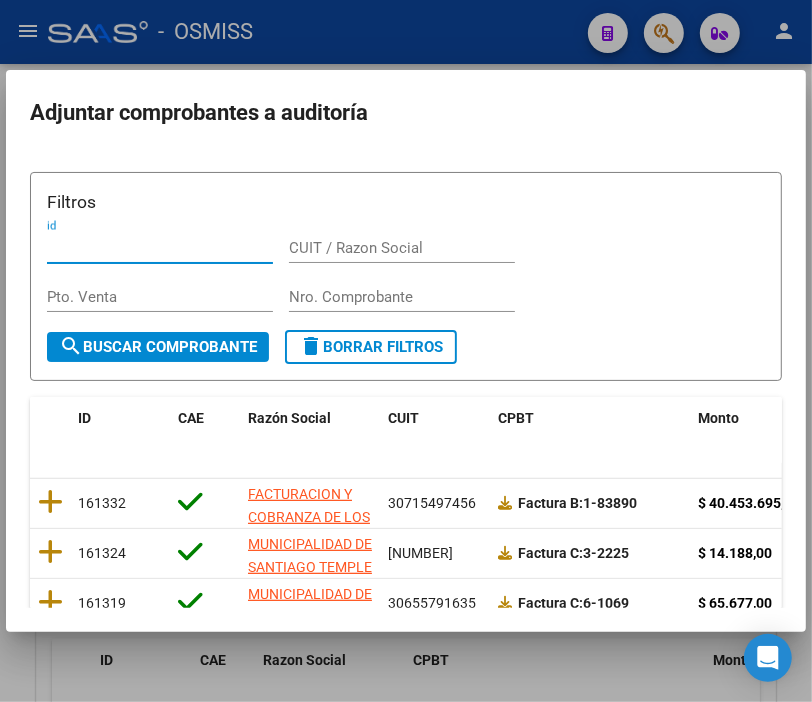 click on "Nro. Comprobante" at bounding box center [402, 297] 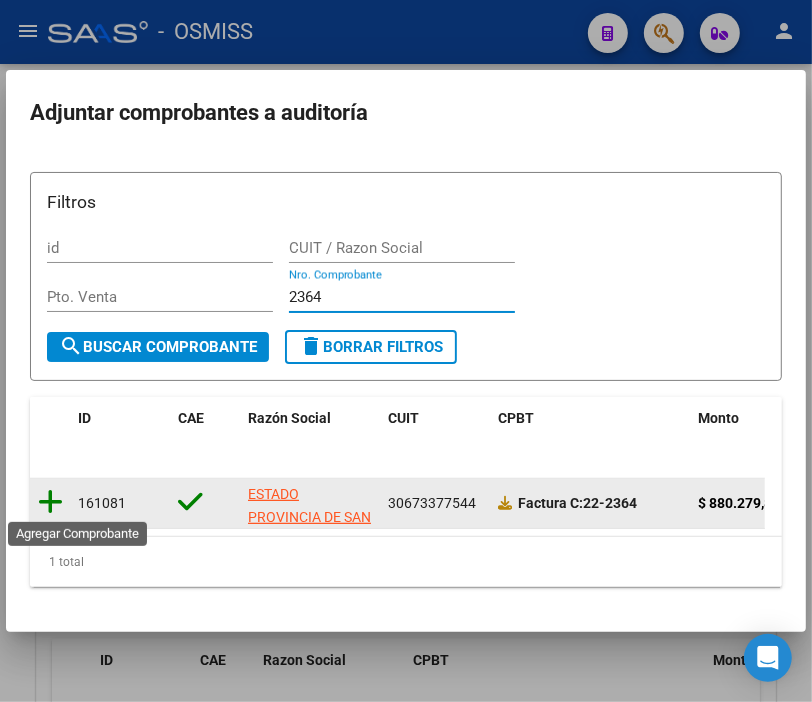 click 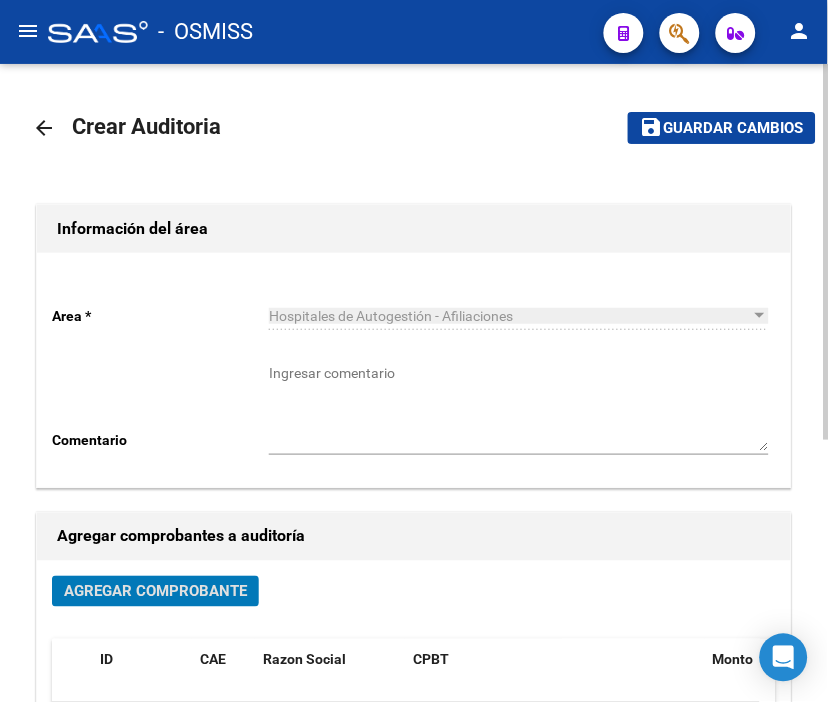 click on "Guardar cambios" 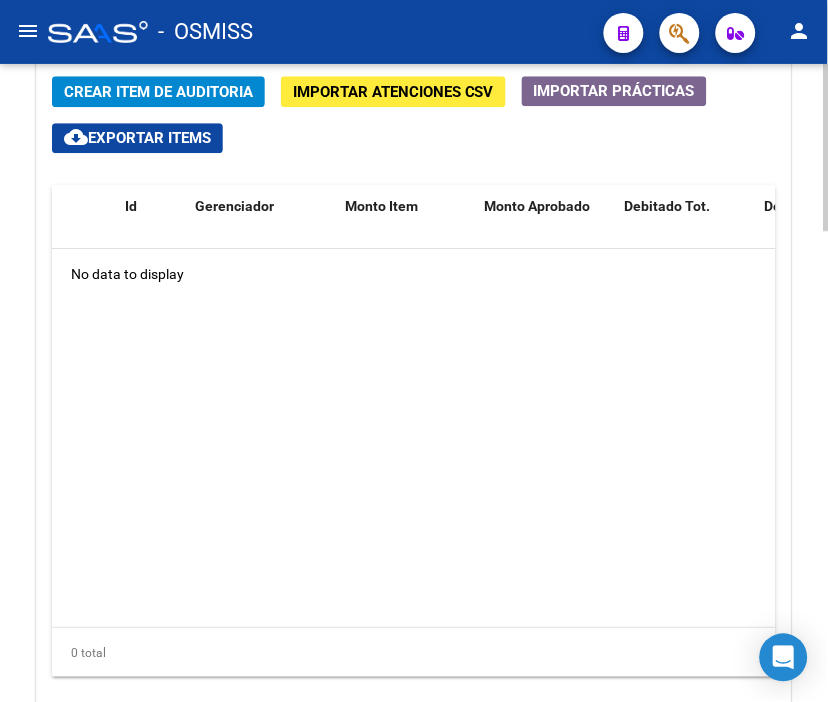 scroll, scrollTop: 1622, scrollLeft: 0, axis: vertical 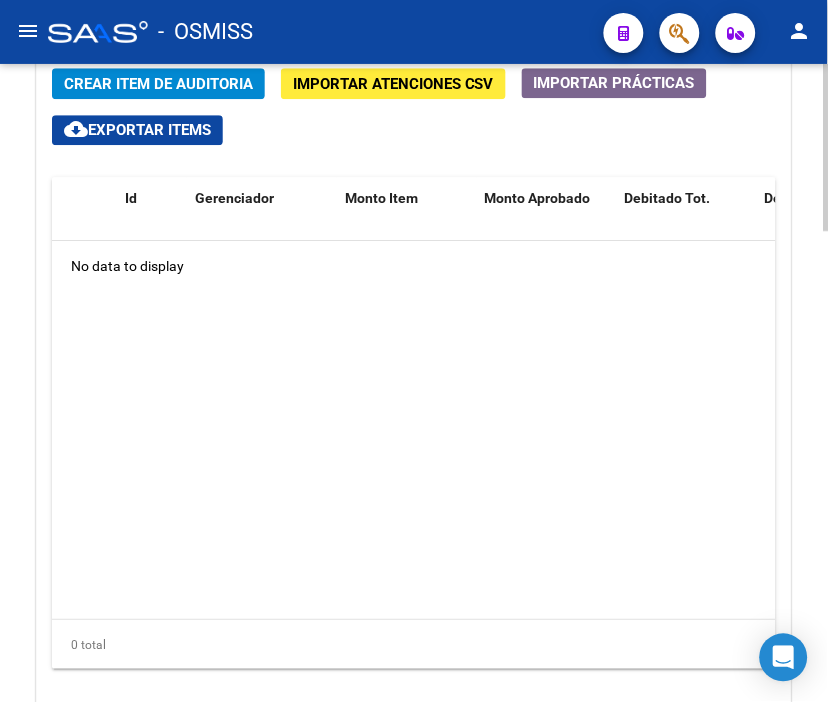 click on "menu -   OSMISS  person    Firma Express     Padrón Padrón Ágil Análisis Afiliado    Integración (discapacidad) Certificado Discapacidad    Prestadores / Proveedores Facturas - Listado/Carga Facturas Sin Auditar Facturas - Documentación Auditorías - Listado Auditorías - Comentarios Auditorías - Cambios Área Auditoría - Ítems Prestadores - Listado Prestadores - Docu.    Hospitales Públicos SSS - Censo Hospitalario SSS - Preliquidación SSS - Comprobantes SSS - CPBTs Atenciones Notificaciones Internación Débitos Autogestión (viejo)    Casos / Tickets Casos Casos Movimientos Comentarios Documentación Adj.    Instructivos    Datos de contacto arrow_back Editar [NUMBER]    cloud_download  Generar informe  Puede notificar al gerenciador respecto de esta auditoria, para invitarlo a formar parte de la misma realizando comentarios.  NOTIFICAR Totales Auditoría Total Comprobantes:  $ 880.279,87 Total Items Auditados:  $ 0,00 Falta Identificar:   $ 880.279,87 Items Auditados $ 0,00" at bounding box center (414, 351) 